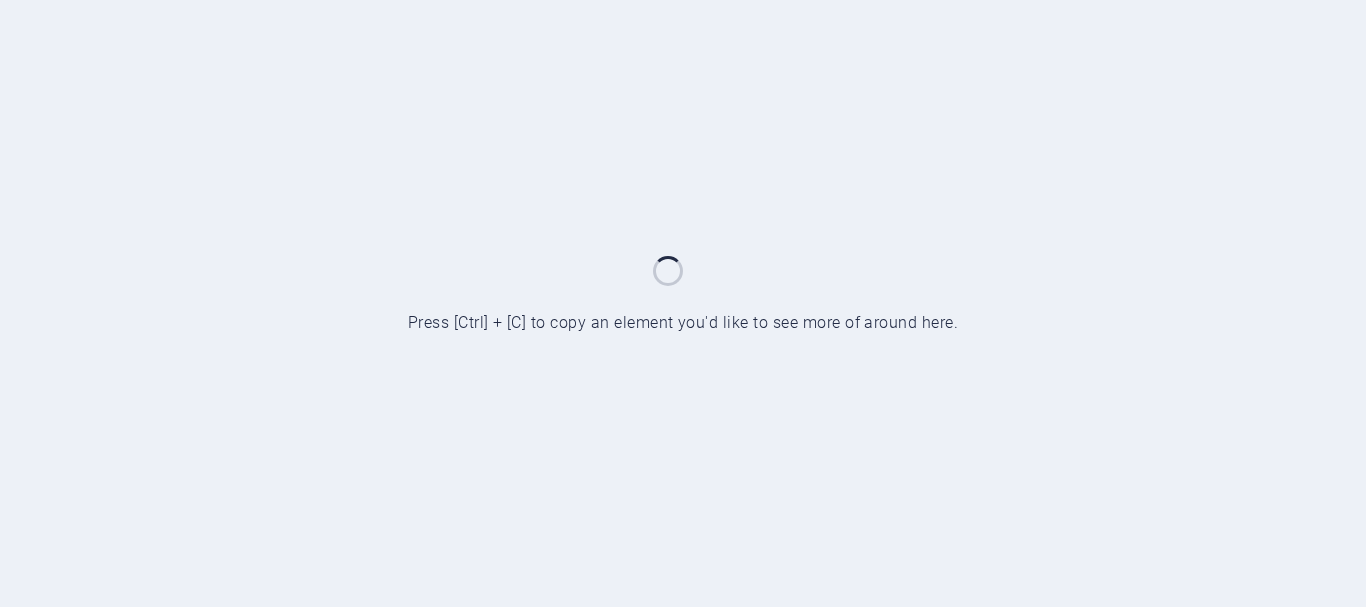 scroll, scrollTop: 0, scrollLeft: 0, axis: both 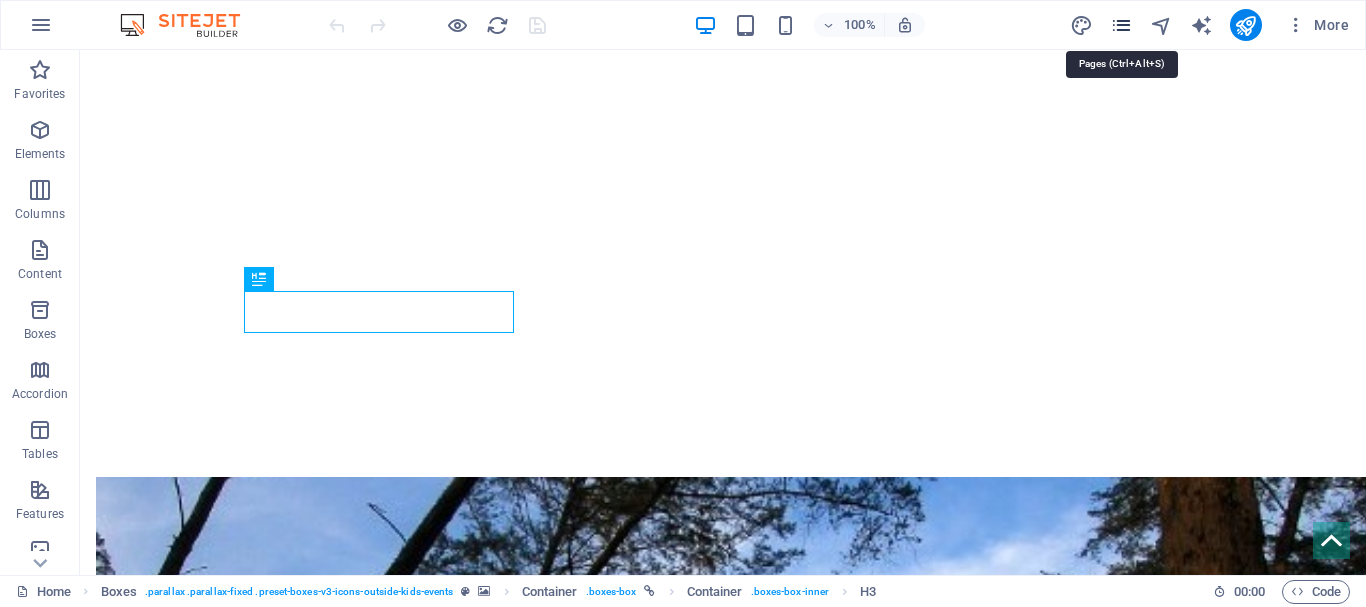 click at bounding box center [1121, 25] 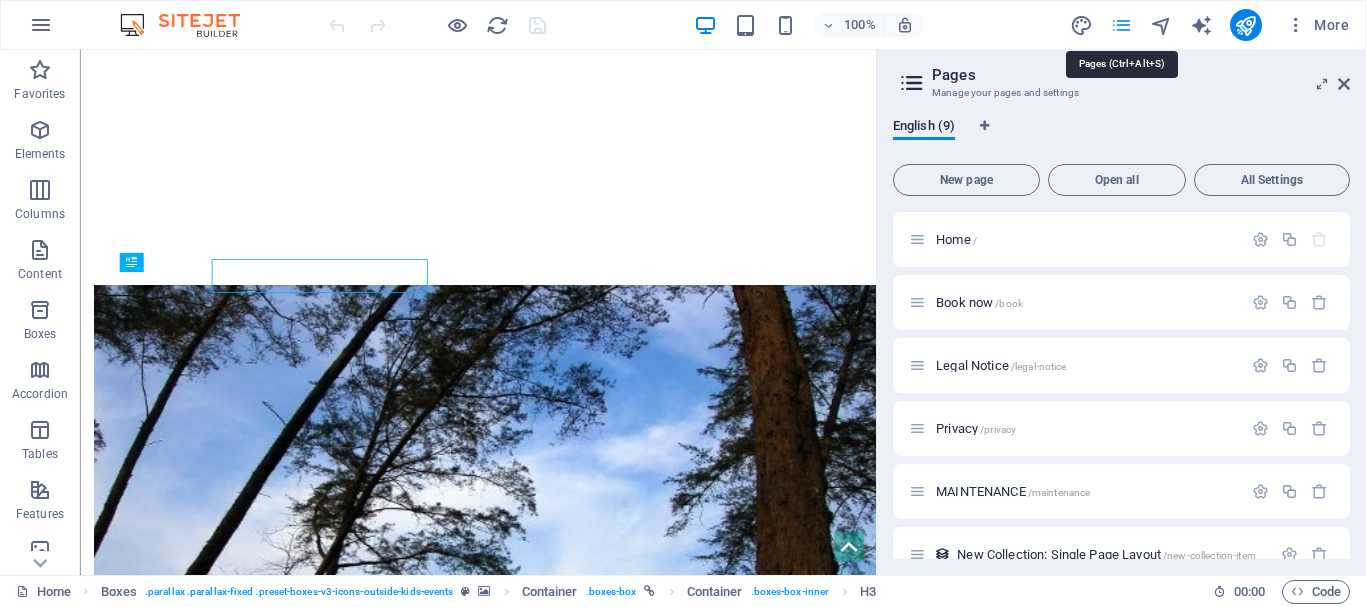 scroll, scrollTop: 798, scrollLeft: 0, axis: vertical 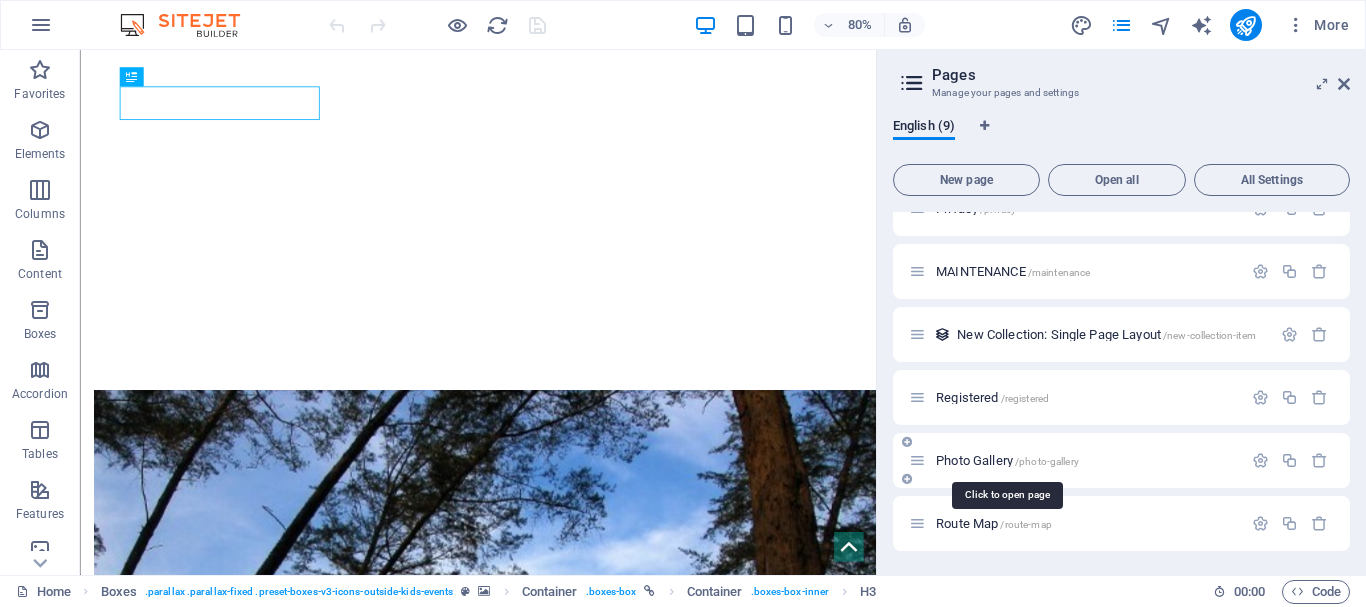 click on "Photo Gallery /photo-gallery" at bounding box center (1007, 460) 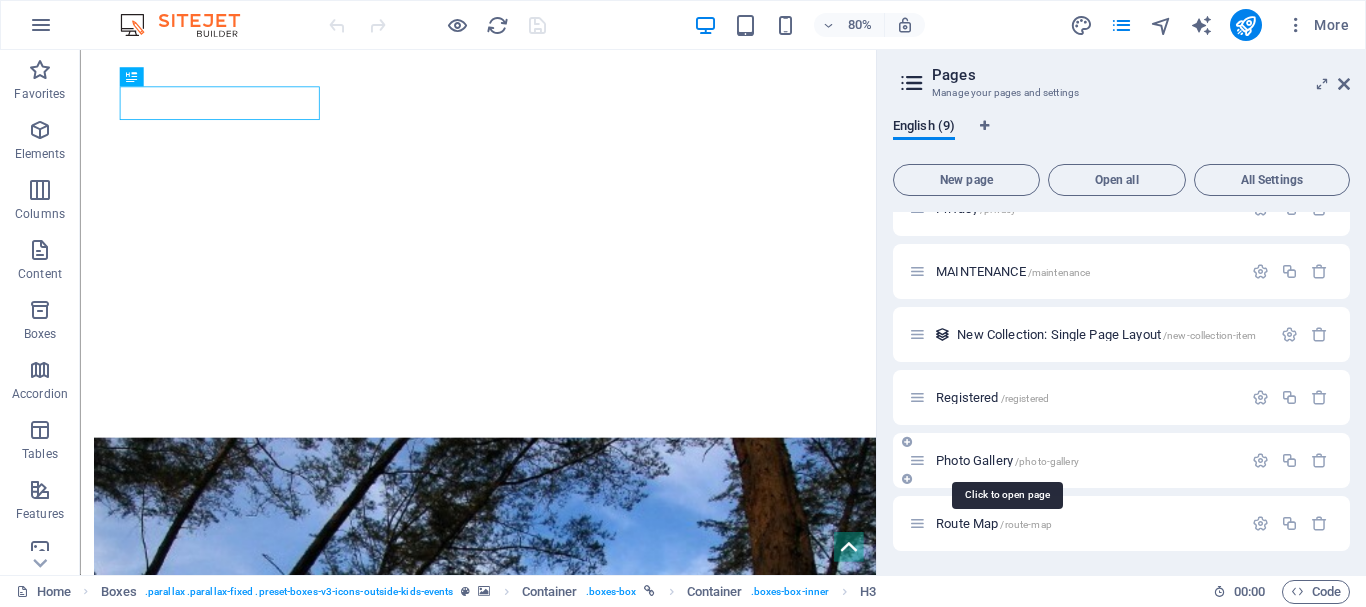 scroll, scrollTop: 0, scrollLeft: 0, axis: both 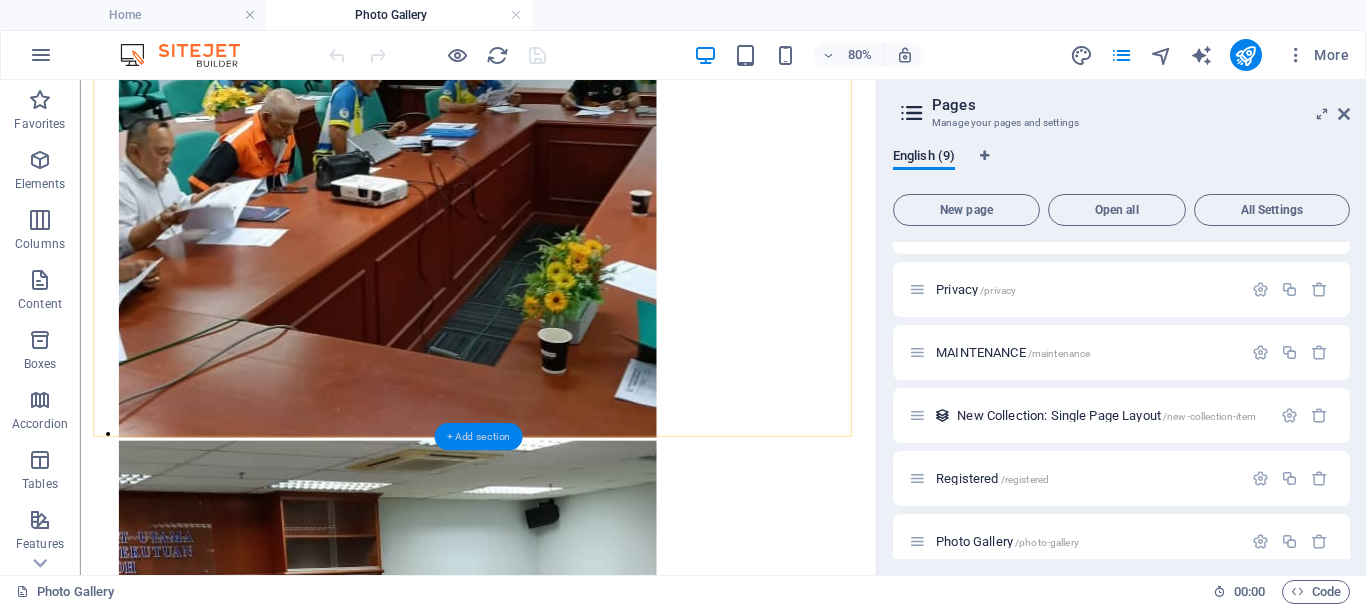 click on "+ Add section" at bounding box center (478, 436) 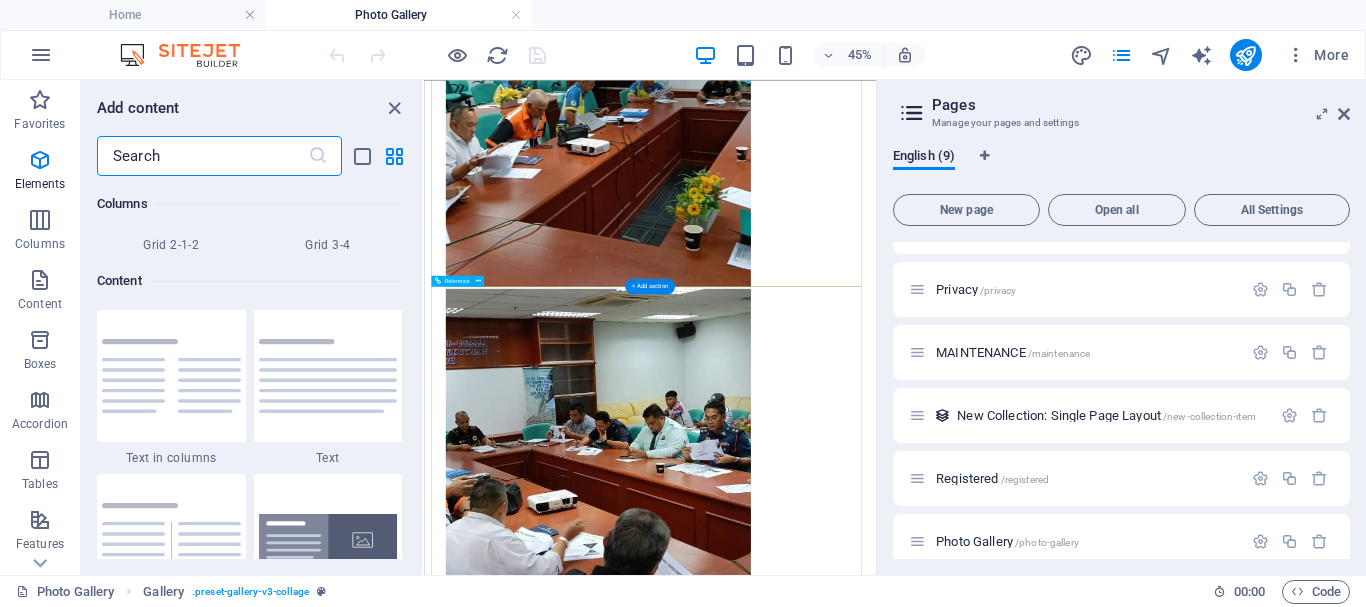 scroll, scrollTop: 3499, scrollLeft: 0, axis: vertical 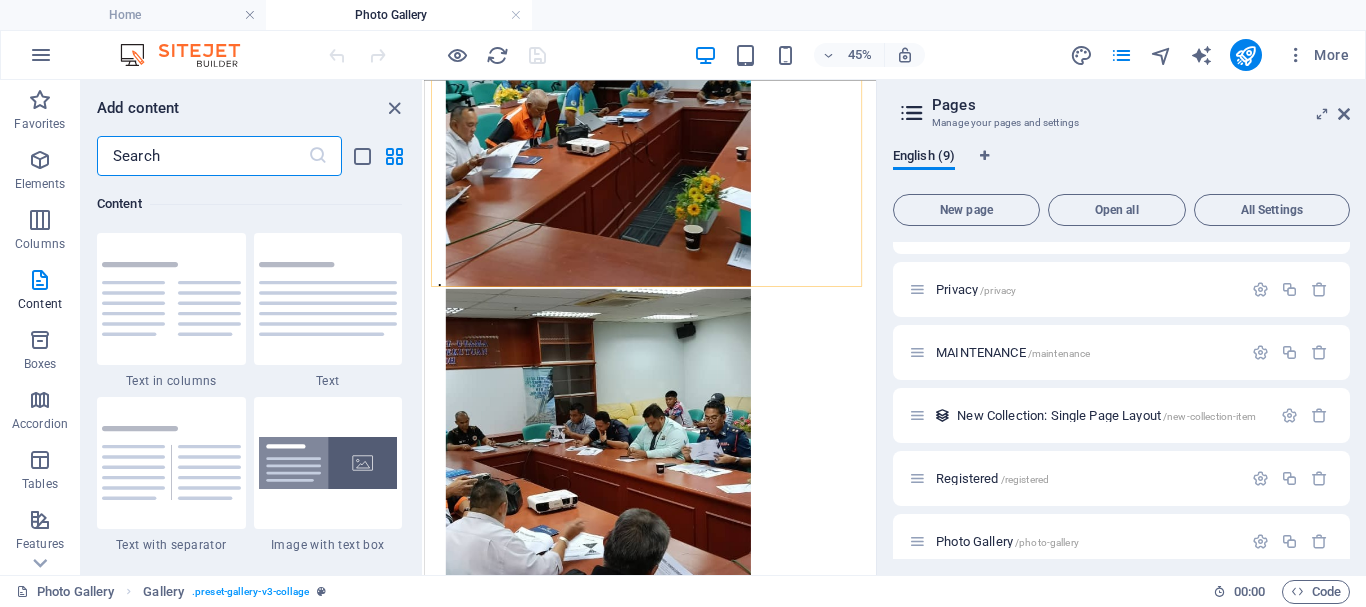 click at bounding box center (202, 156) 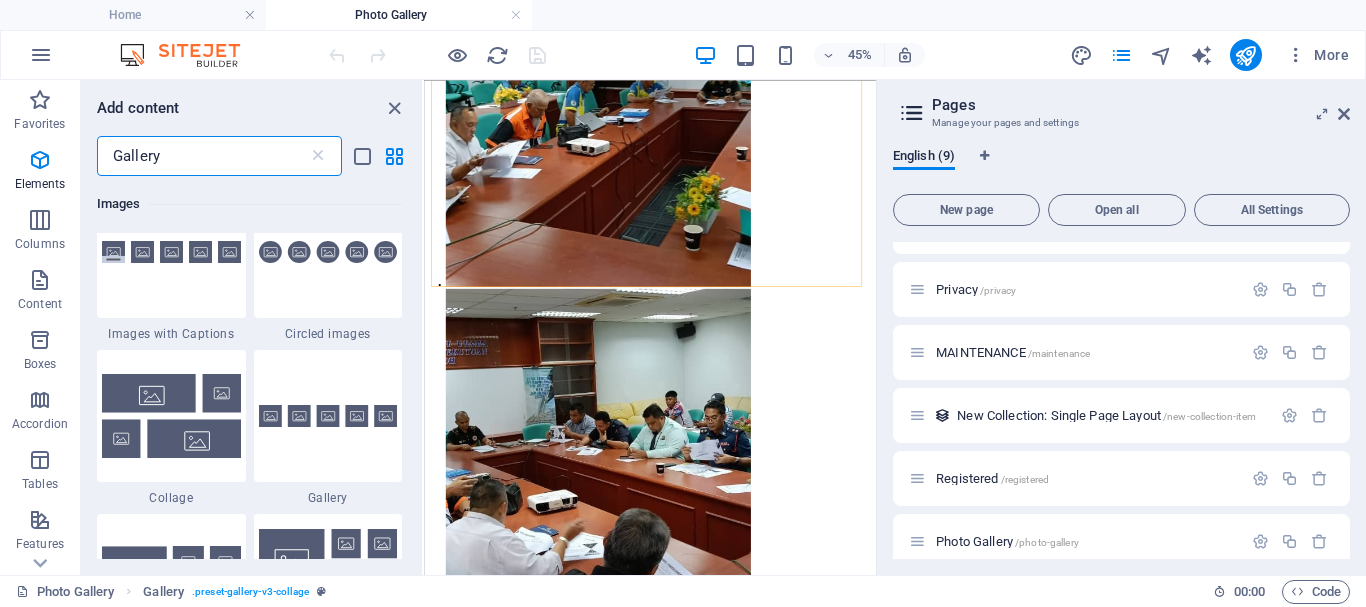 scroll, scrollTop: 0, scrollLeft: 0, axis: both 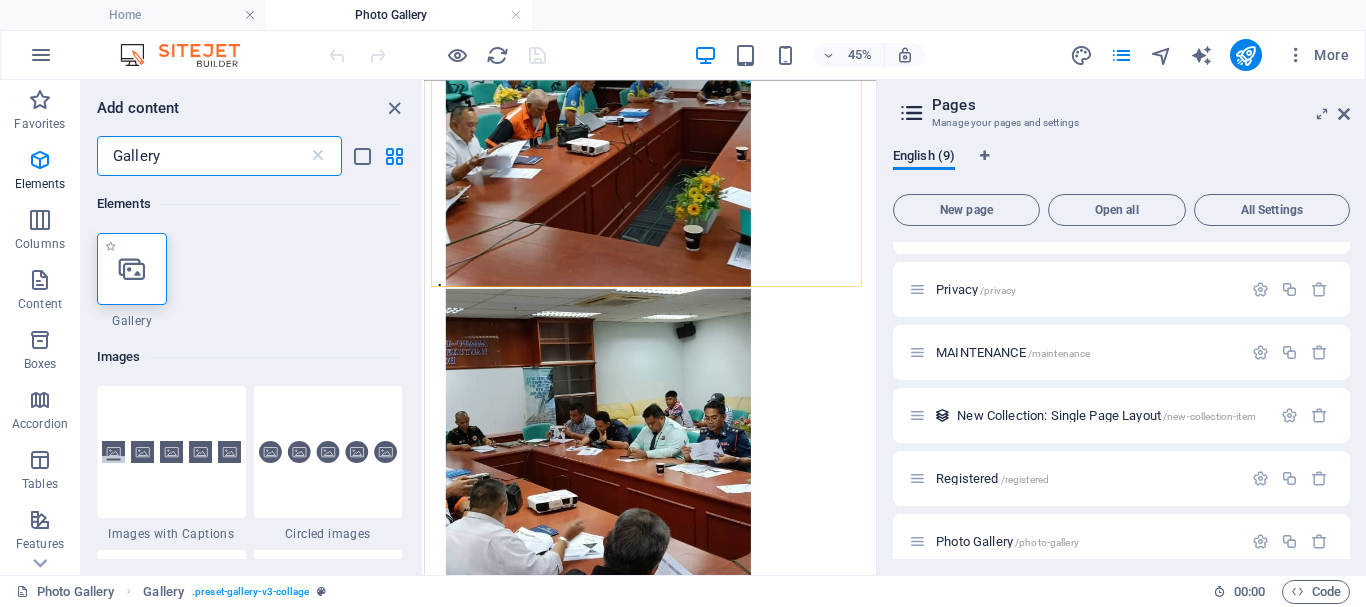 type on "Gallery" 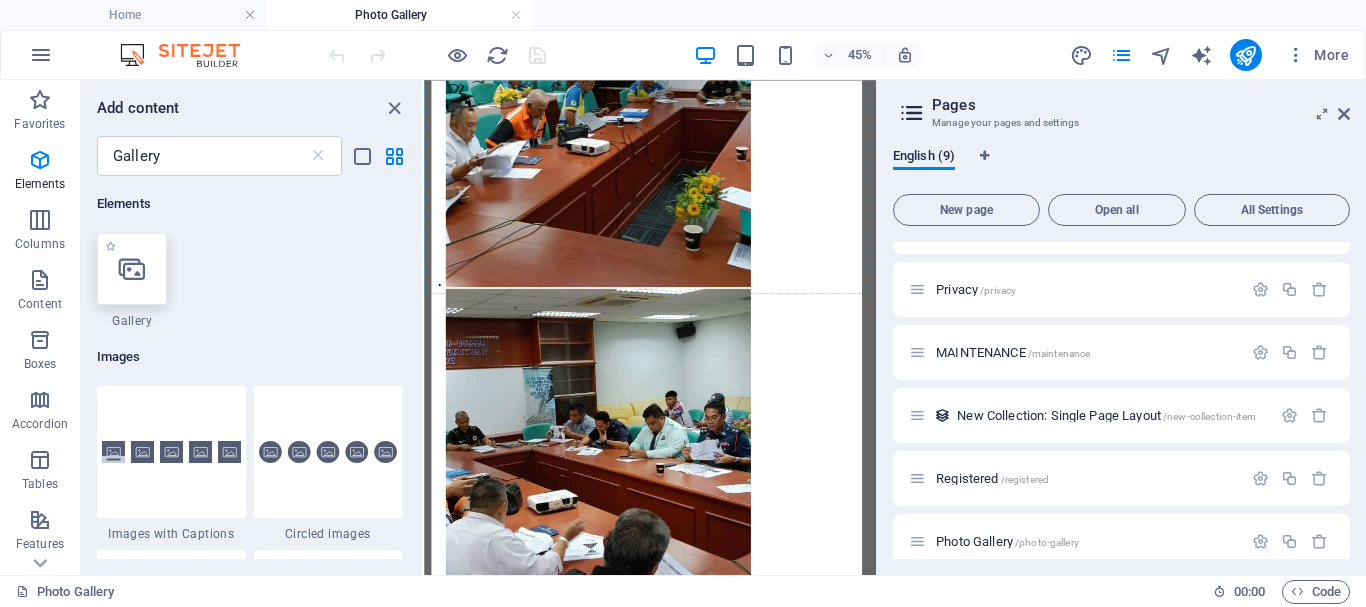 select on "4" 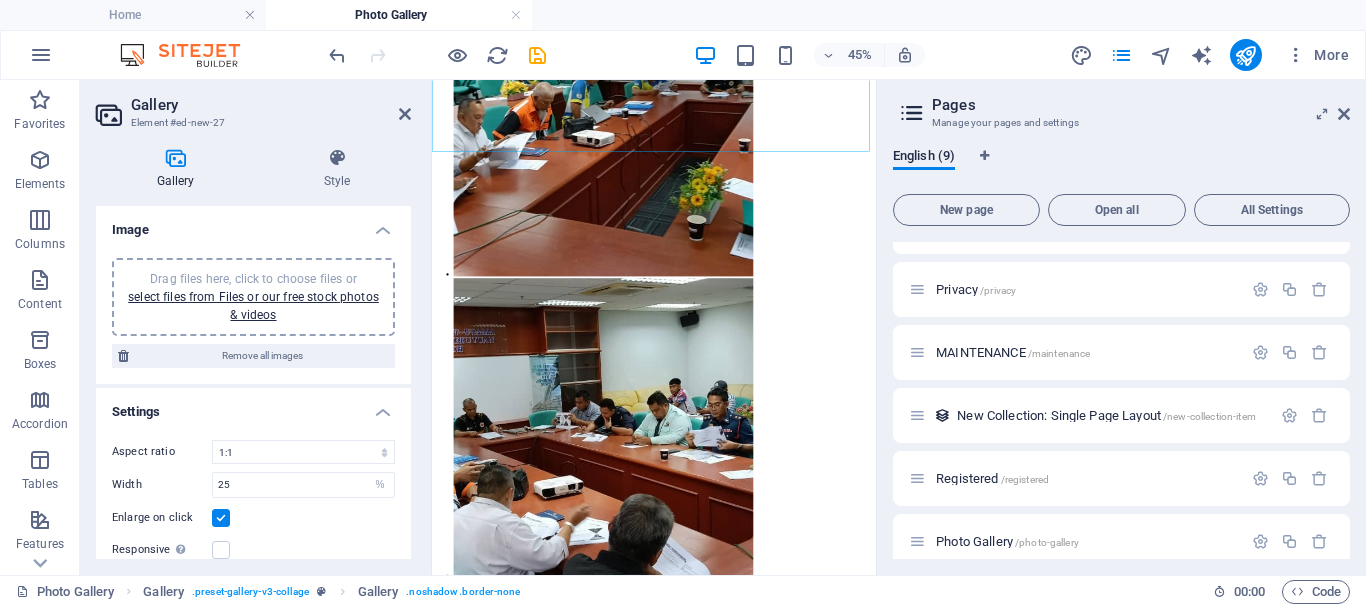 scroll, scrollTop: 1232, scrollLeft: 0, axis: vertical 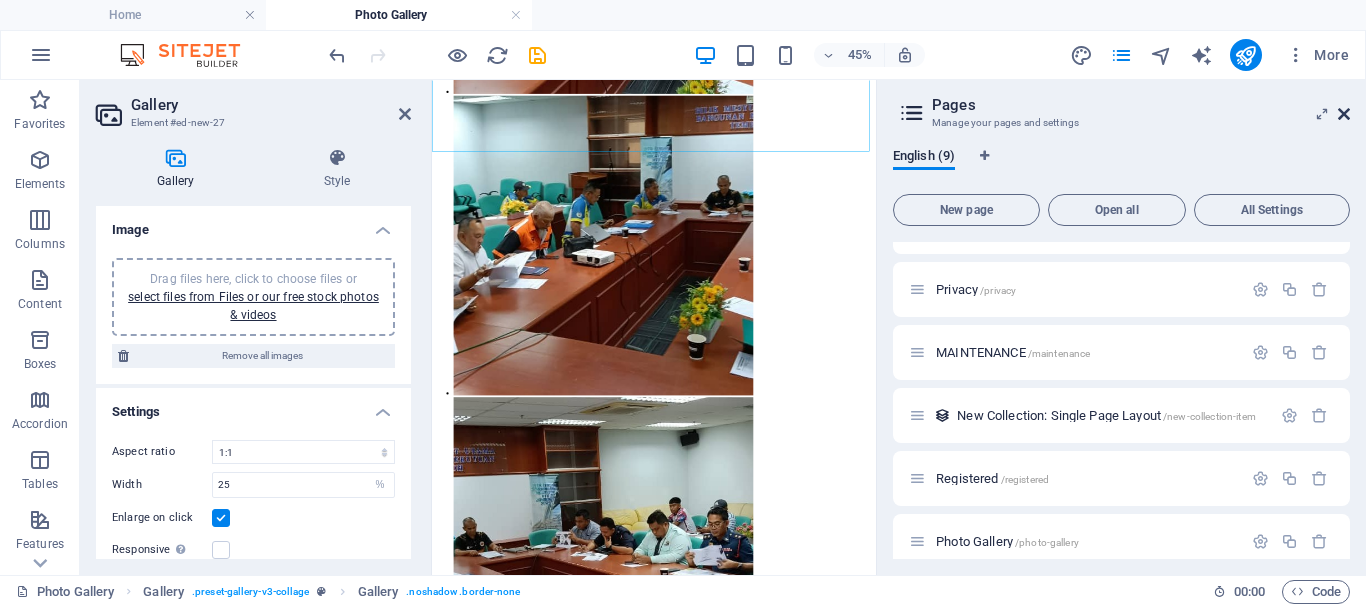 click at bounding box center [1344, 114] 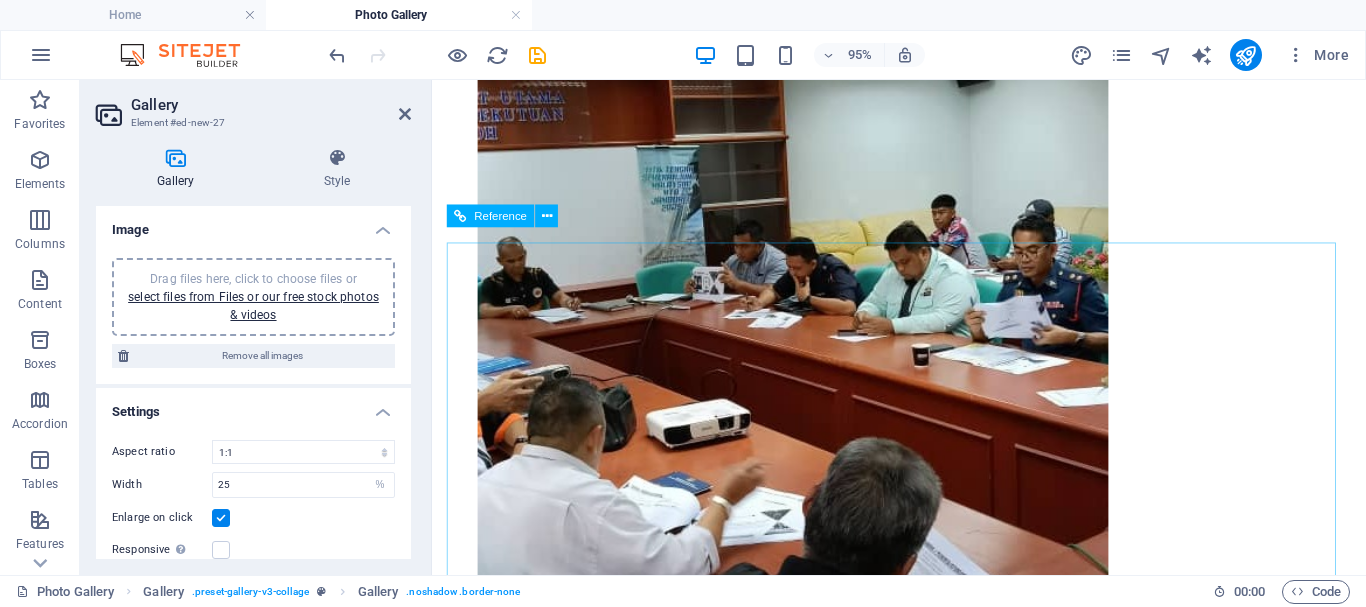 scroll, scrollTop: 2030, scrollLeft: 0, axis: vertical 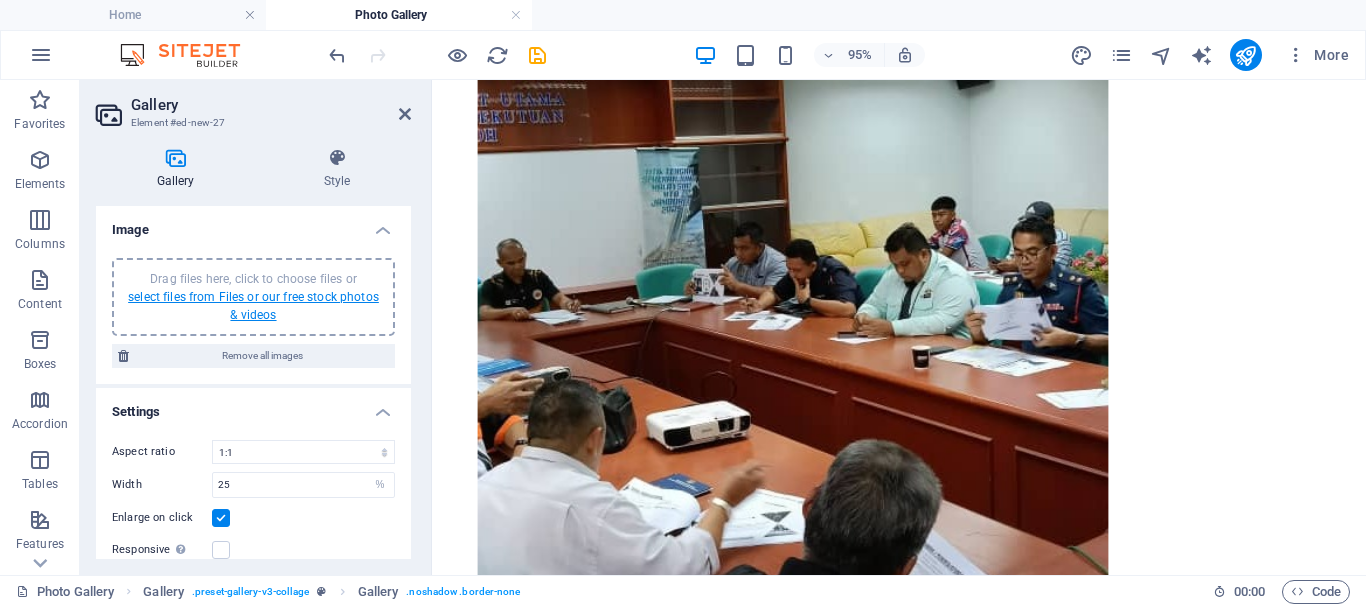 click on "select files from Files or our free stock photos & videos" at bounding box center (253, 306) 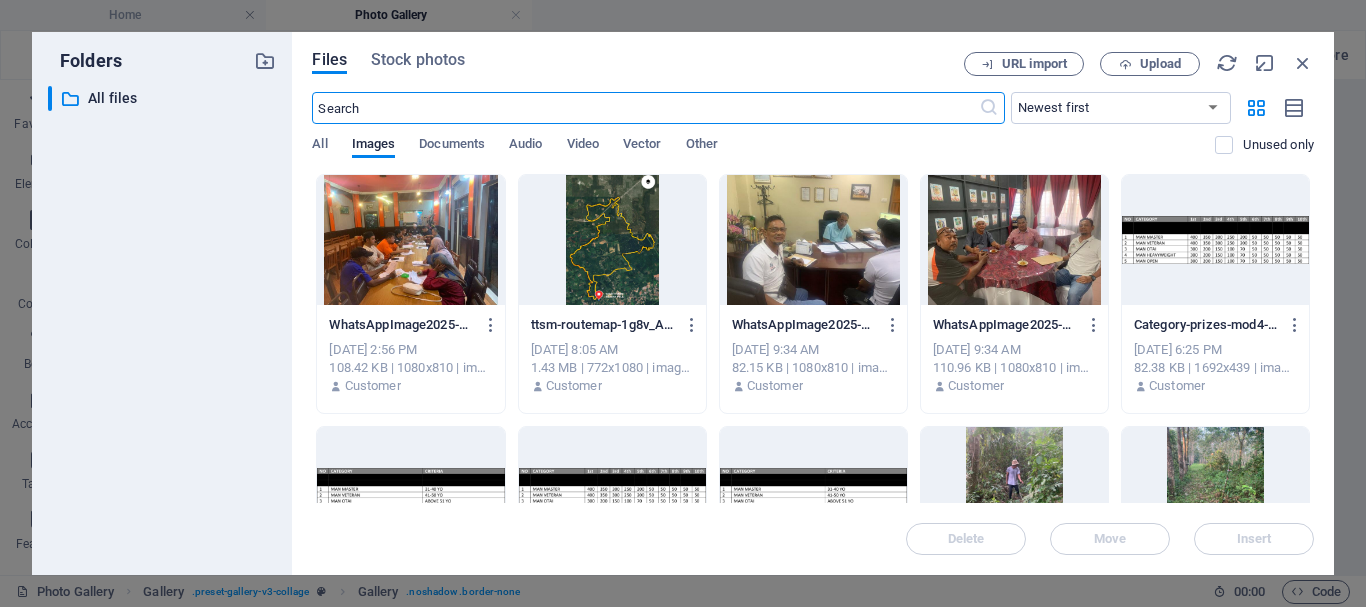 scroll, scrollTop: 708, scrollLeft: 0, axis: vertical 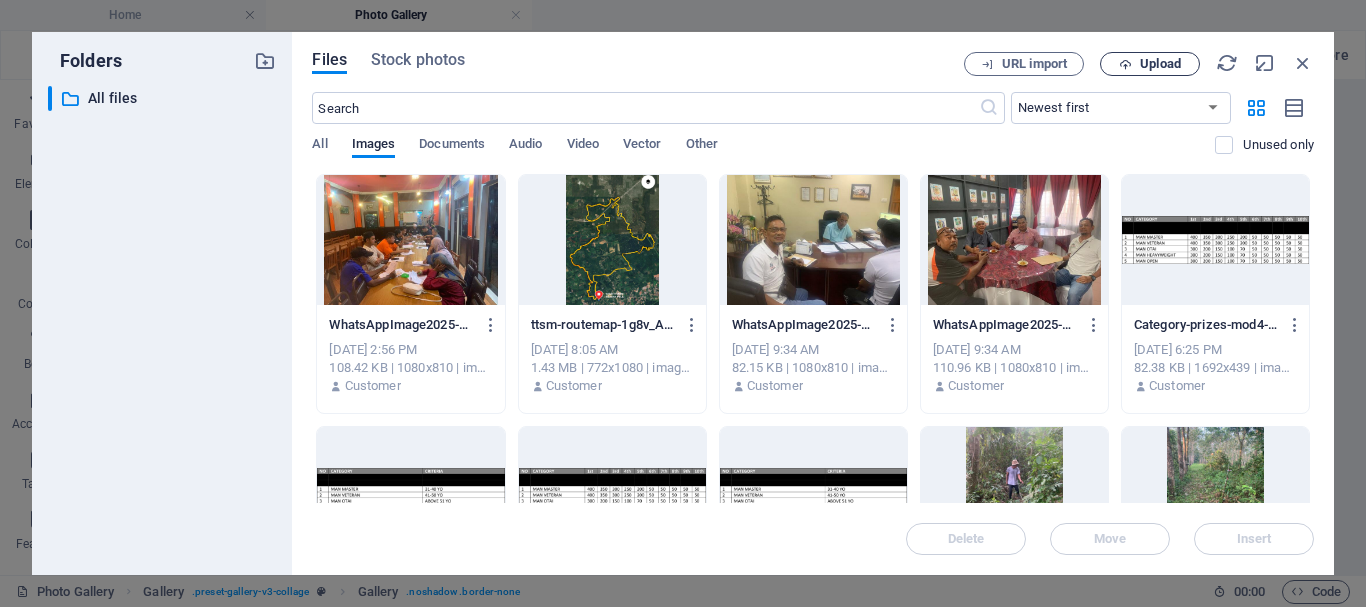 click on "Upload" at bounding box center [1160, 64] 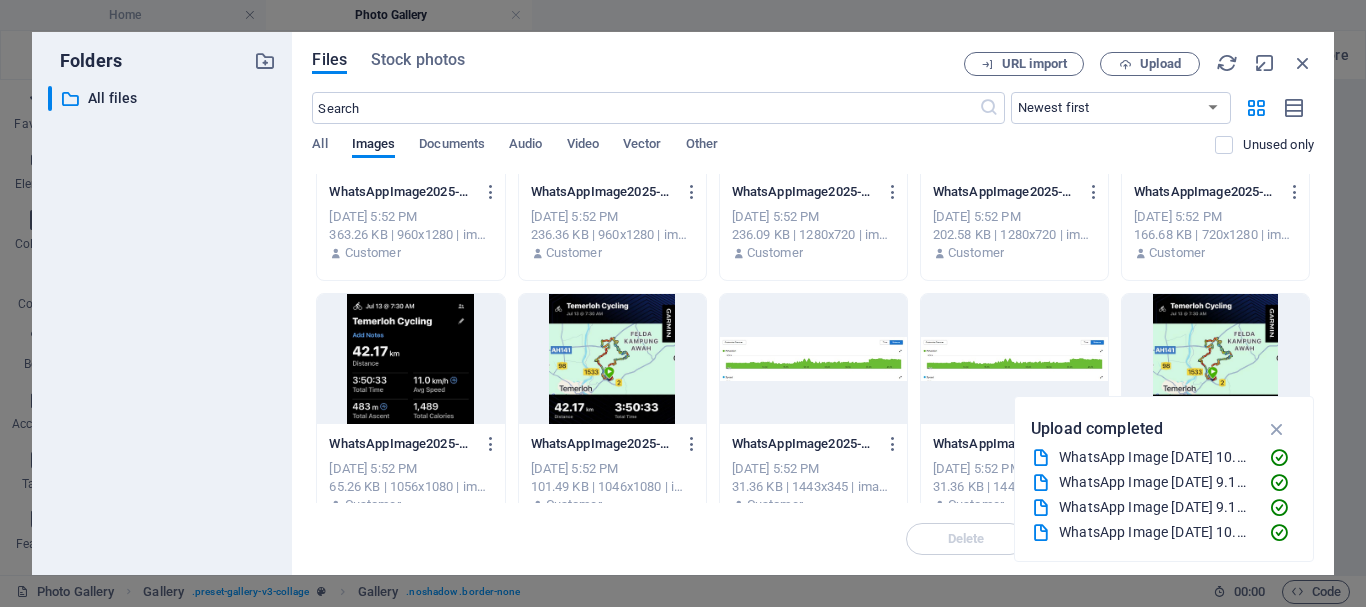 scroll, scrollTop: 200, scrollLeft: 0, axis: vertical 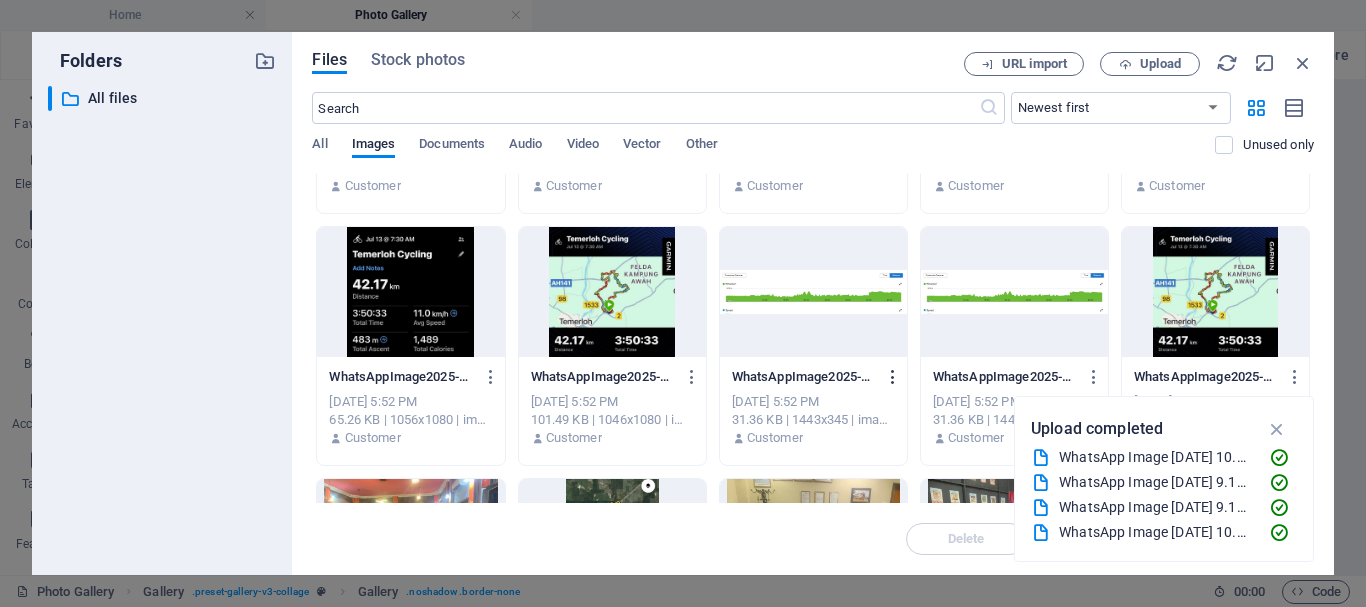 click at bounding box center [893, 377] 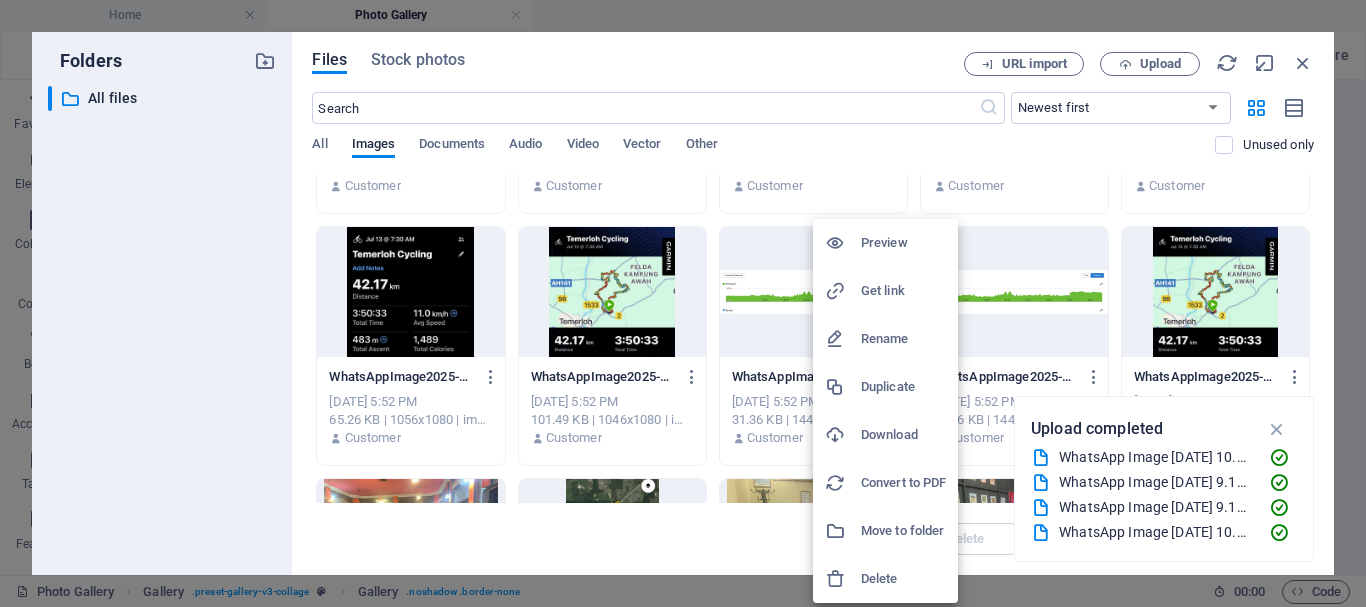 click on "Delete" at bounding box center [903, 579] 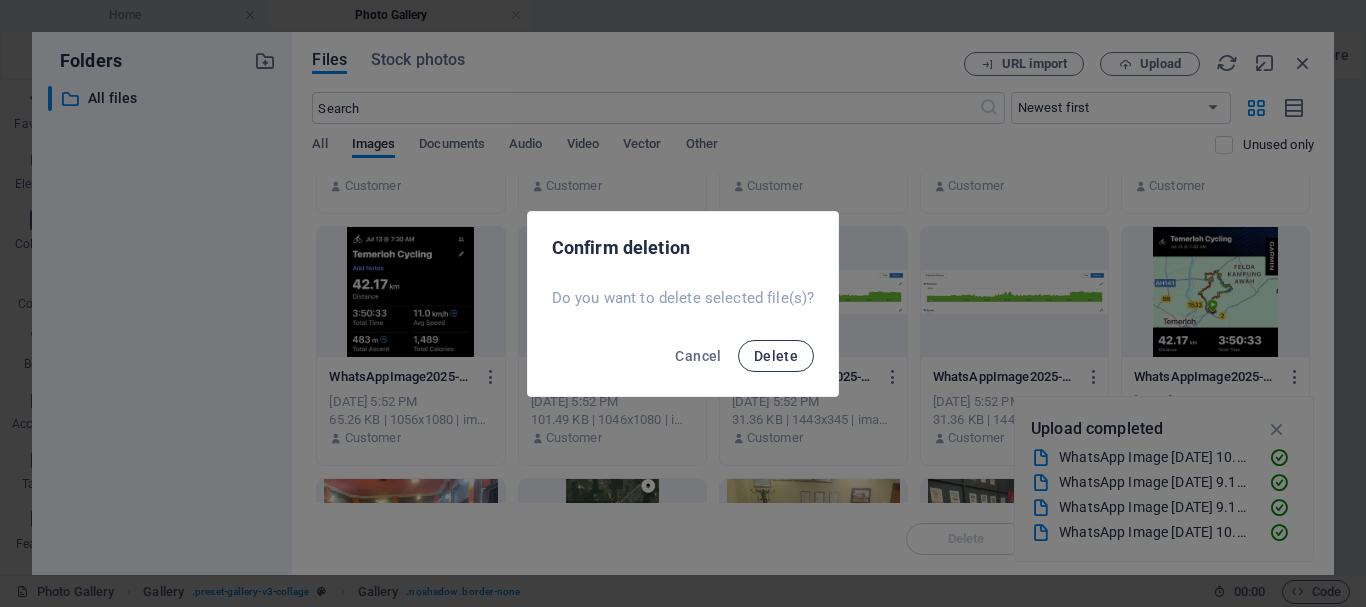 click on "Delete" at bounding box center [776, 356] 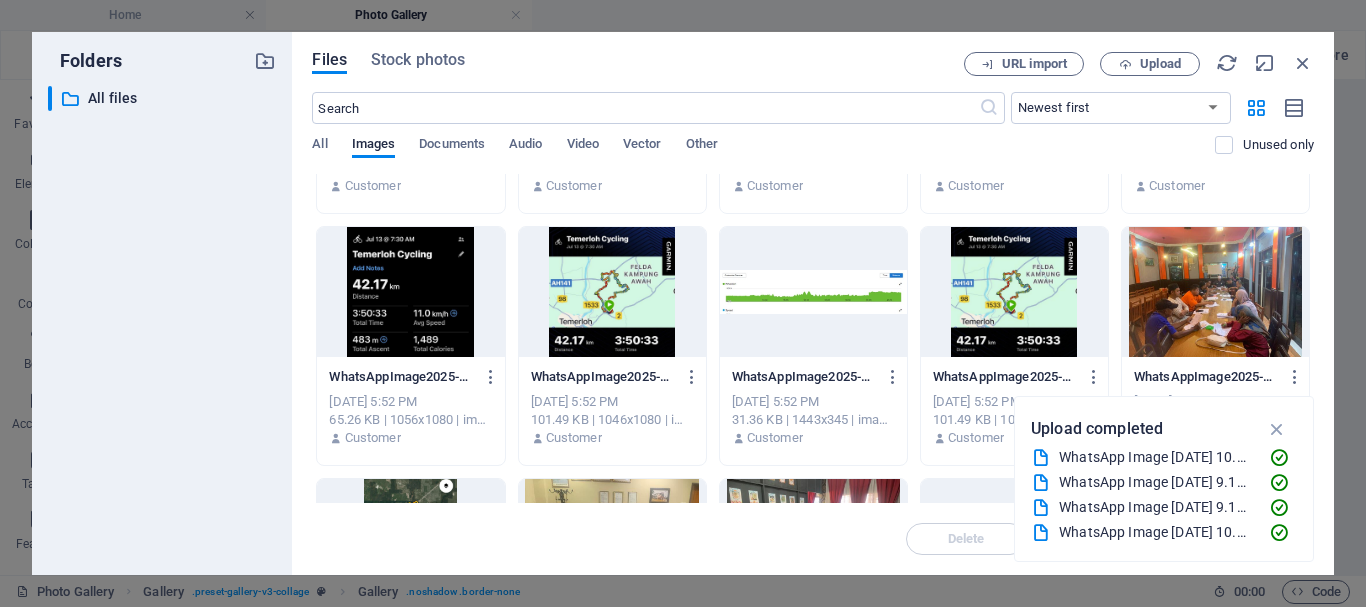 drag, startPoint x: 1282, startPoint y: 429, endPoint x: 1255, endPoint y: 428, distance: 27.018513 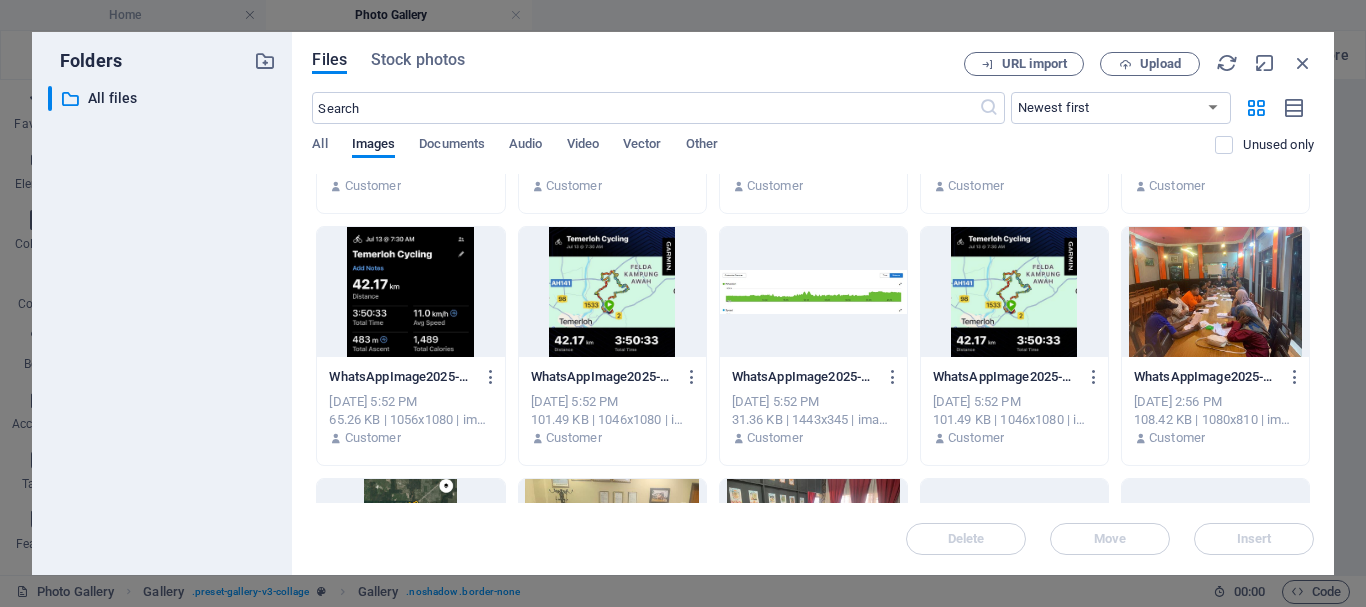click at bounding box center (410, 292) 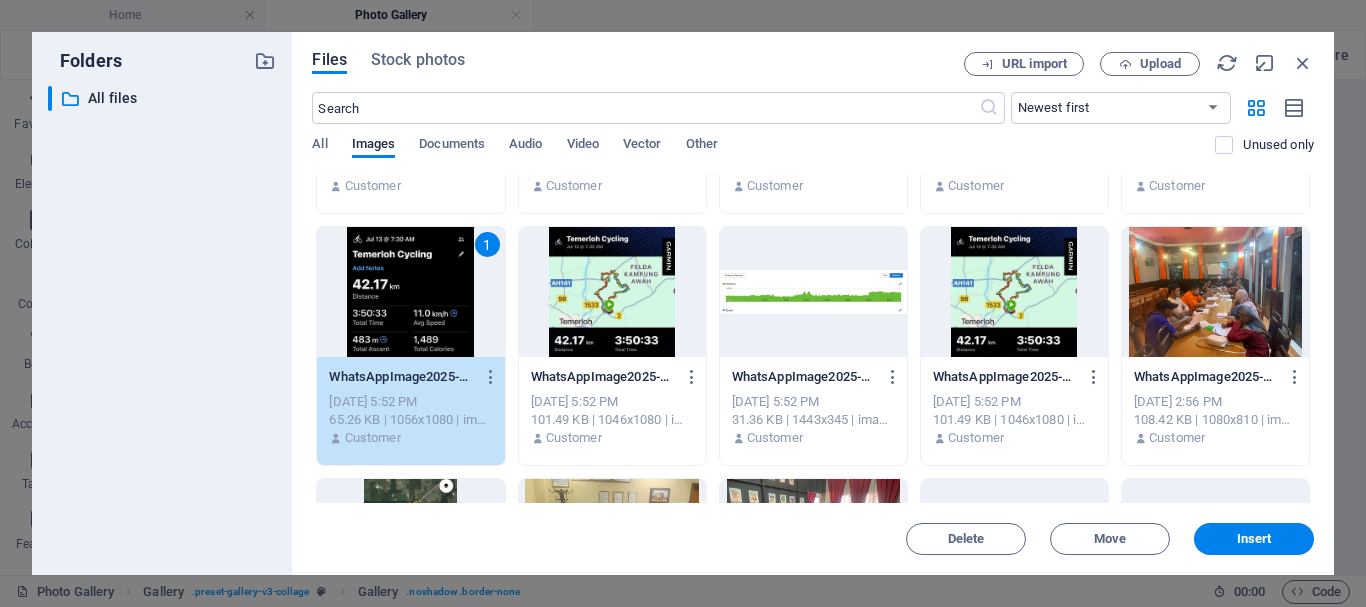 click at bounding box center (612, 292) 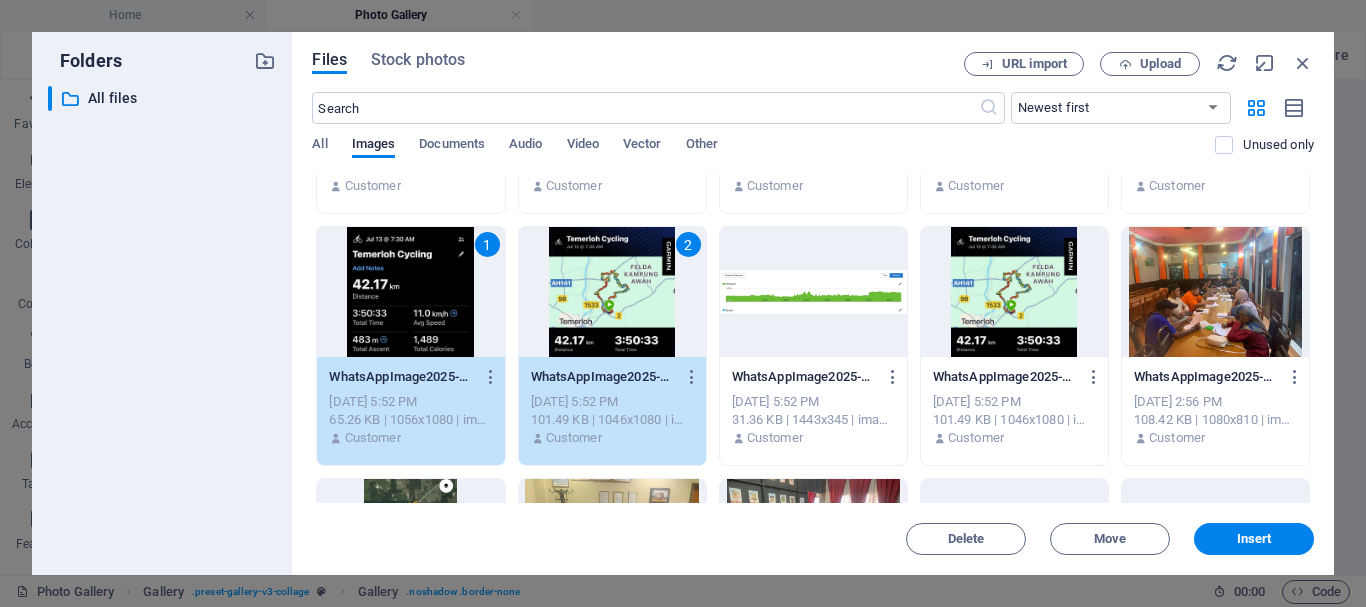 click at bounding box center (813, 292) 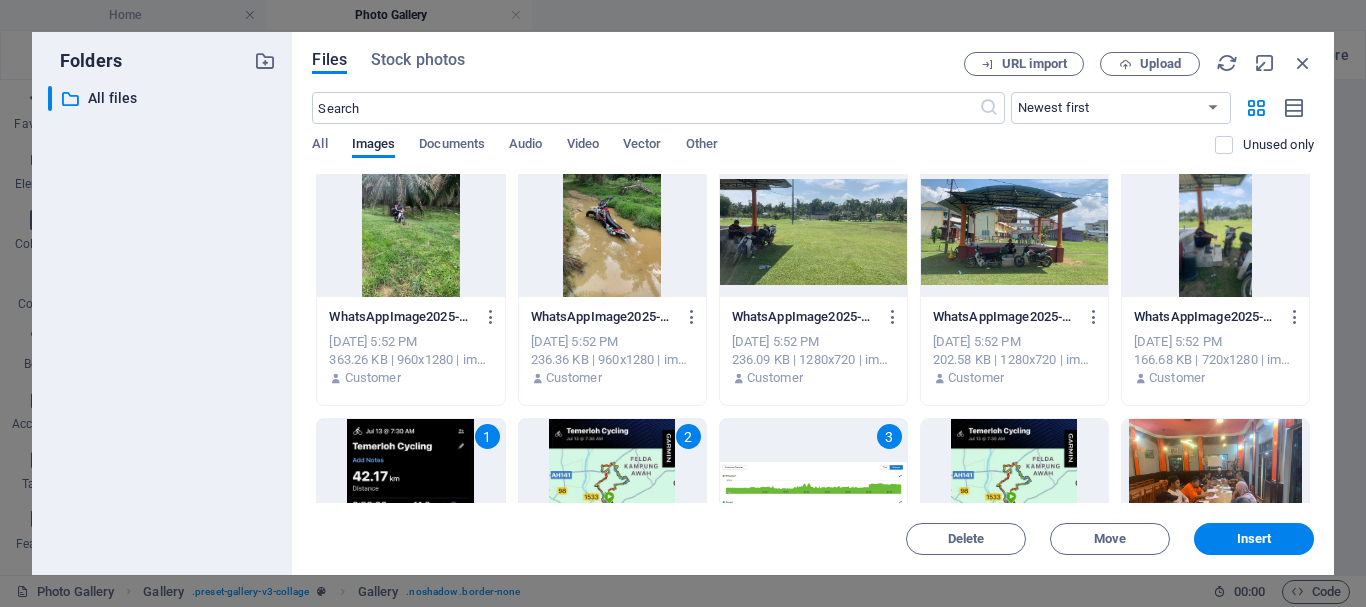 scroll, scrollTop: 0, scrollLeft: 0, axis: both 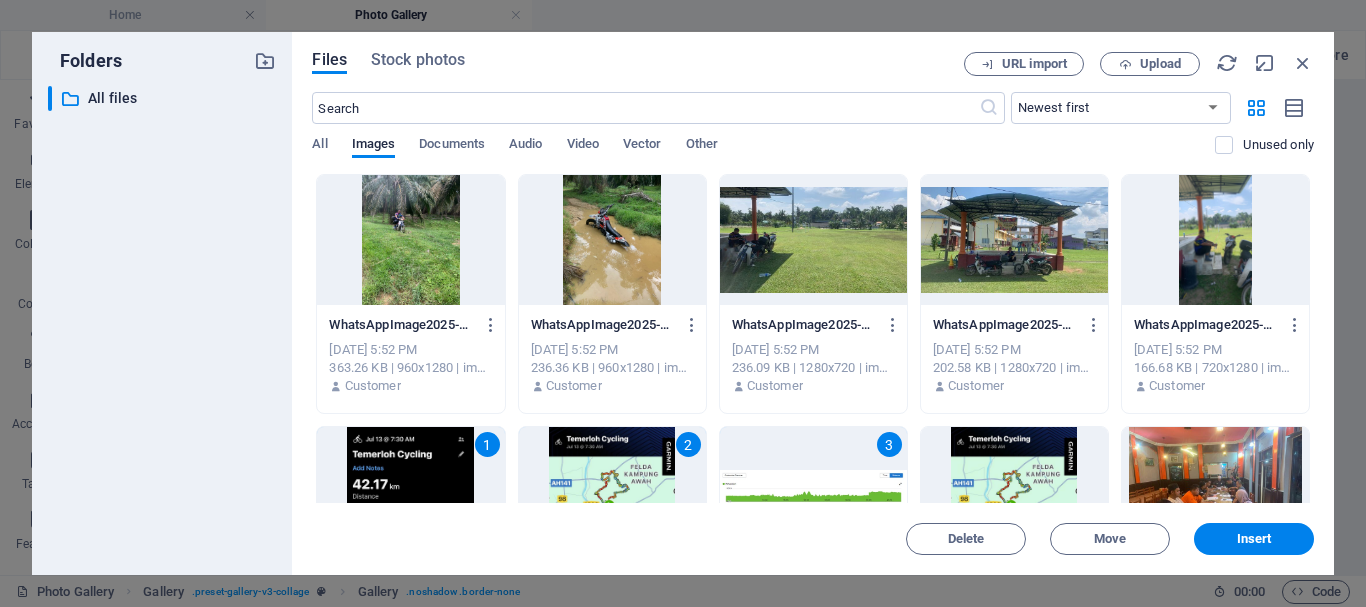 click at bounding box center [1014, 240] 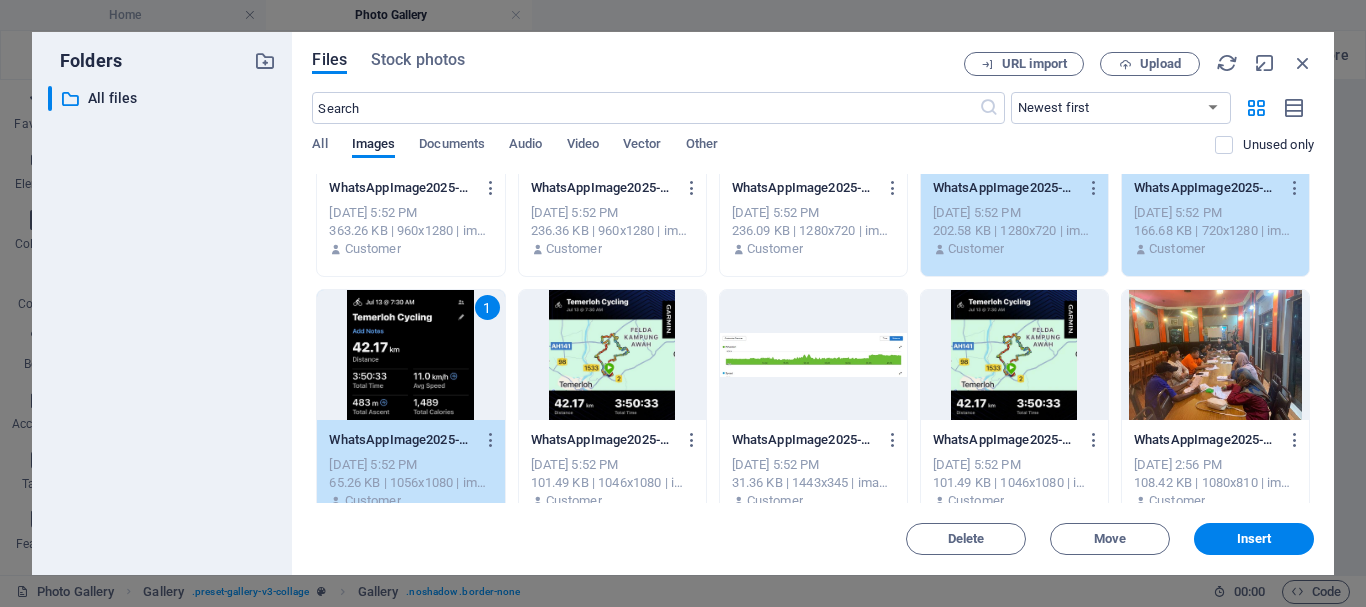scroll, scrollTop: 300, scrollLeft: 0, axis: vertical 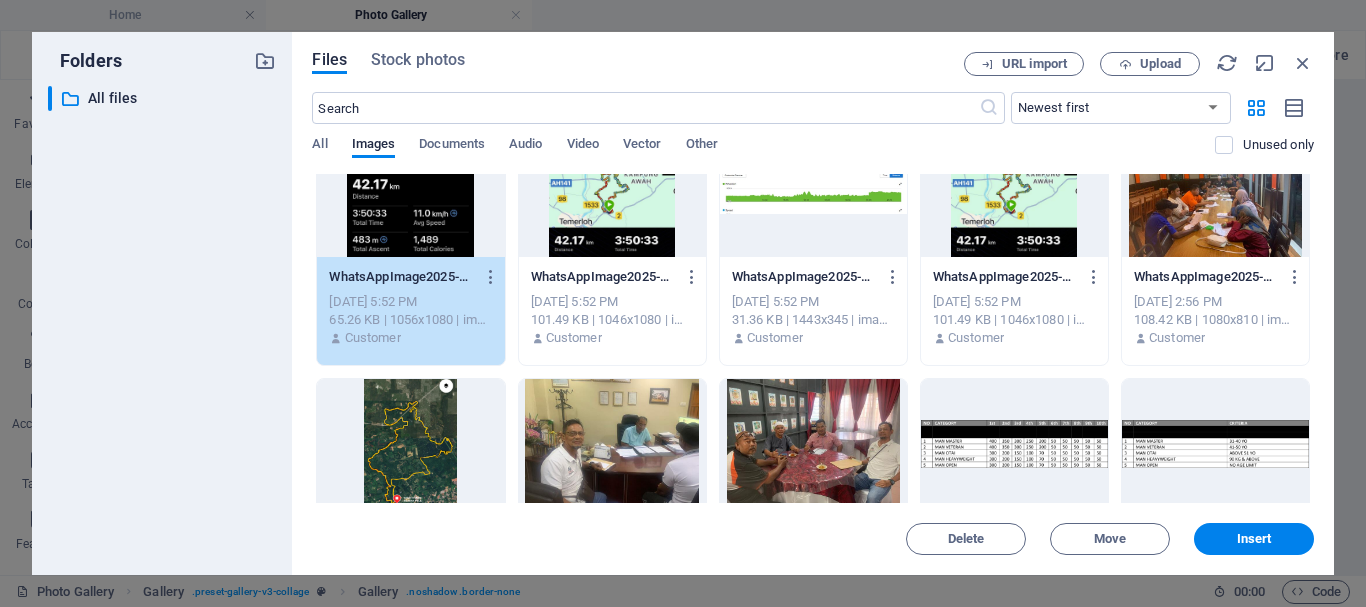 click at bounding box center (612, 192) 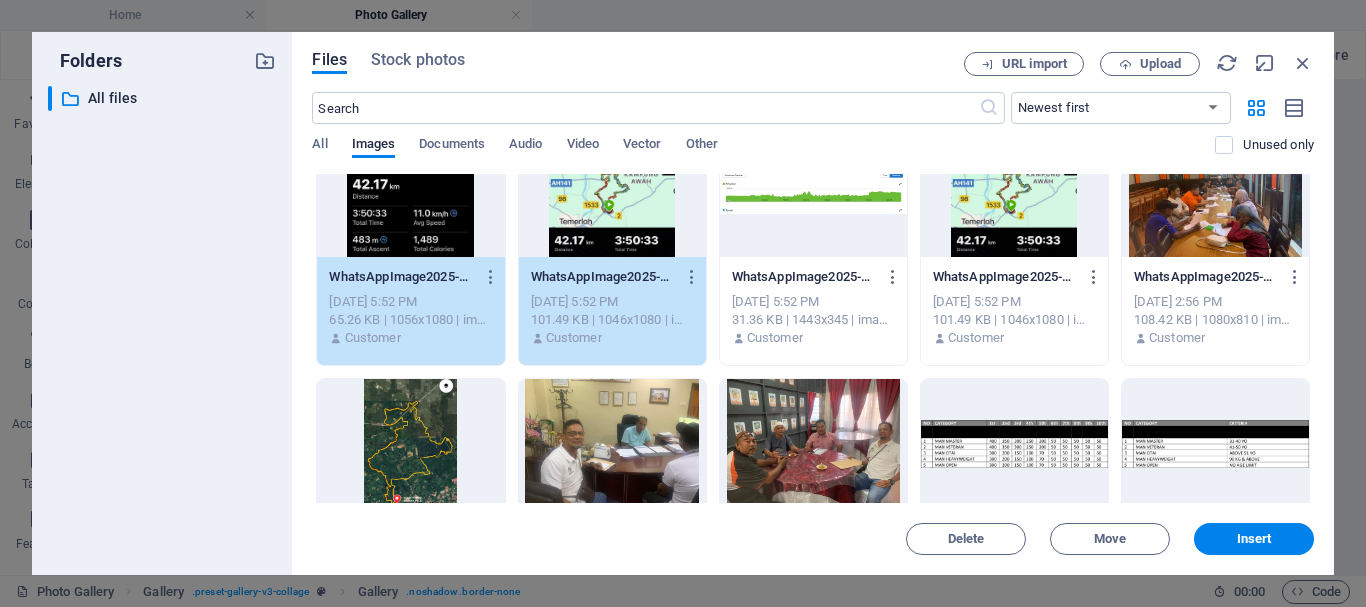 scroll, scrollTop: 0, scrollLeft: 0, axis: both 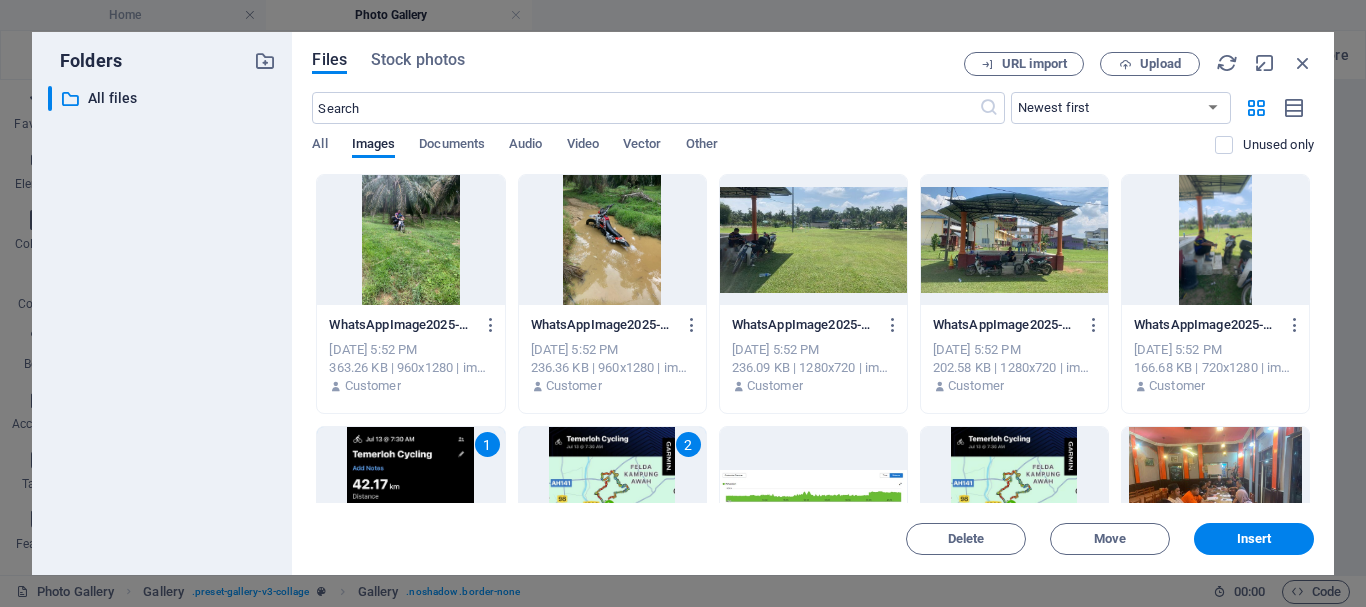 click at bounding box center (1215, 240) 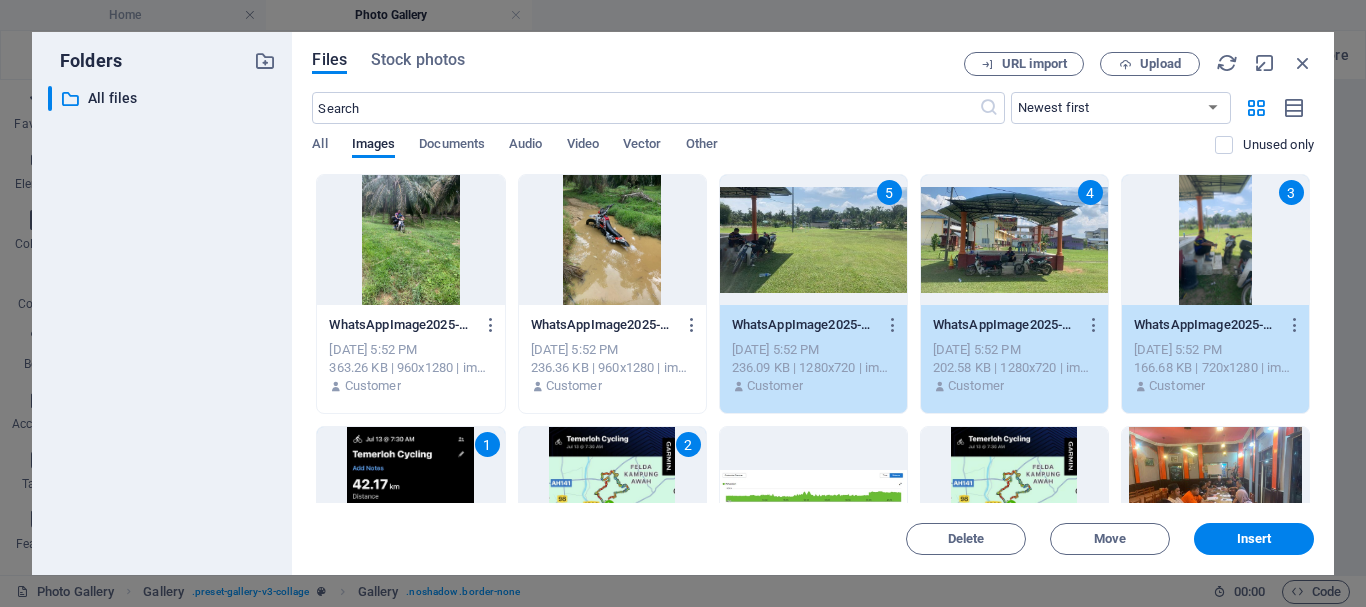 click at bounding box center [410, 240] 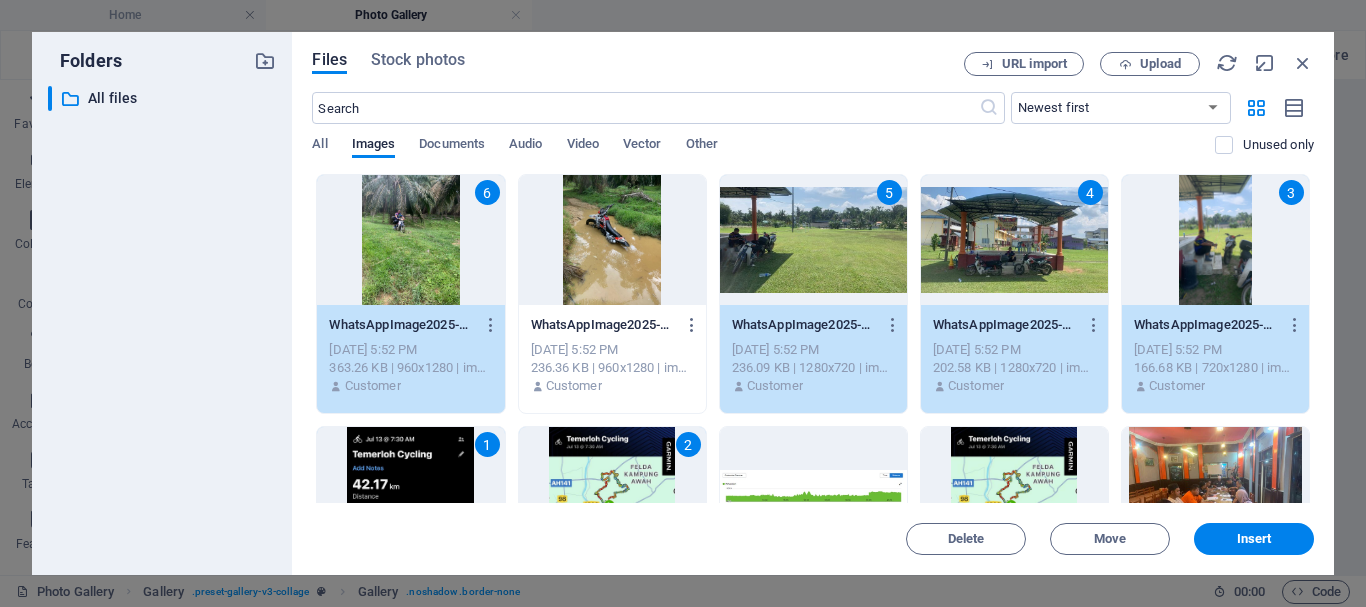 click at bounding box center [612, 240] 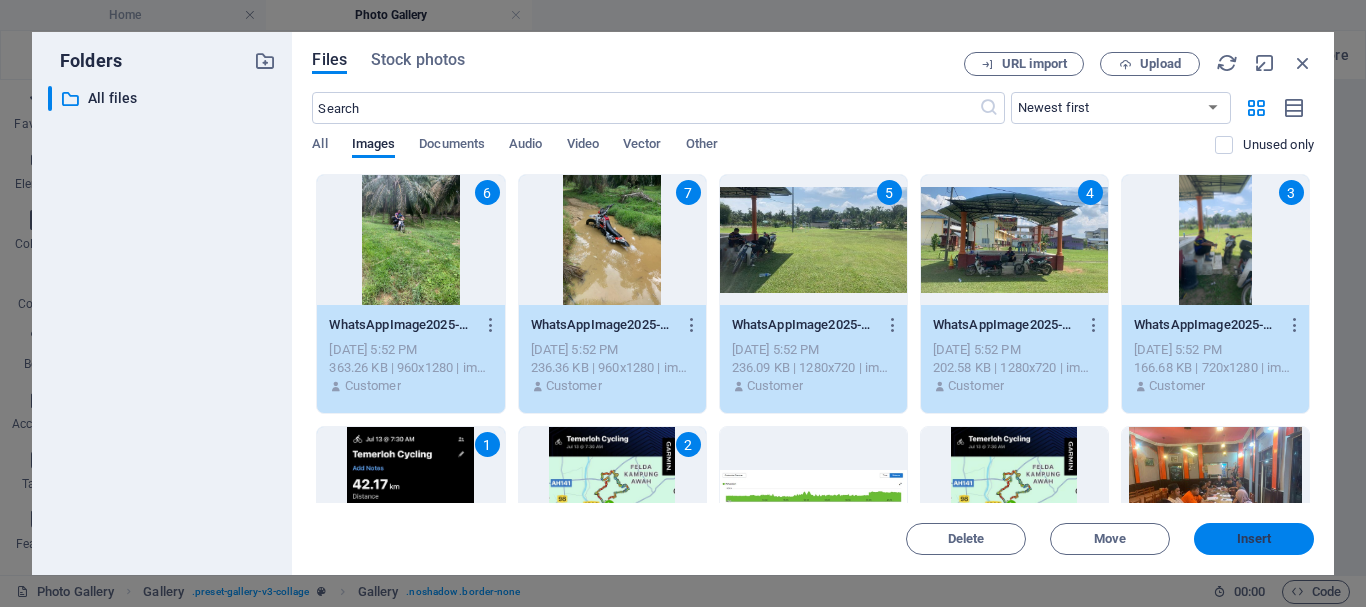 click on "Insert" at bounding box center [1254, 539] 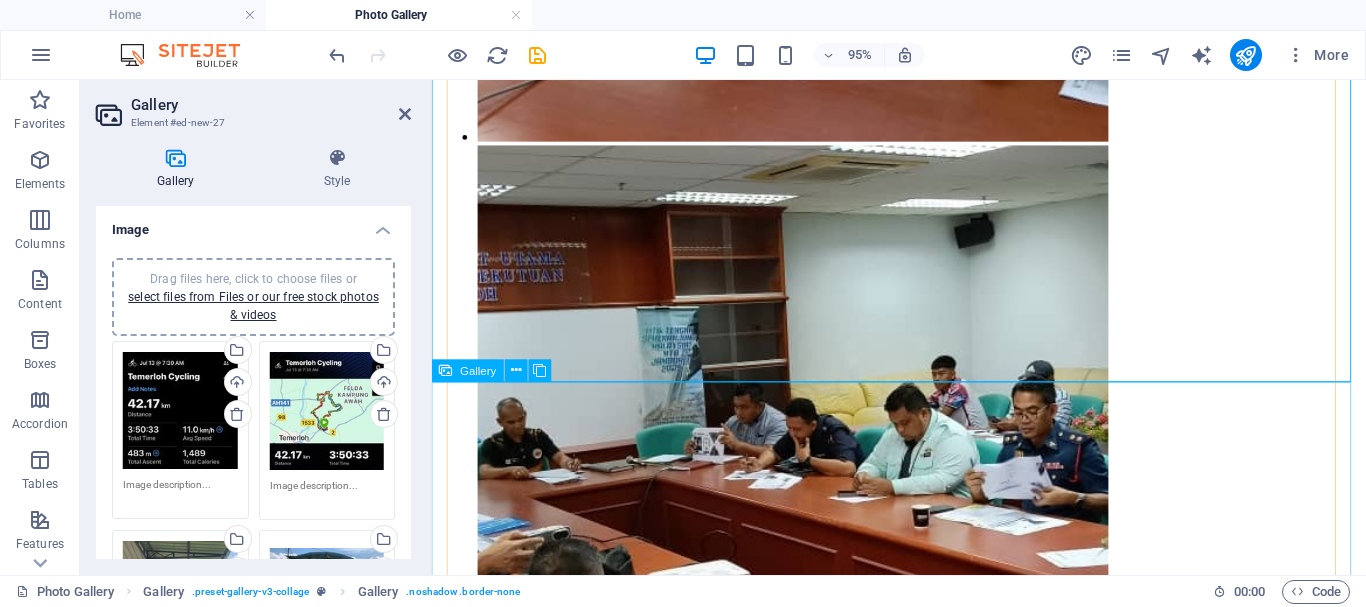 scroll, scrollTop: 1906, scrollLeft: 0, axis: vertical 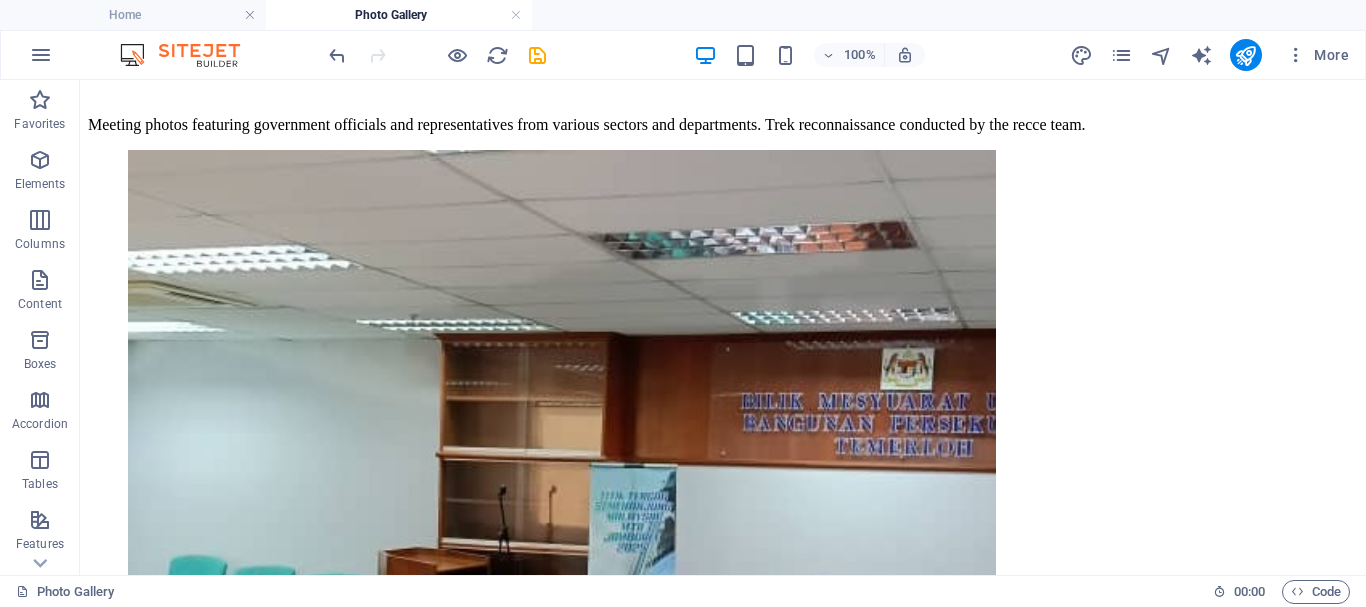 drag, startPoint x: 466, startPoint y: 367, endPoint x: 316, endPoint y: 606, distance: 282.17194 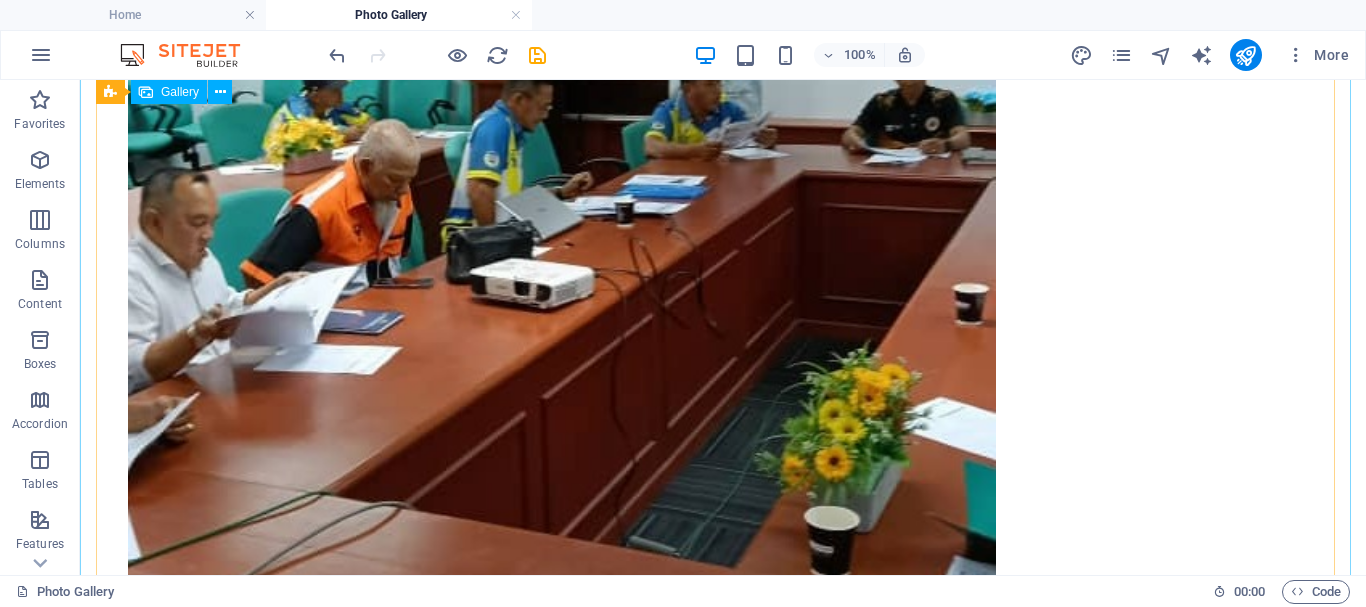 scroll, scrollTop: 1703, scrollLeft: 0, axis: vertical 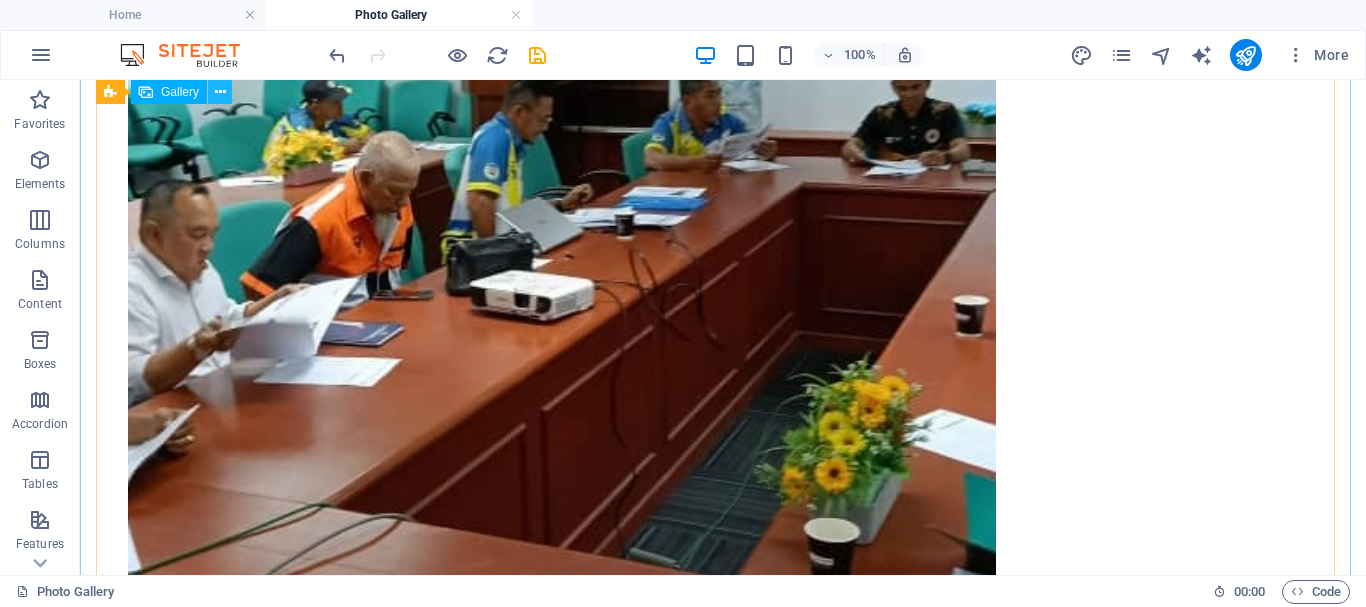 click at bounding box center (220, 92) 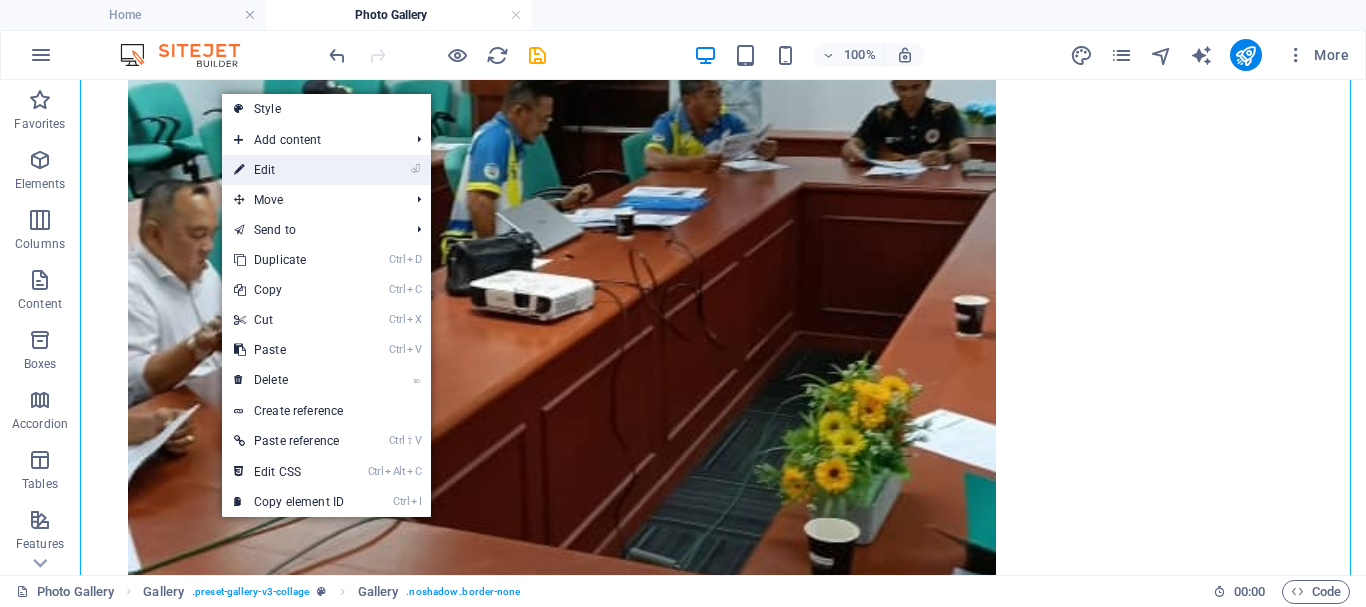 click on "⏎  Edit" at bounding box center (289, 170) 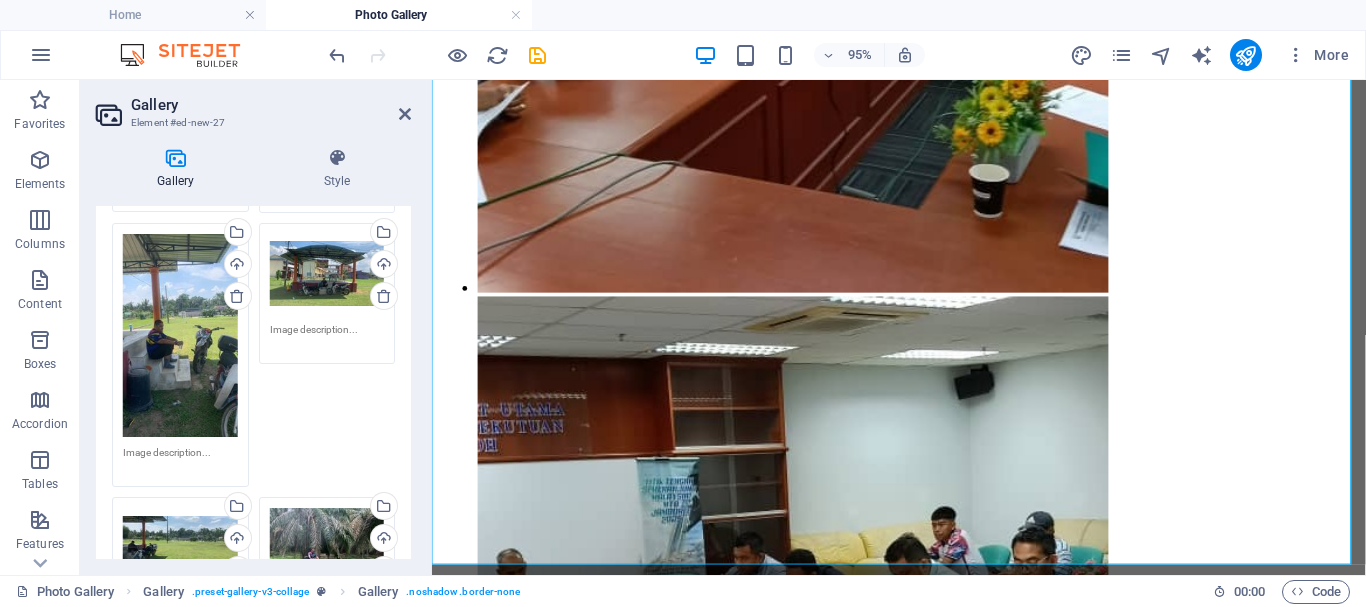 scroll, scrollTop: 318, scrollLeft: 0, axis: vertical 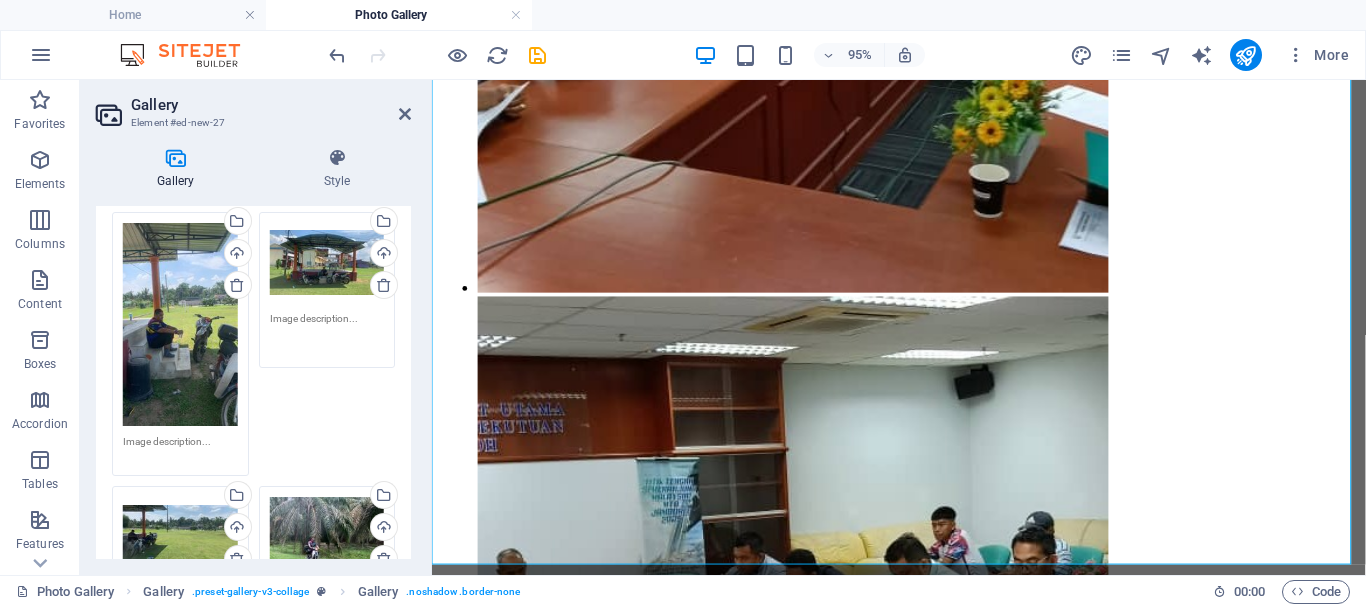 click at bounding box center [327, 333] 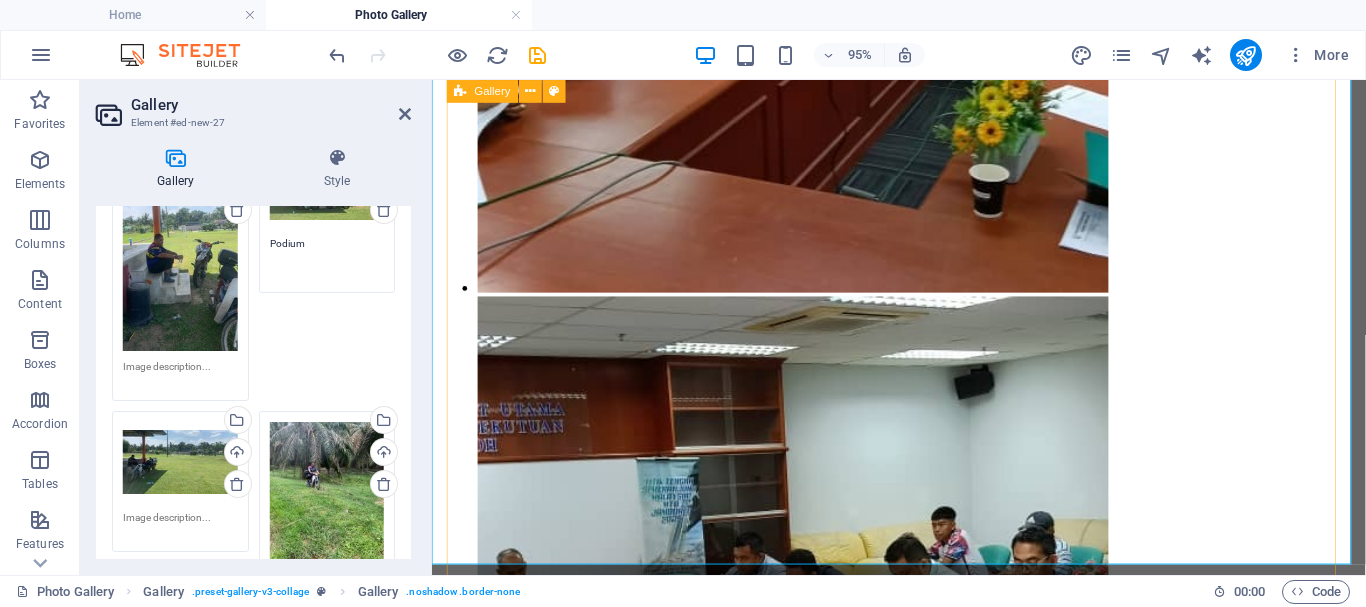 scroll, scrollTop: 418, scrollLeft: 0, axis: vertical 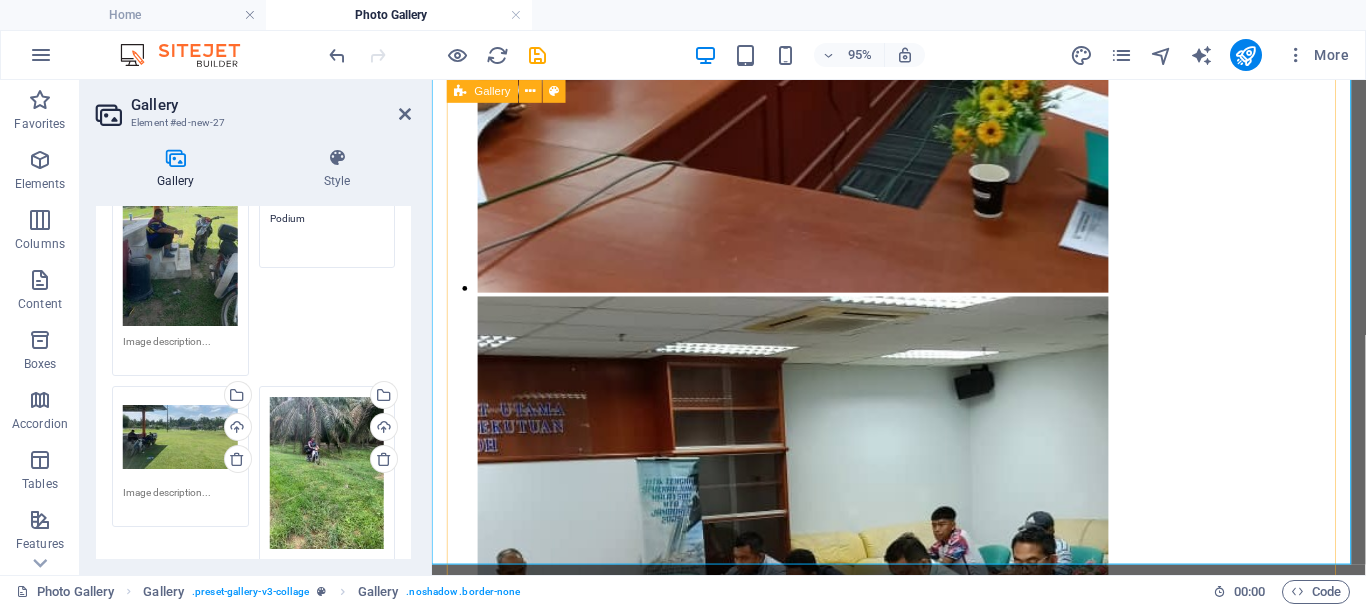 type on "Podium" 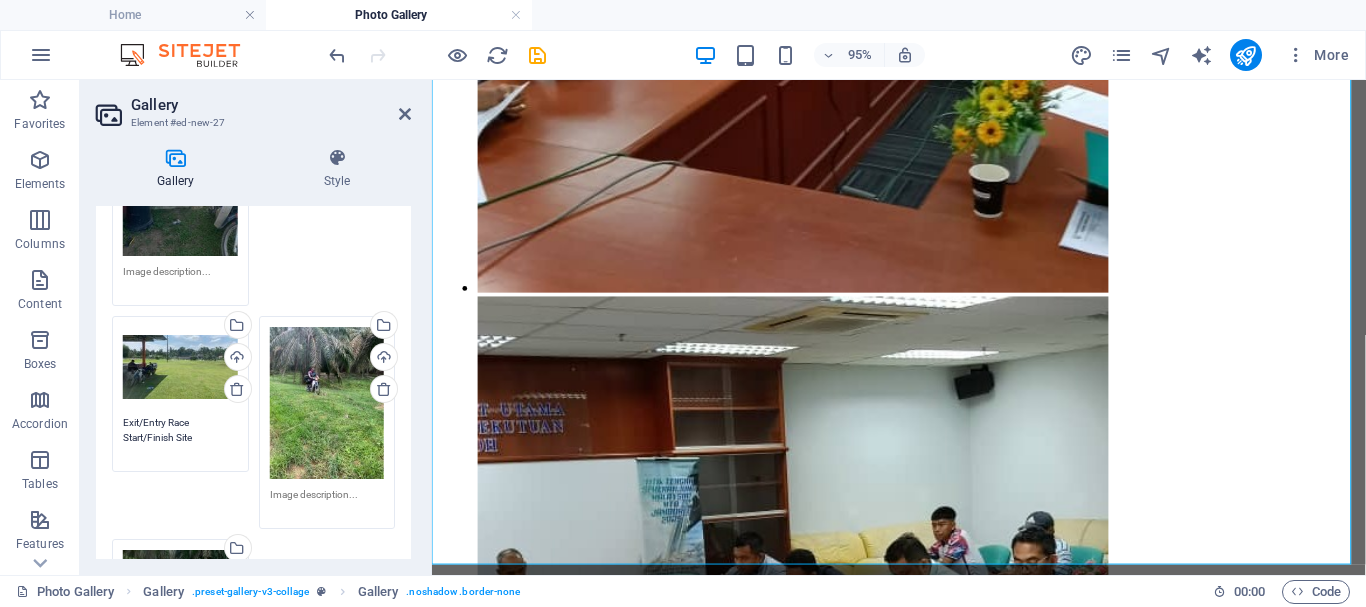 scroll, scrollTop: 718, scrollLeft: 0, axis: vertical 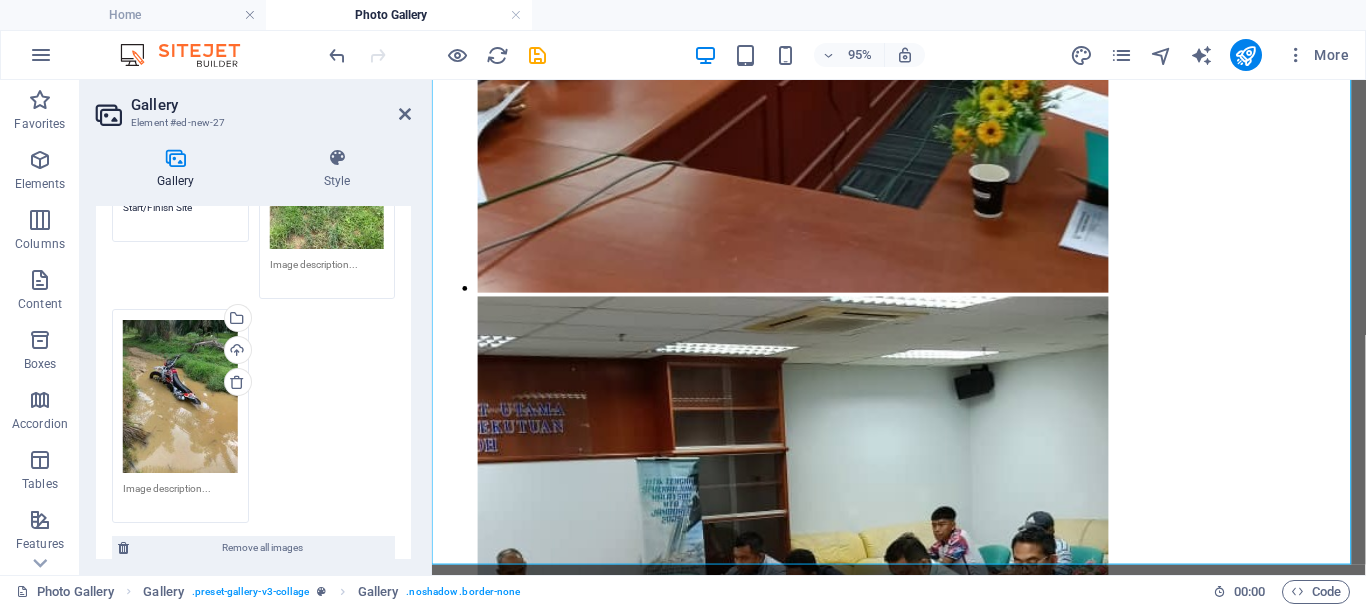 type on "Exit/Entry Race Start/Finish Site" 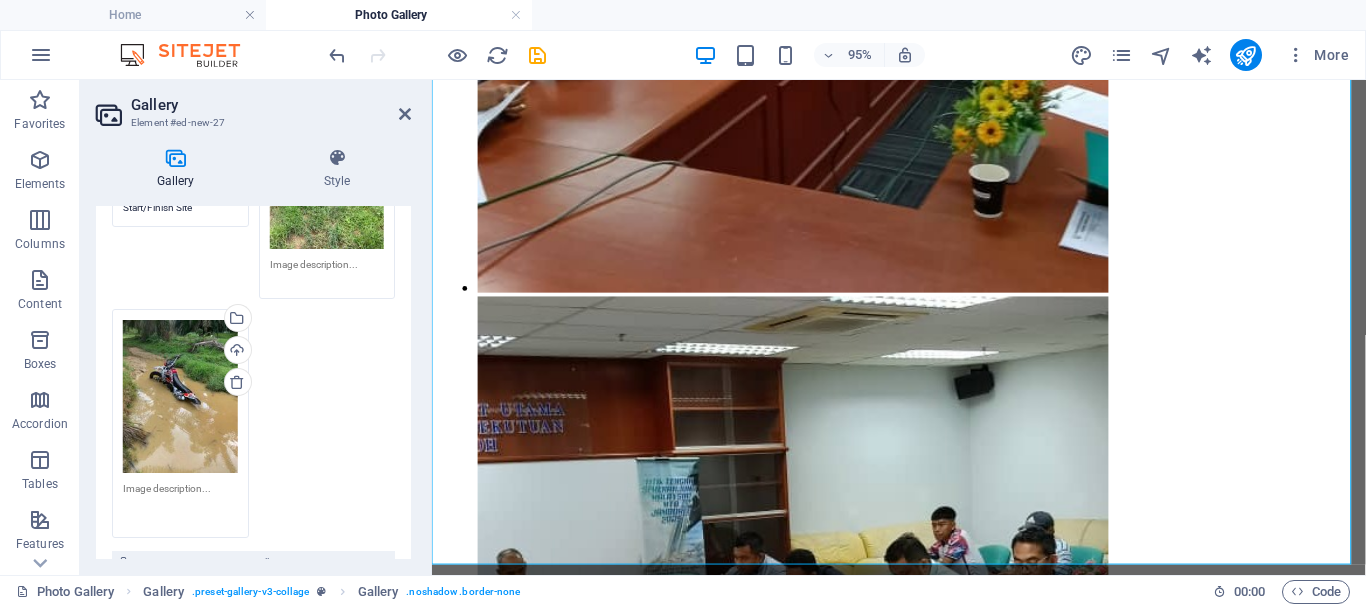click at bounding box center (180, 503) 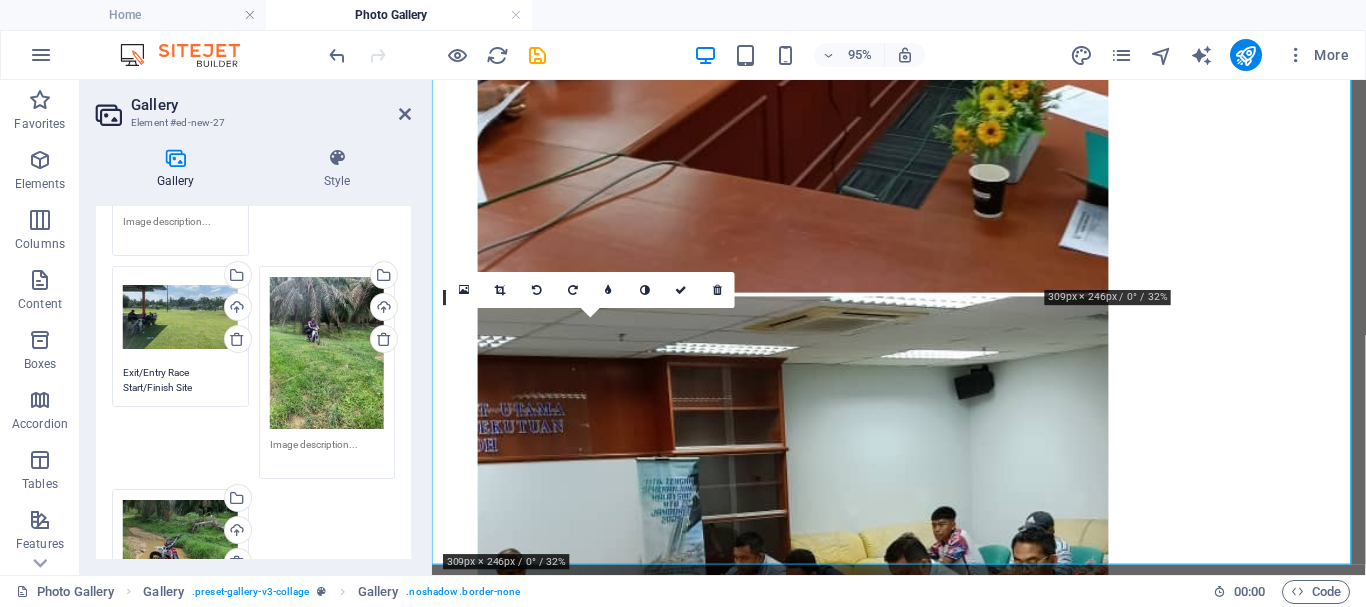 scroll, scrollTop: 518, scrollLeft: 0, axis: vertical 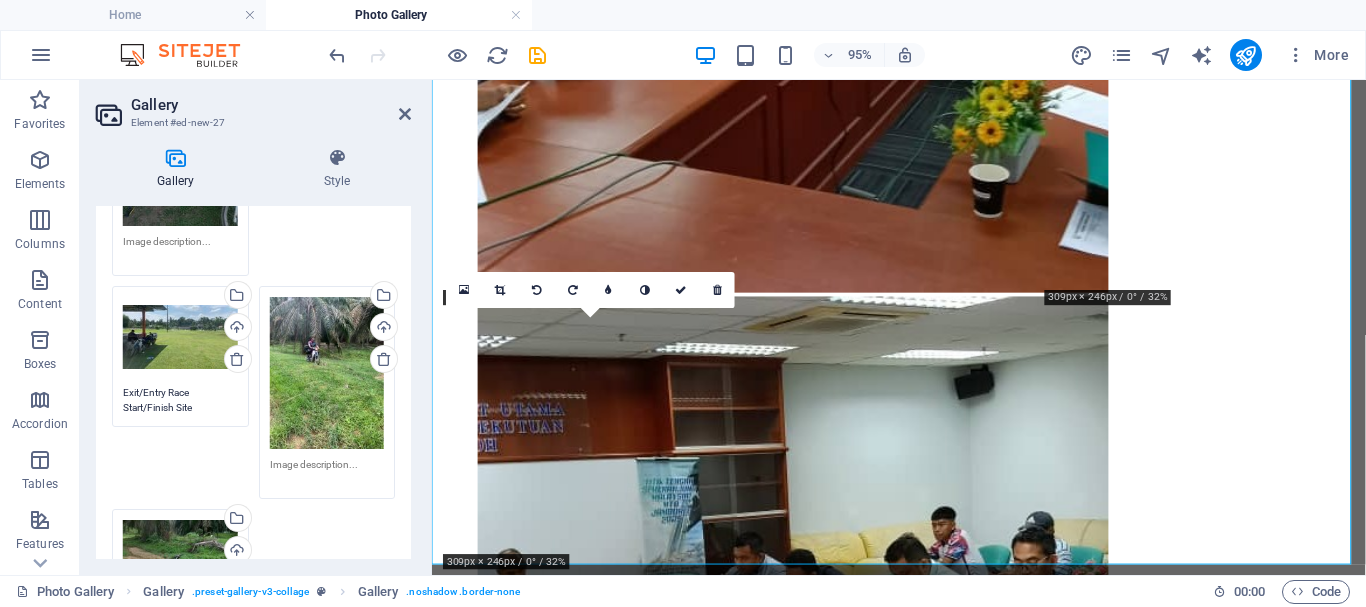 type on "Splash 💦" 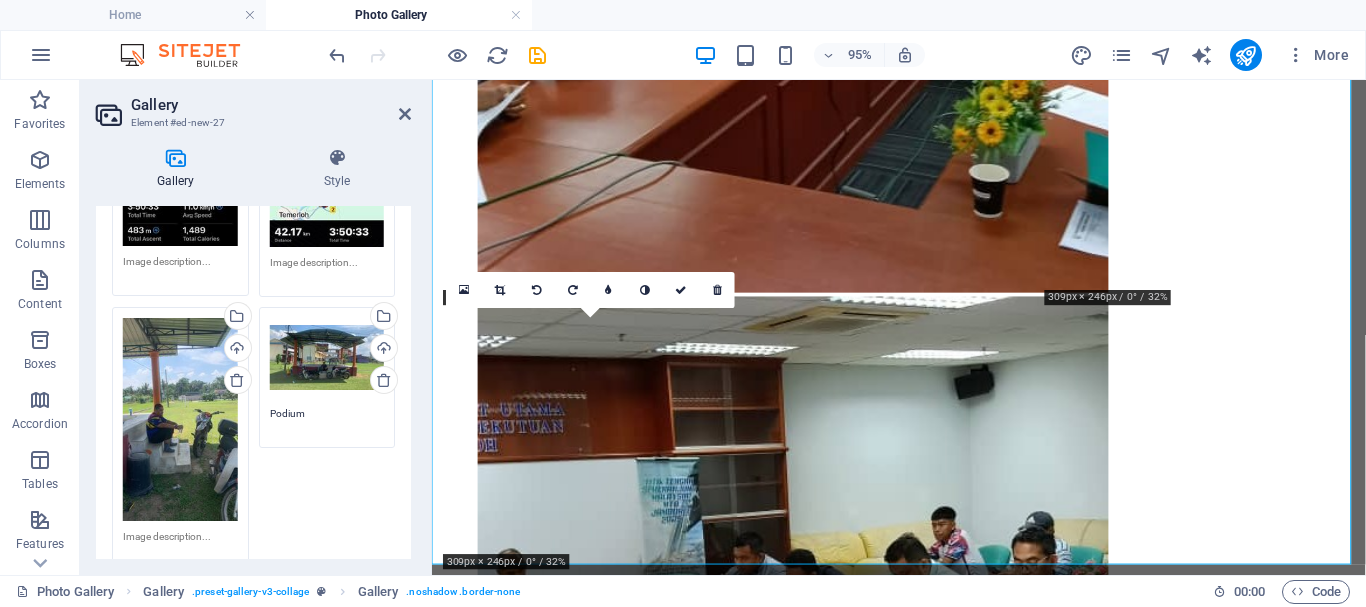 scroll, scrollTop: 218, scrollLeft: 0, axis: vertical 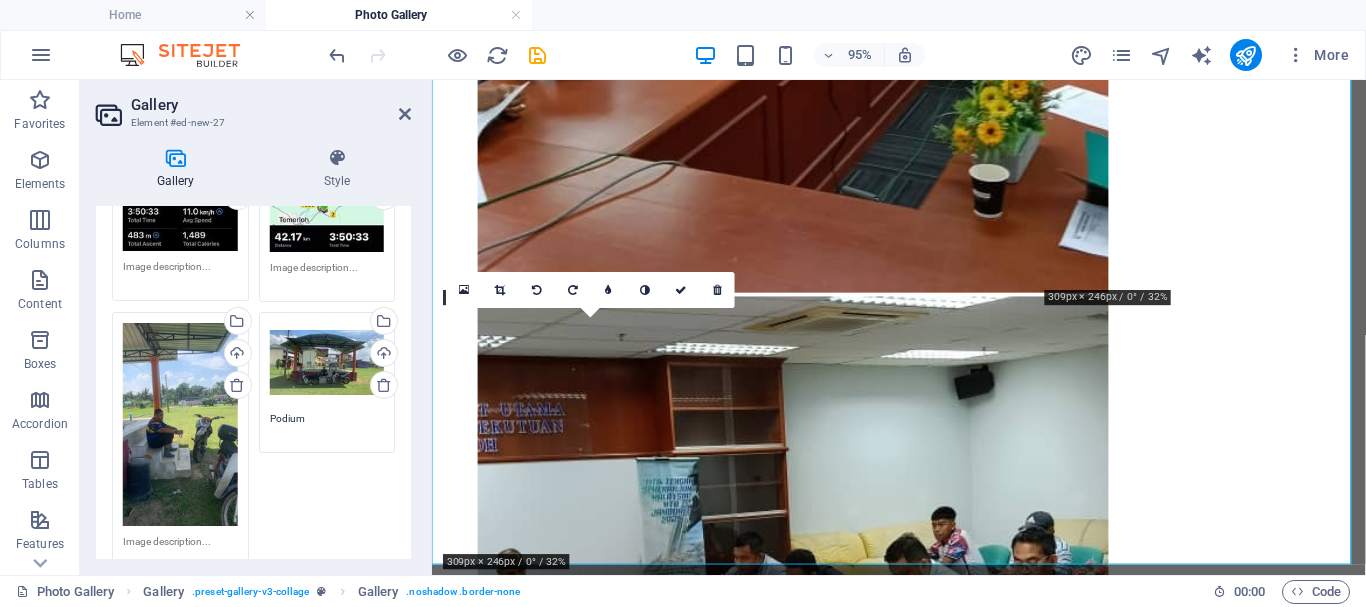 type on "Wet Grassy trail" 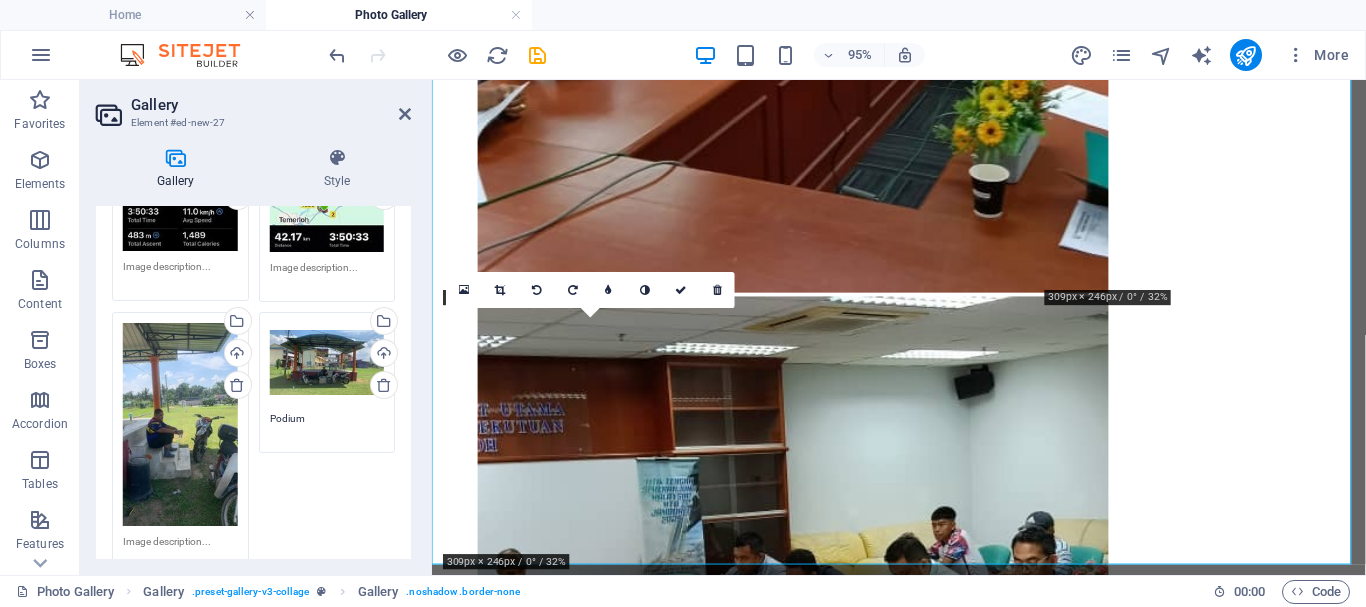 click at bounding box center (180, 556) 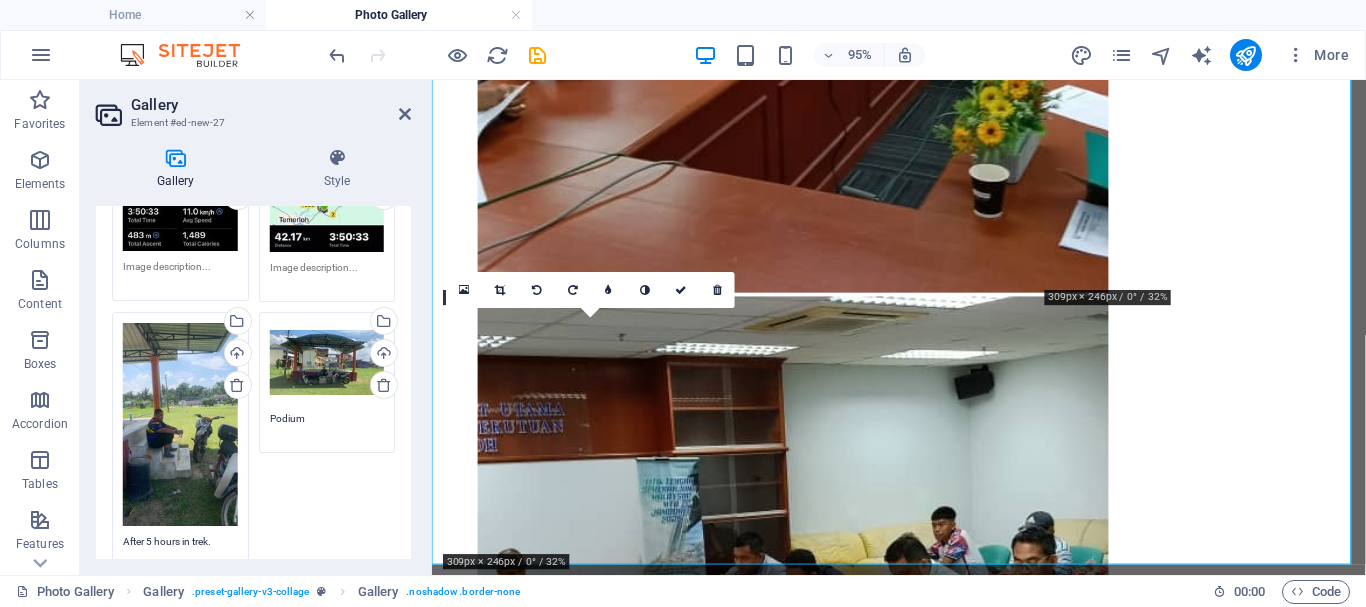 scroll, scrollTop: 0, scrollLeft: 0, axis: both 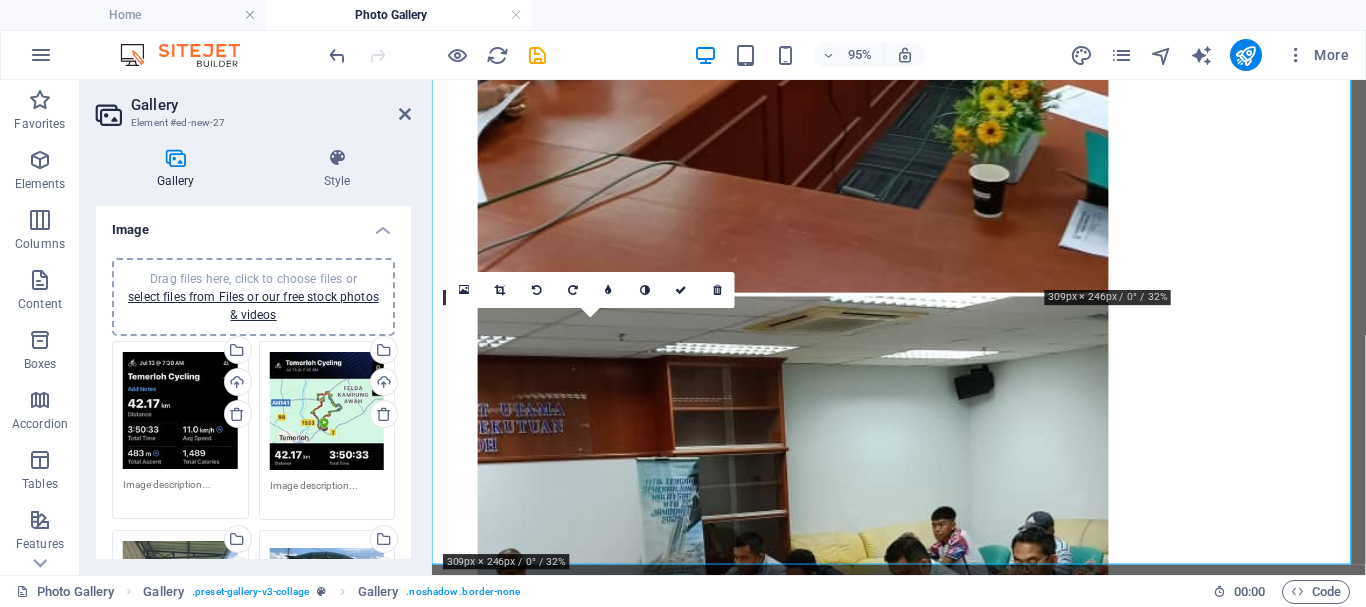 type on "After 5 hours in trek." 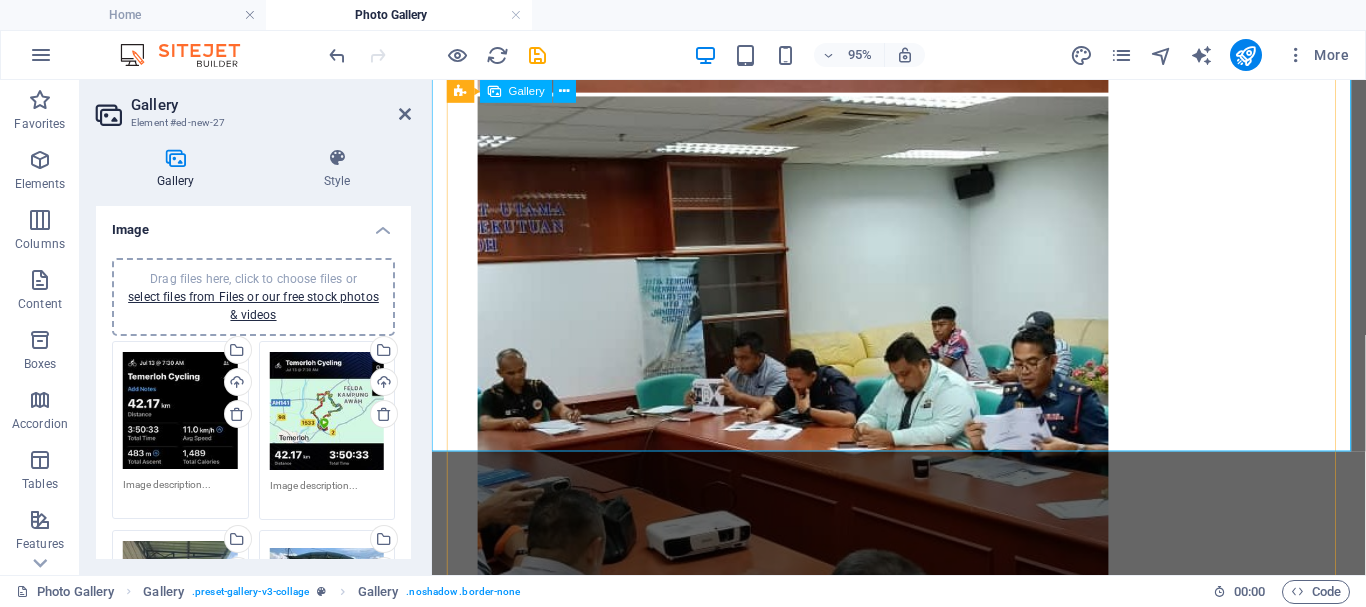 scroll, scrollTop: 1703, scrollLeft: 0, axis: vertical 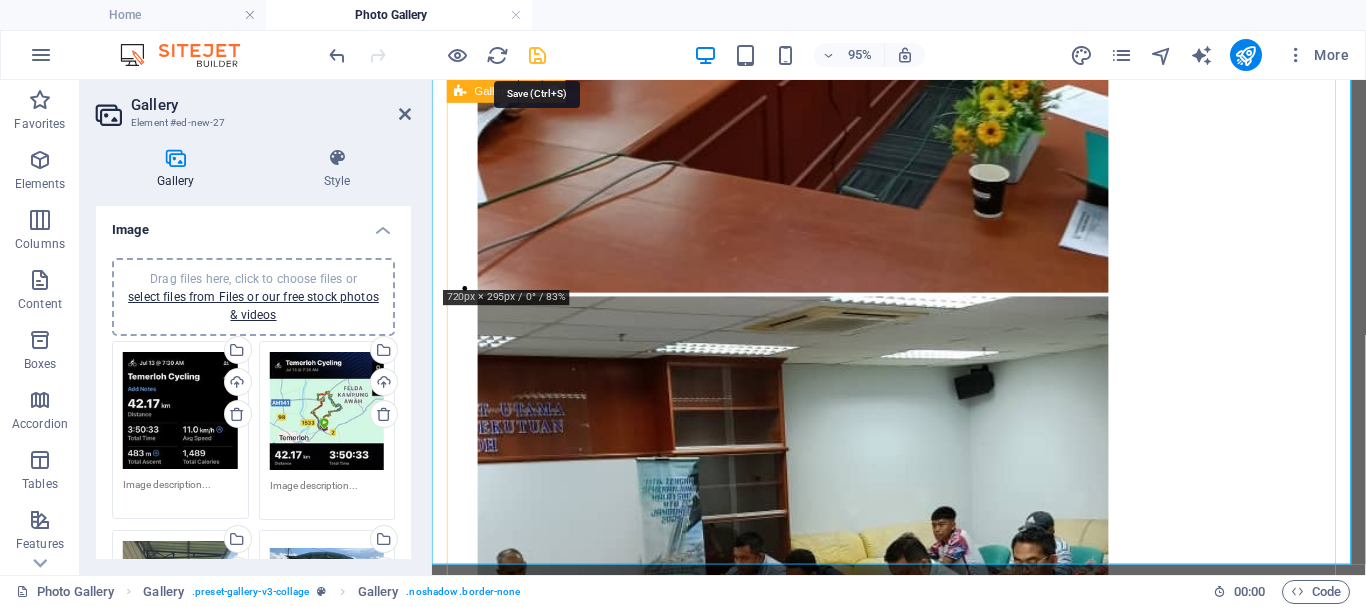 click at bounding box center [537, 55] 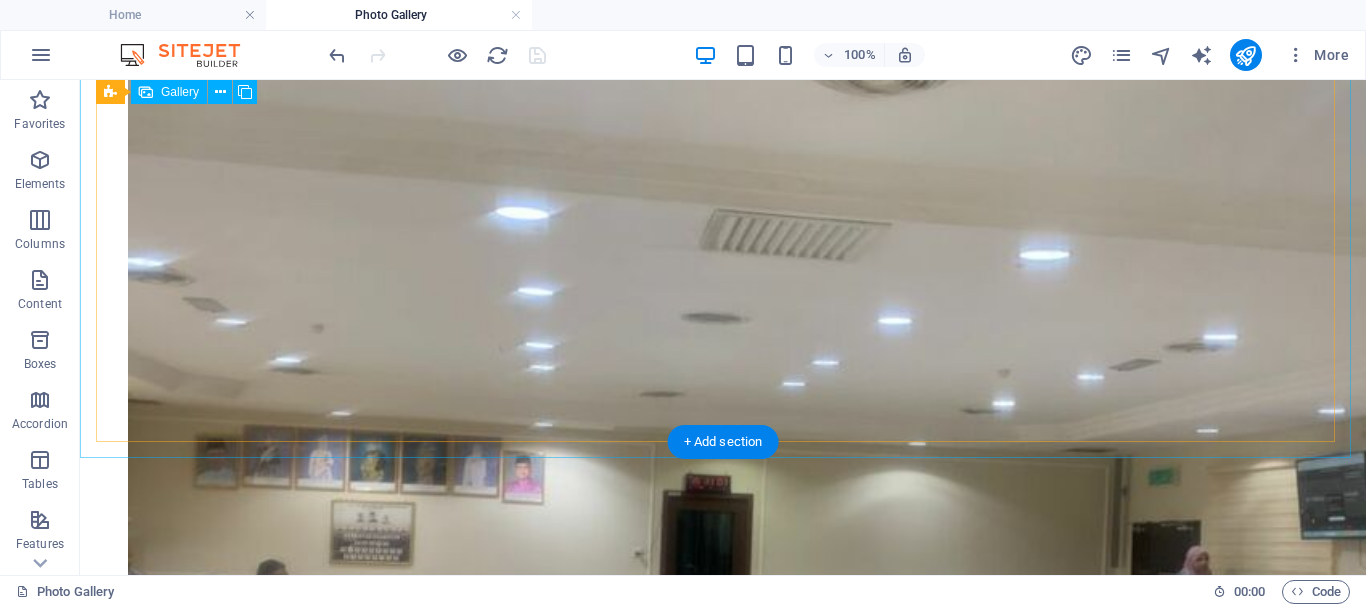 scroll, scrollTop: 3401, scrollLeft: 0, axis: vertical 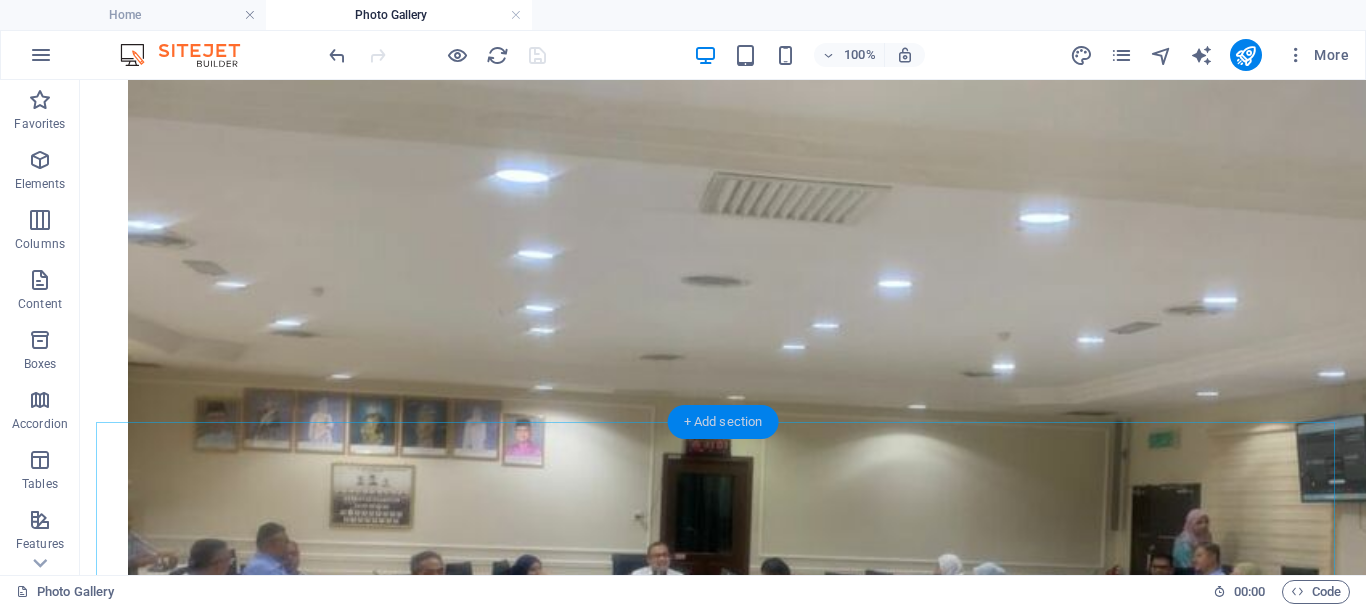 click on "+ Add section" at bounding box center (723, 422) 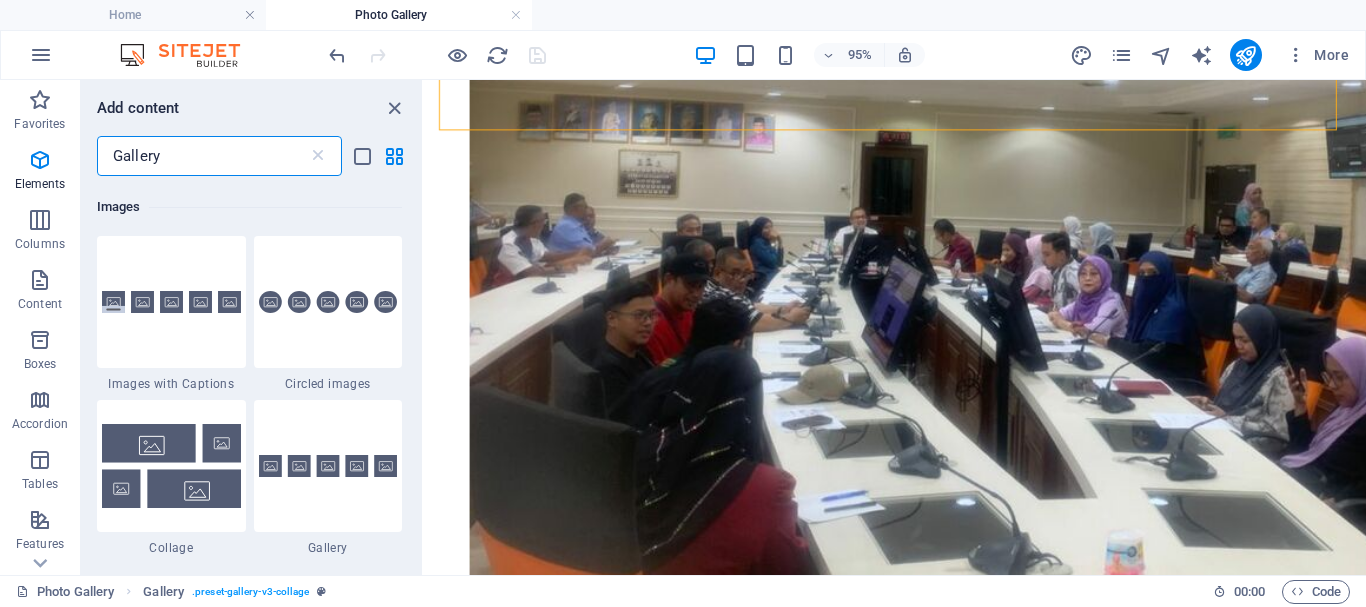 scroll, scrollTop: 0, scrollLeft: 0, axis: both 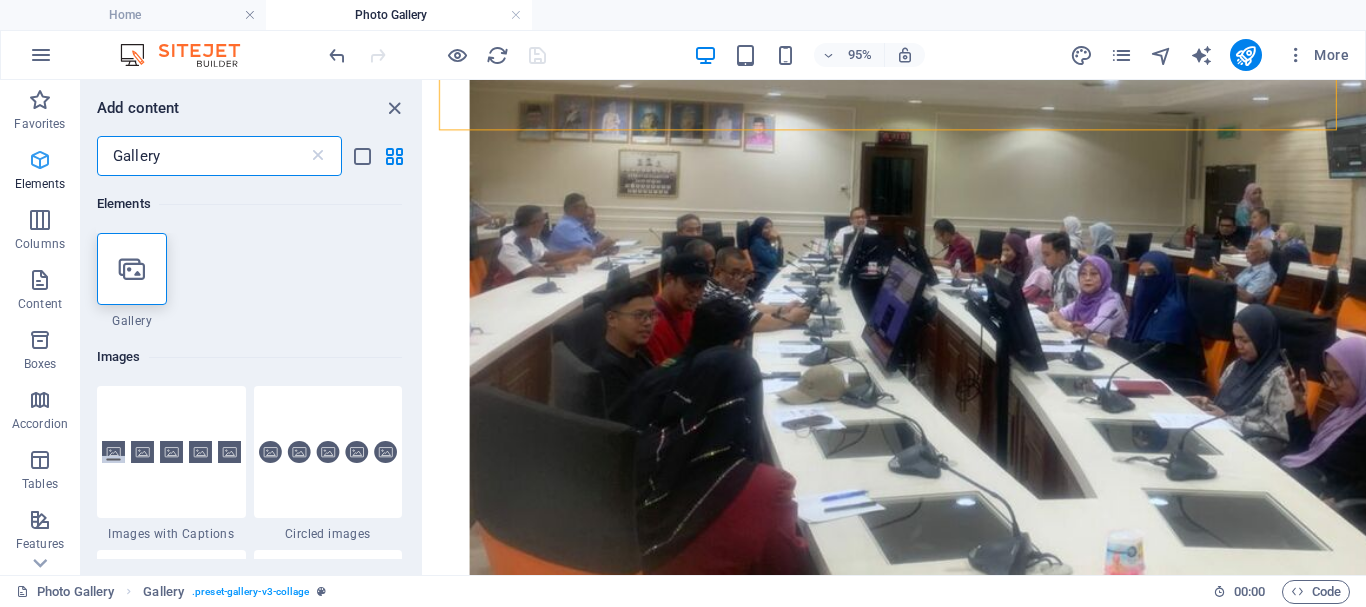 drag, startPoint x: 164, startPoint y: 155, endPoint x: 39, endPoint y: 157, distance: 125.016 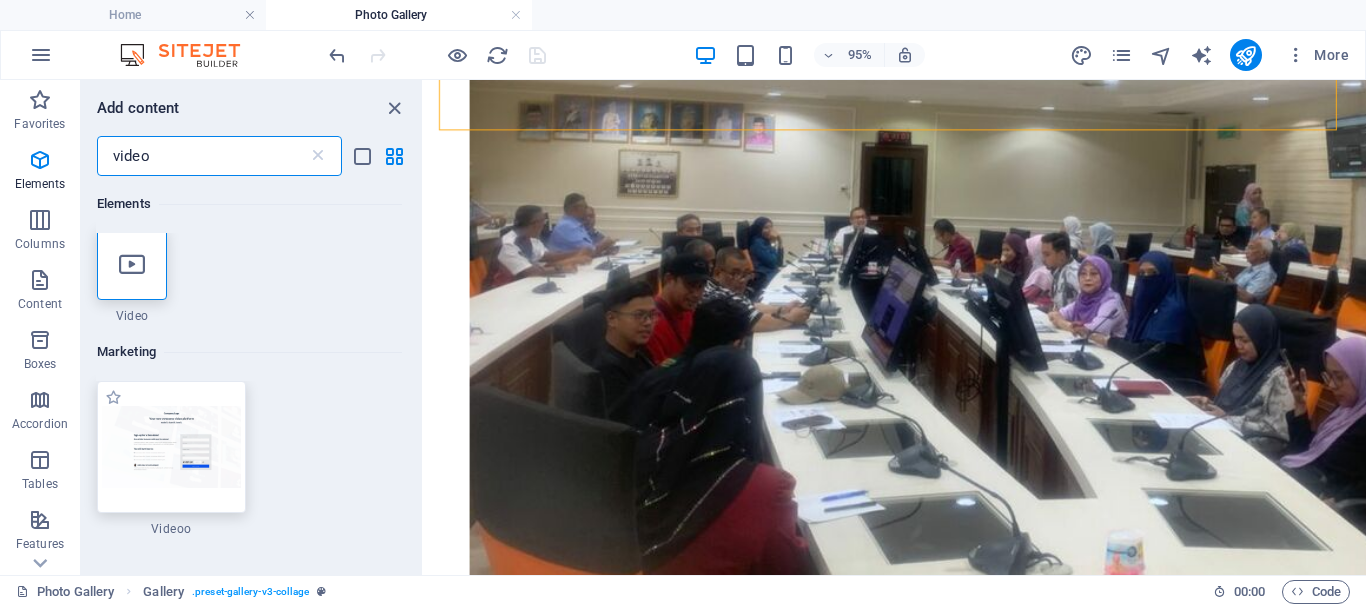 scroll, scrollTop: 0, scrollLeft: 0, axis: both 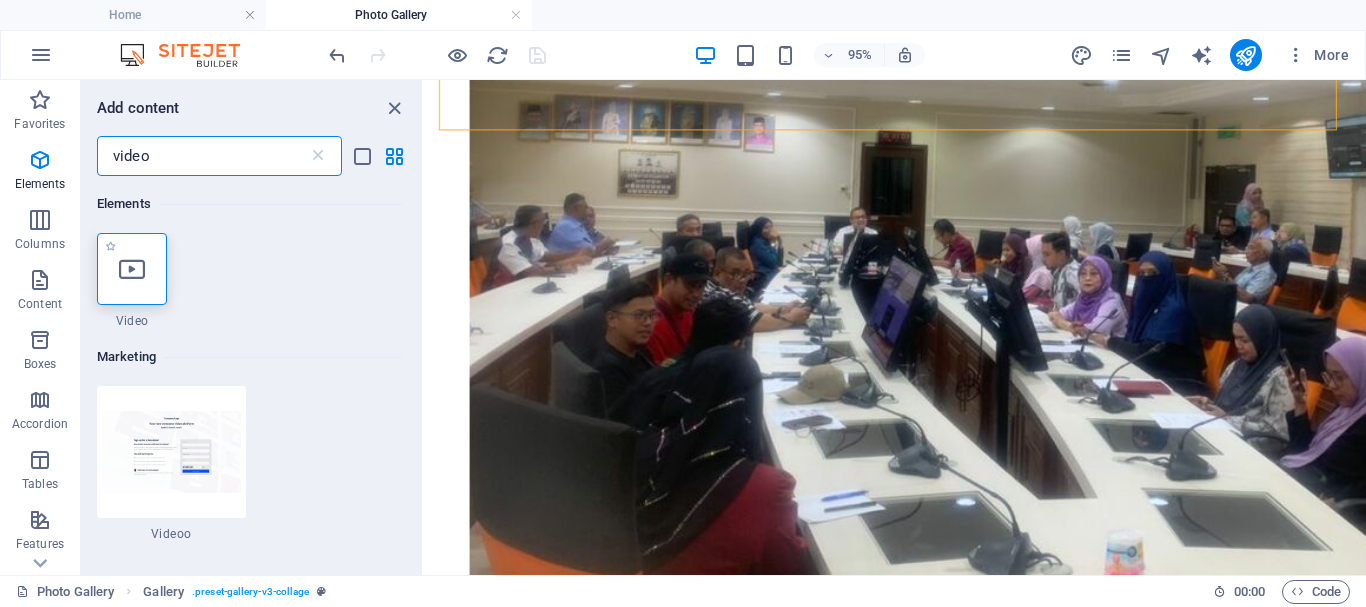 type on "video" 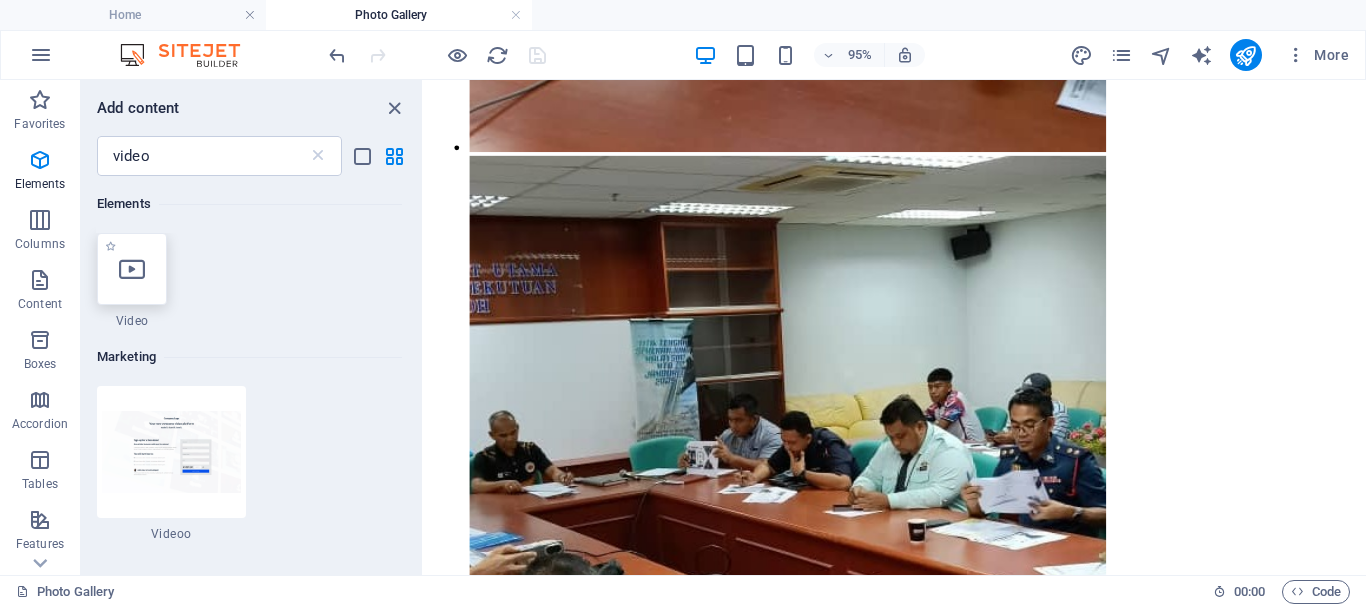 scroll, scrollTop: 1861, scrollLeft: 0, axis: vertical 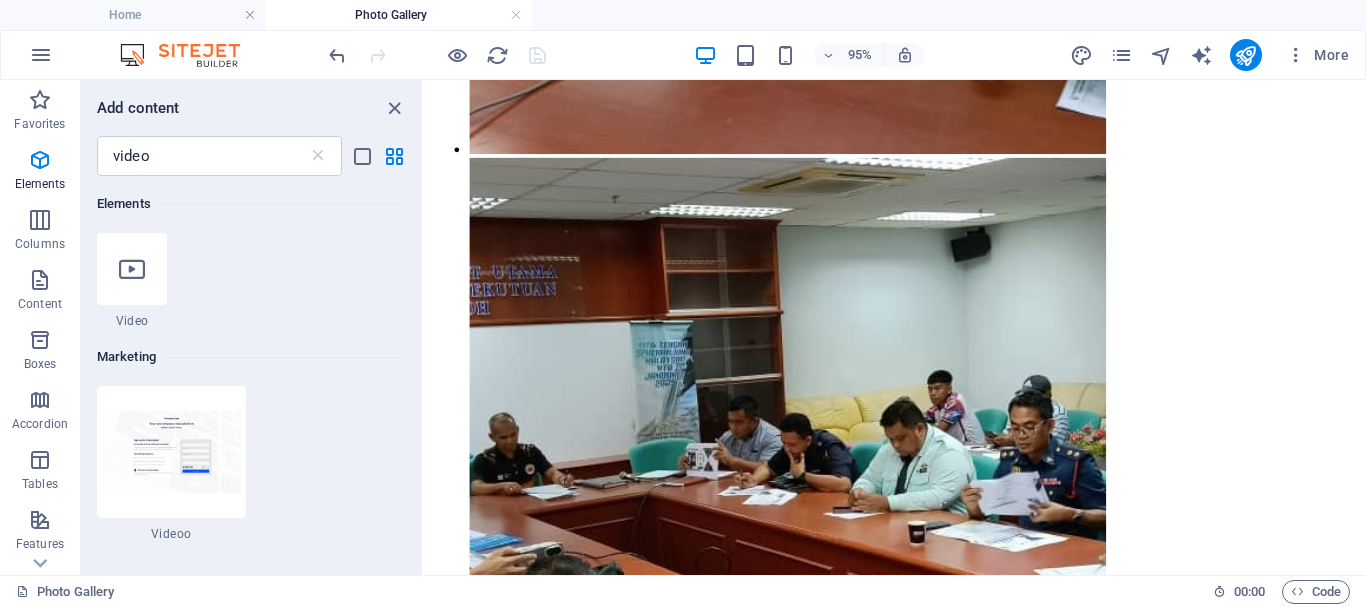 select on "%" 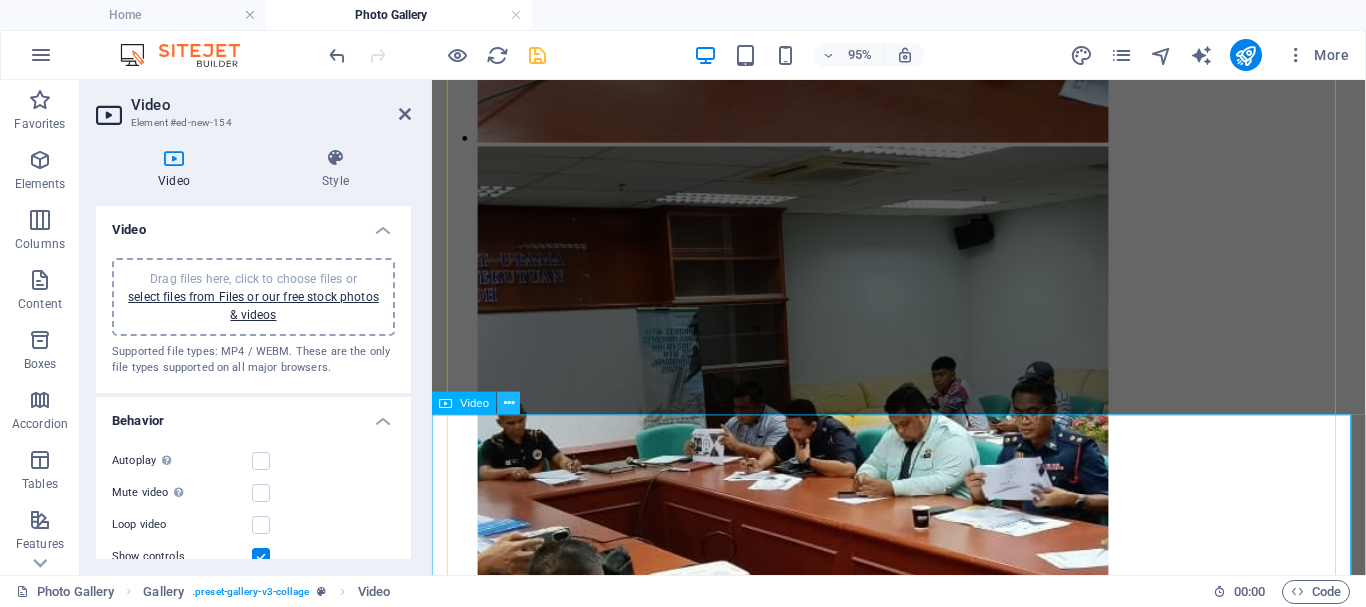 click at bounding box center (509, 403) 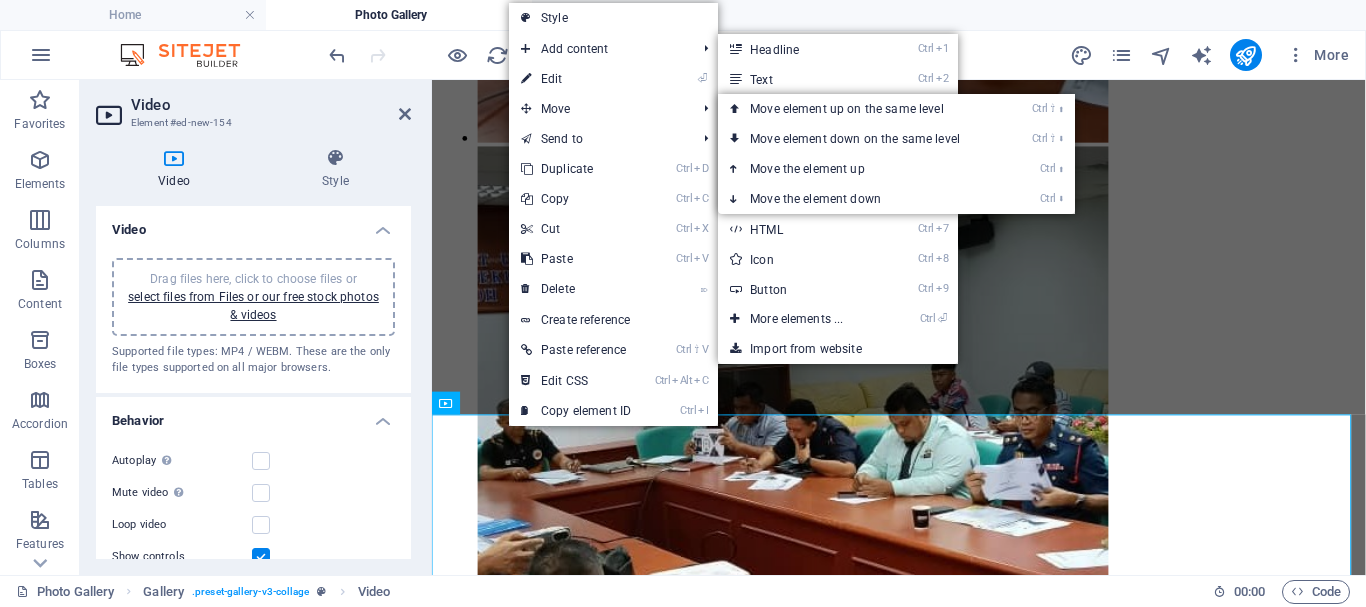 drag, startPoint x: 638, startPoint y: 99, endPoint x: 456, endPoint y: 74, distance: 183.70901 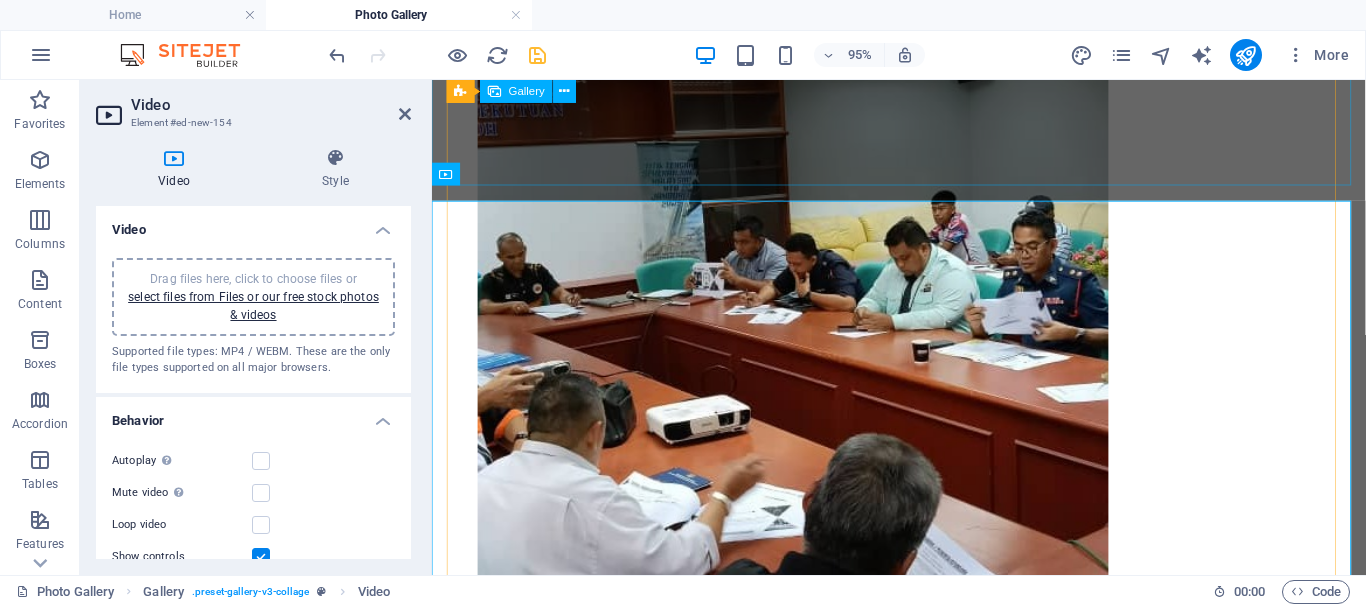scroll, scrollTop: 1959, scrollLeft: 0, axis: vertical 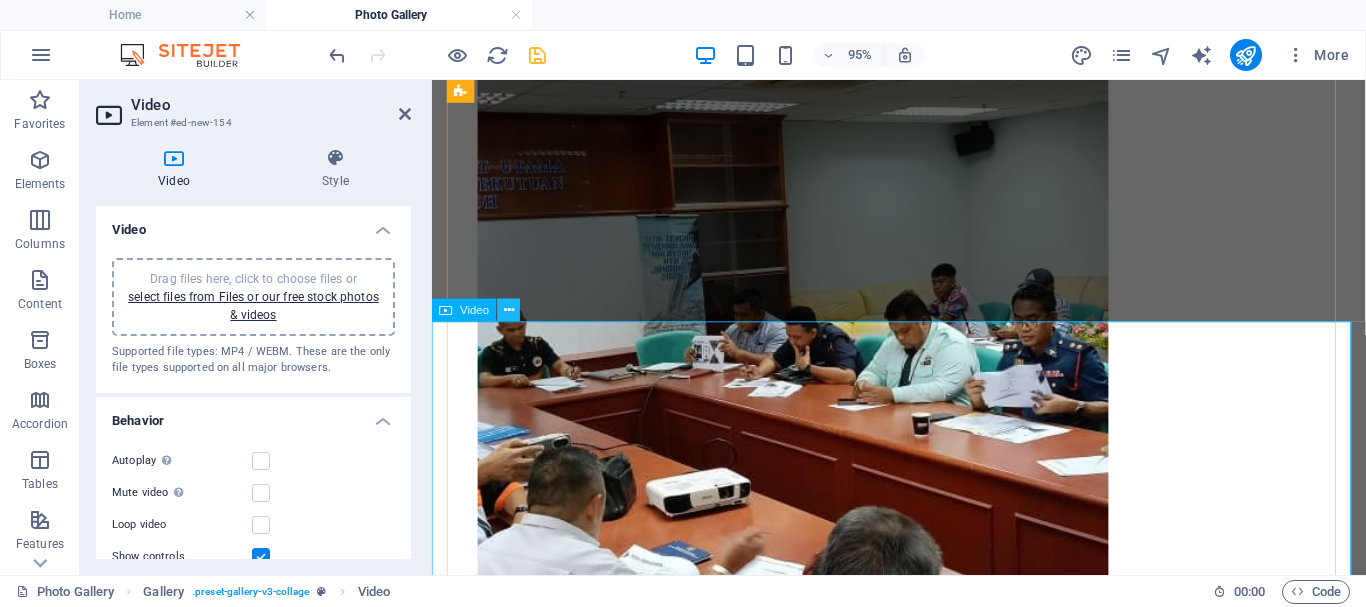click at bounding box center [509, 310] 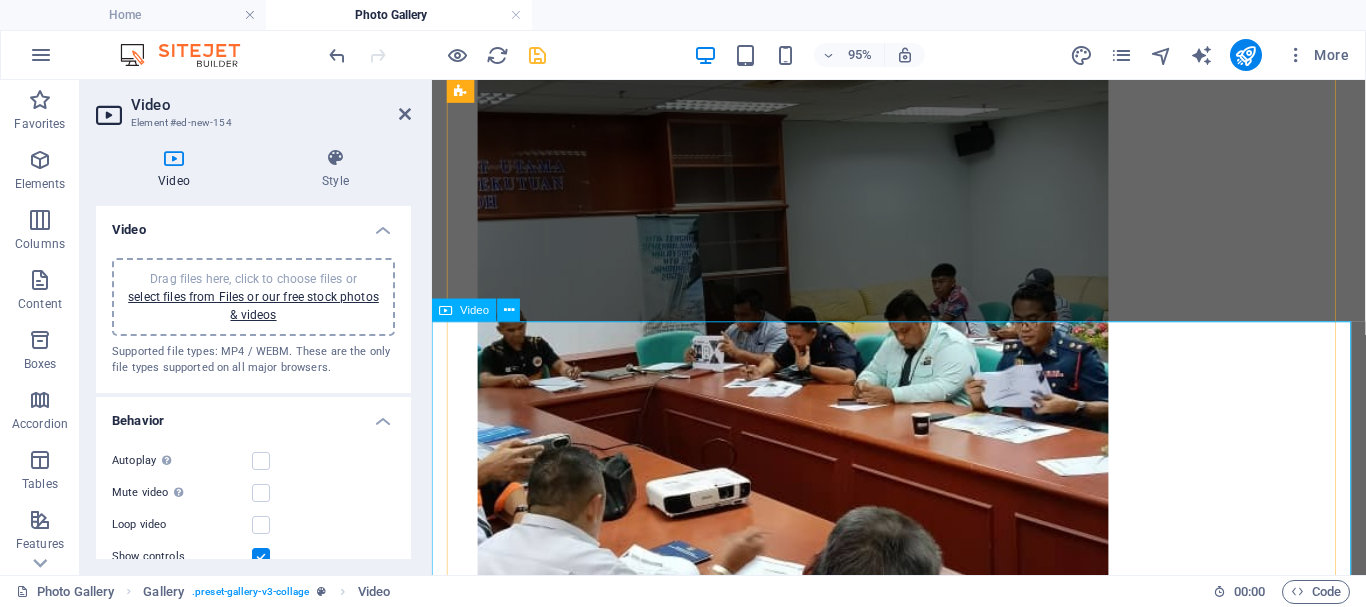 click at bounding box center (923, 11296) 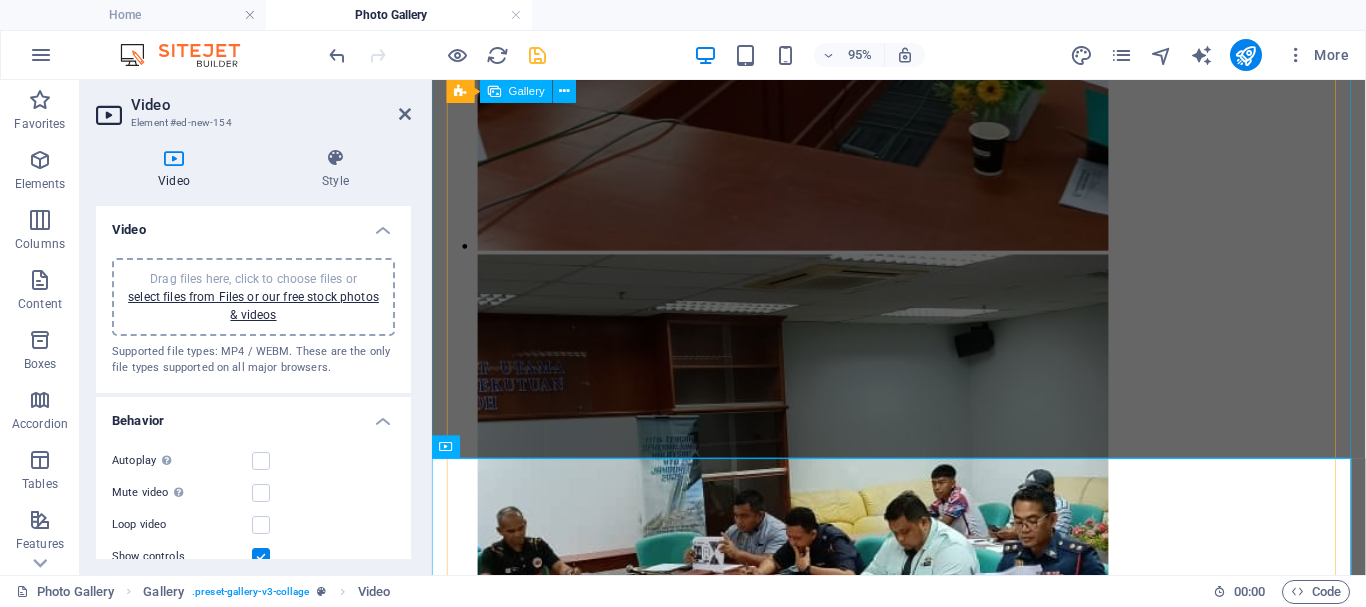 scroll, scrollTop: 1857, scrollLeft: 0, axis: vertical 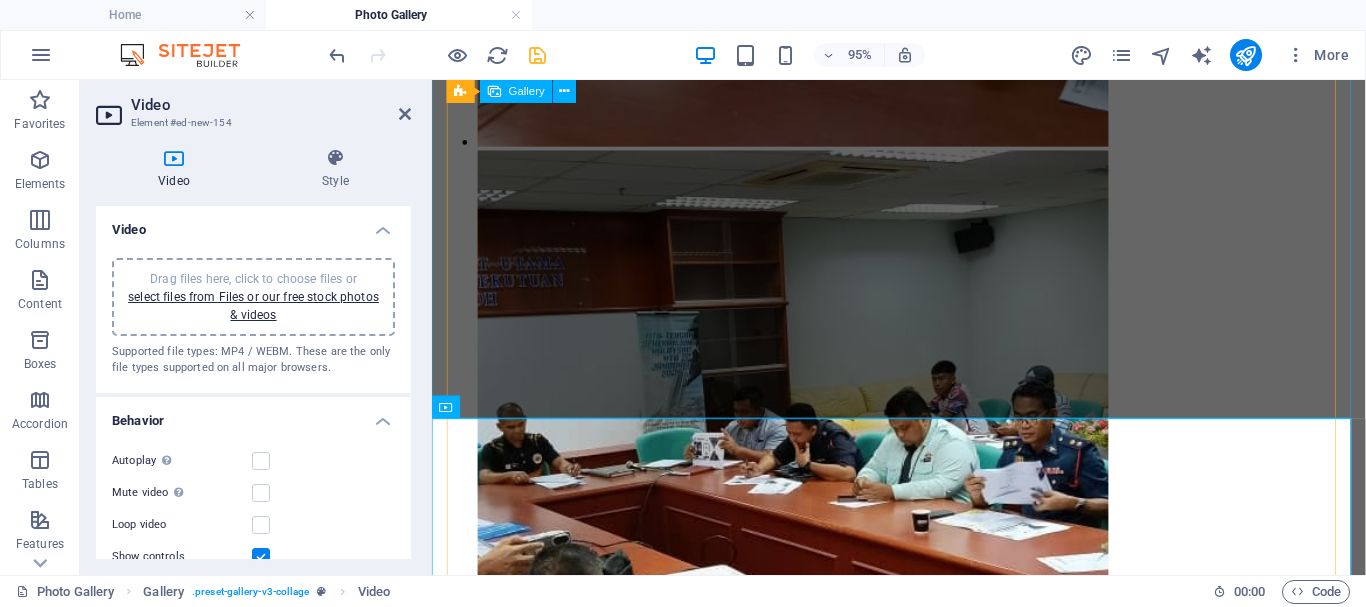 click at bounding box center [923, 9442] 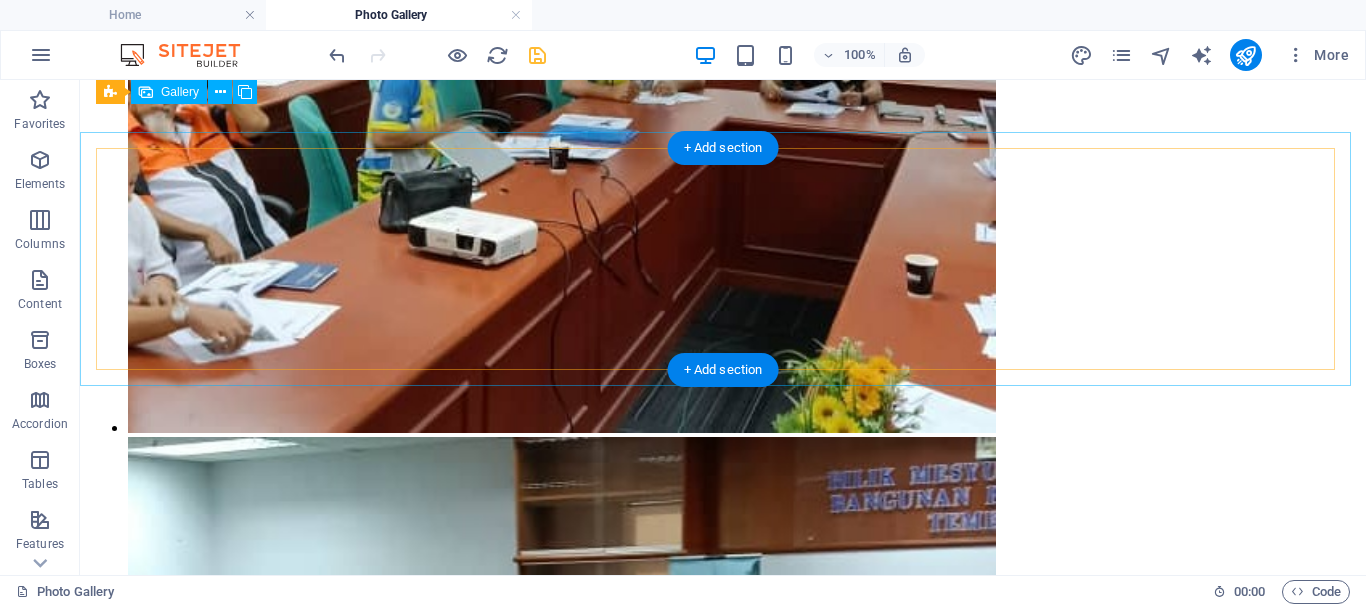 scroll, scrollTop: 1000, scrollLeft: 0, axis: vertical 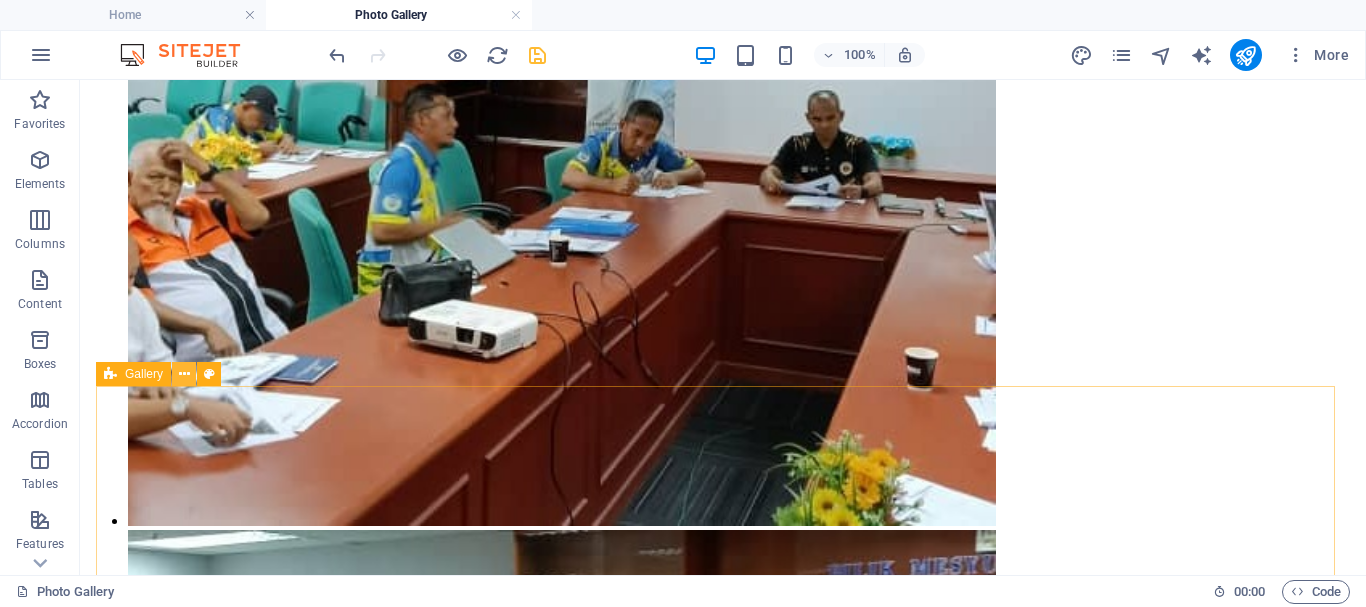 click at bounding box center (184, 374) 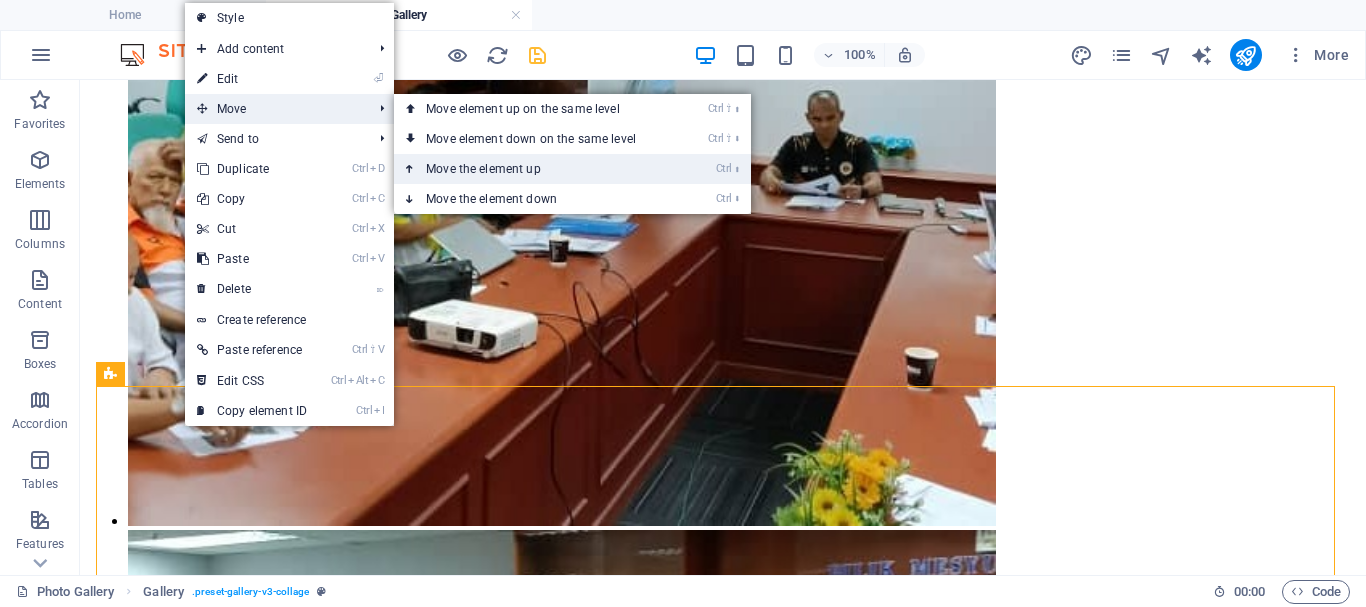 click on "Ctrl ⬆  Move the element up" at bounding box center [535, 169] 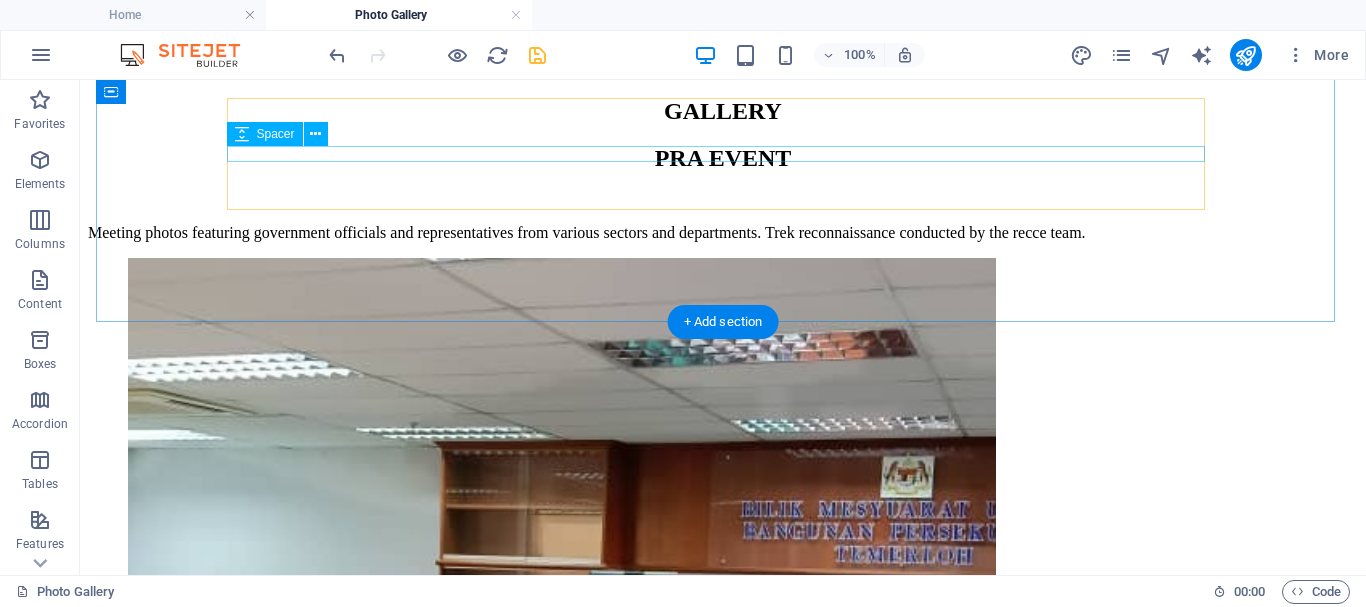 scroll, scrollTop: 398, scrollLeft: 0, axis: vertical 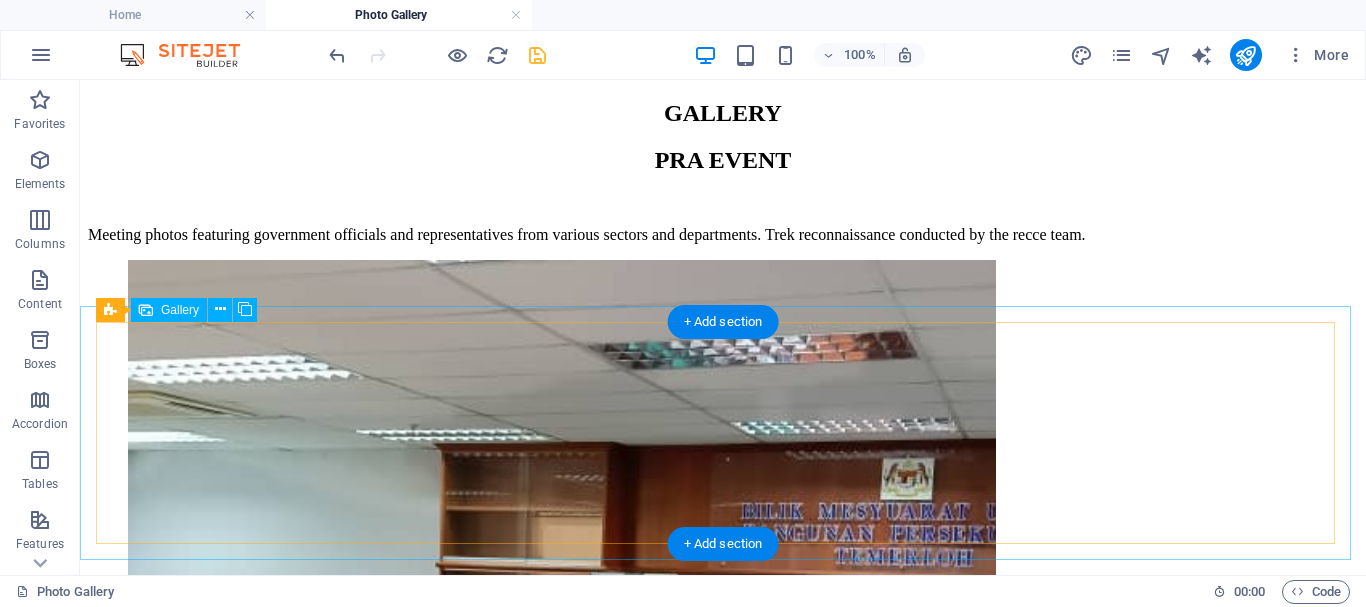 click at bounding box center (723, 1568) 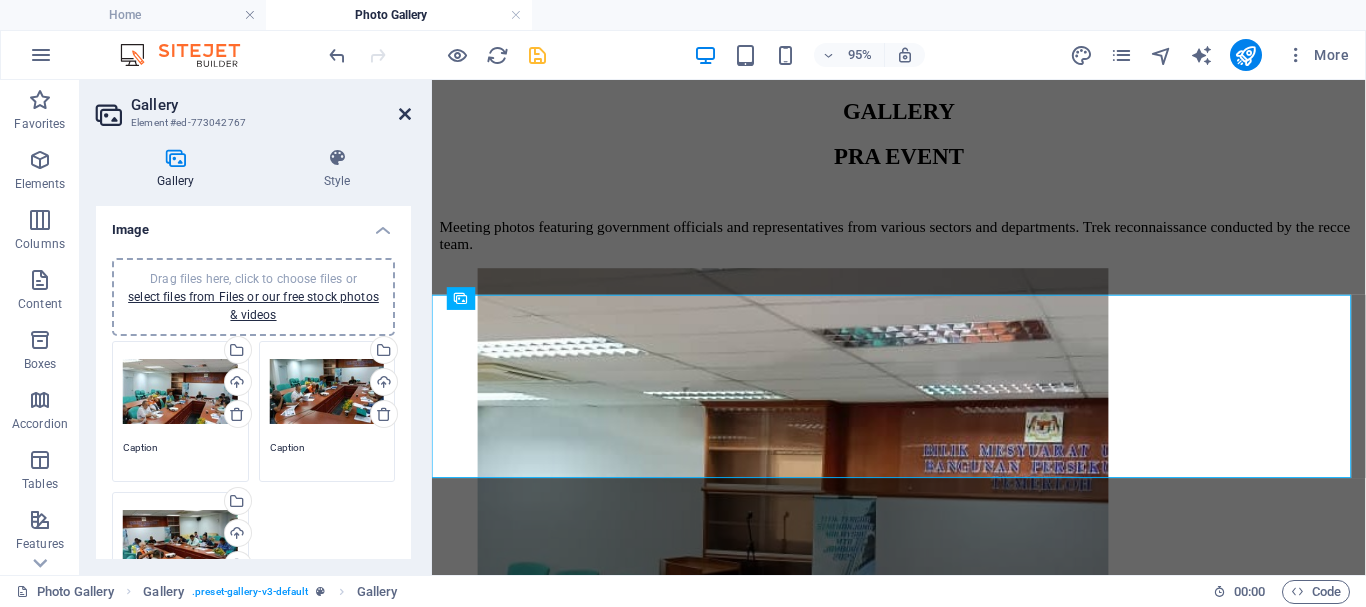click at bounding box center [405, 114] 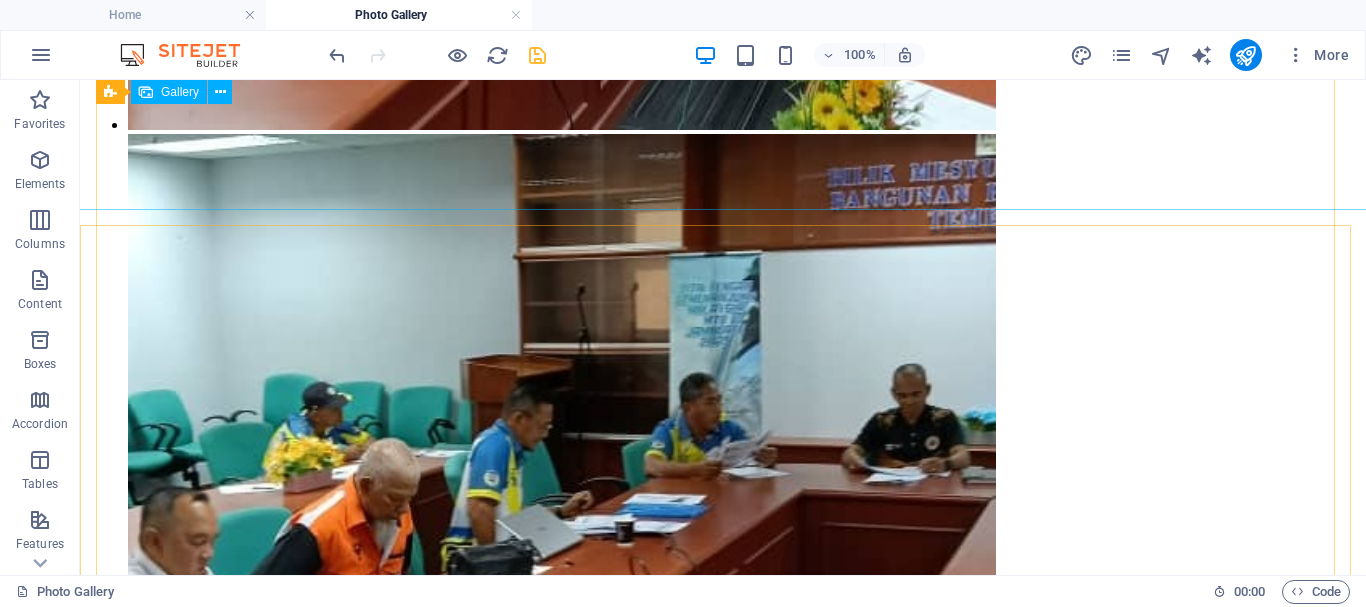 scroll, scrollTop: 1097, scrollLeft: 0, axis: vertical 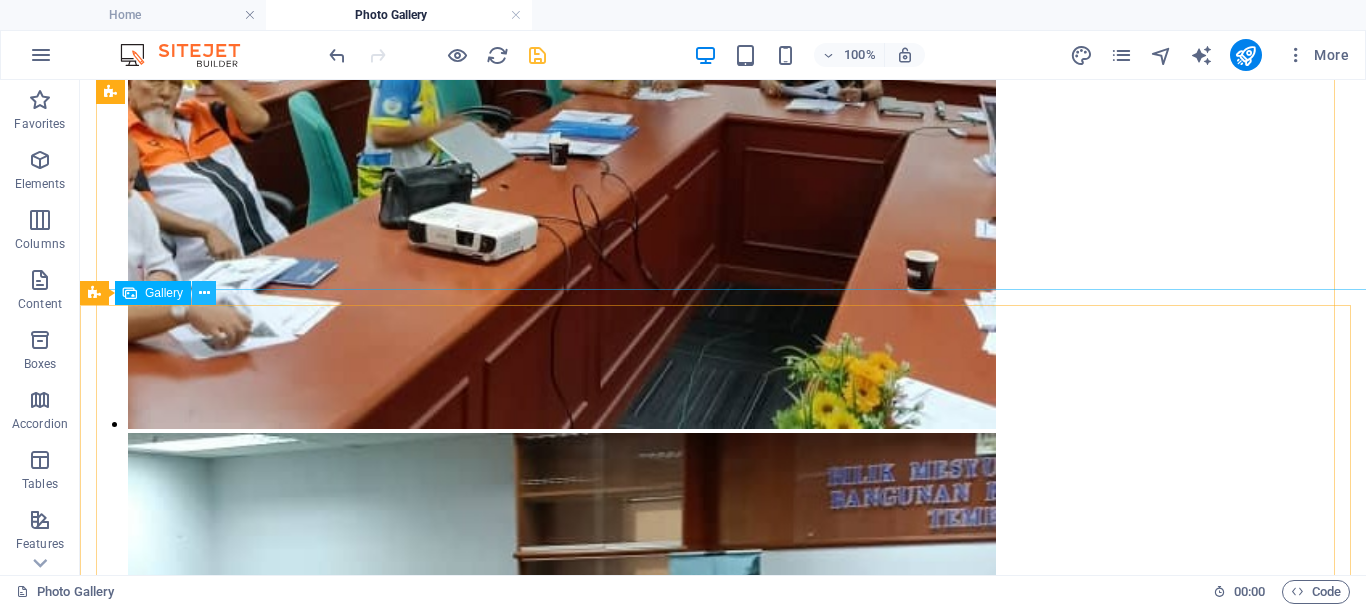 click at bounding box center [204, 293] 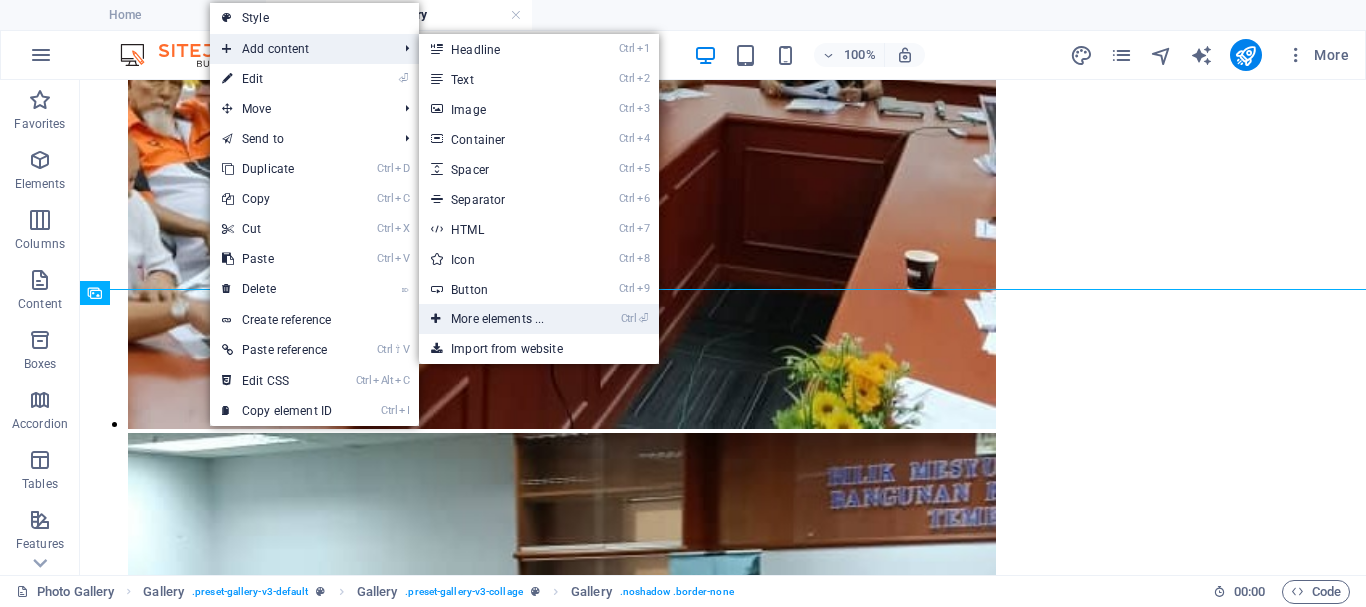 click on "Ctrl ⏎  More elements ..." at bounding box center (501, 319) 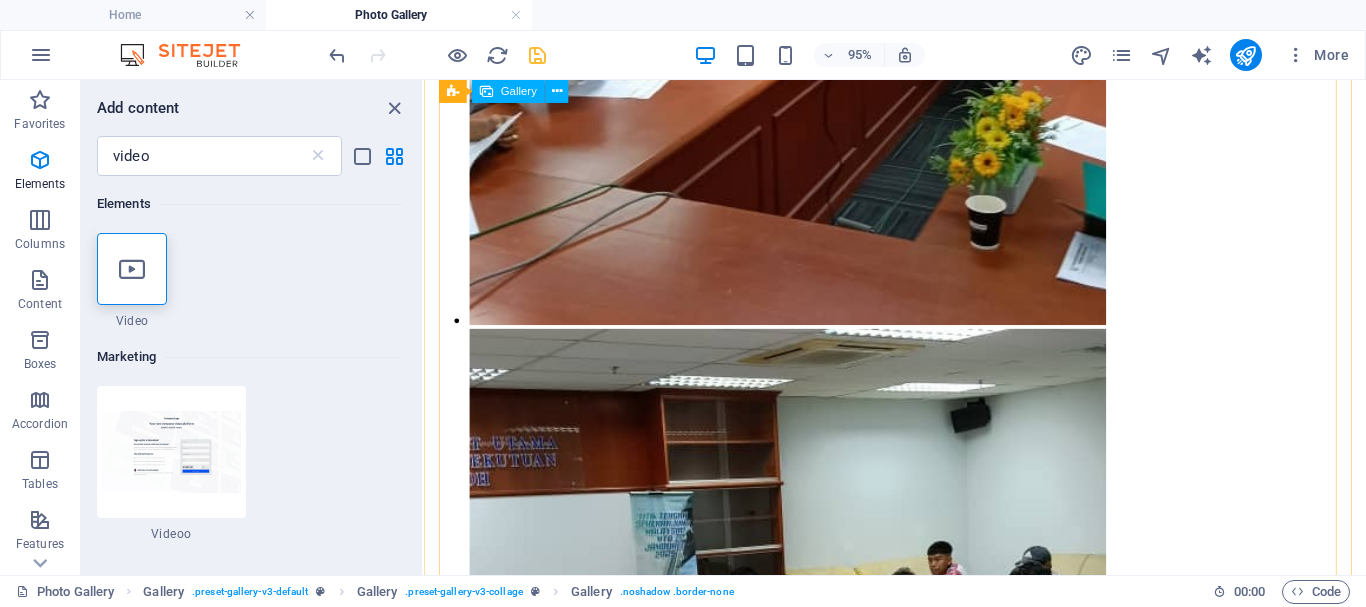 scroll, scrollTop: 1697, scrollLeft: 0, axis: vertical 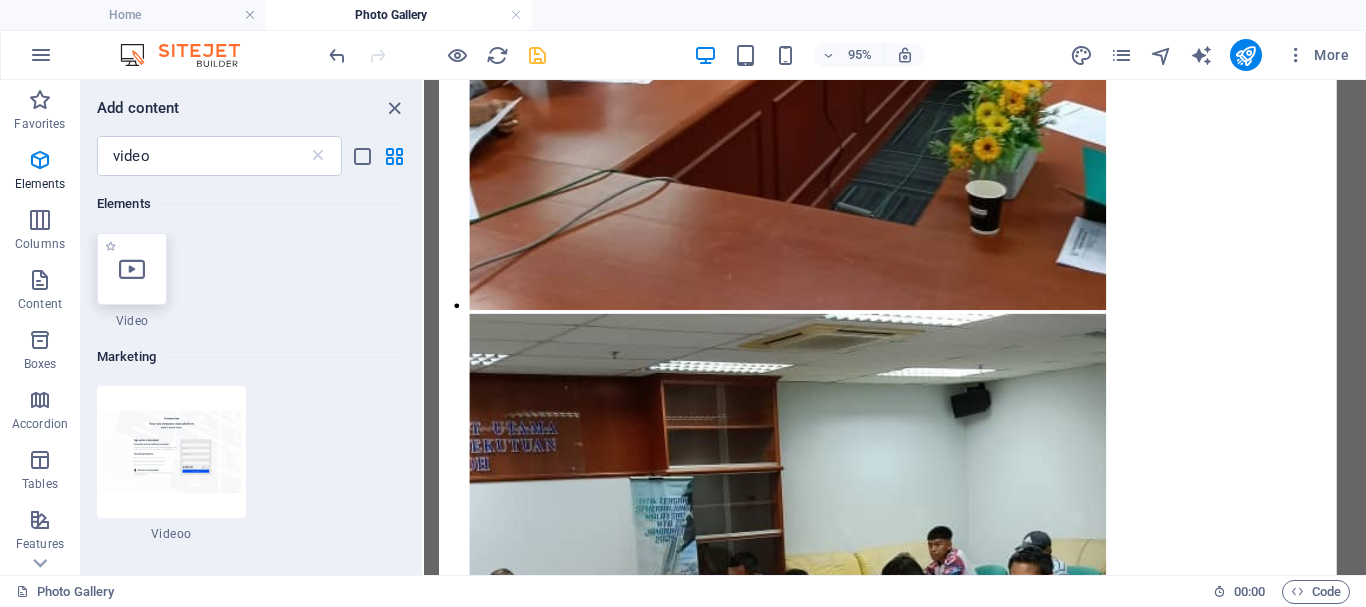 select on "%" 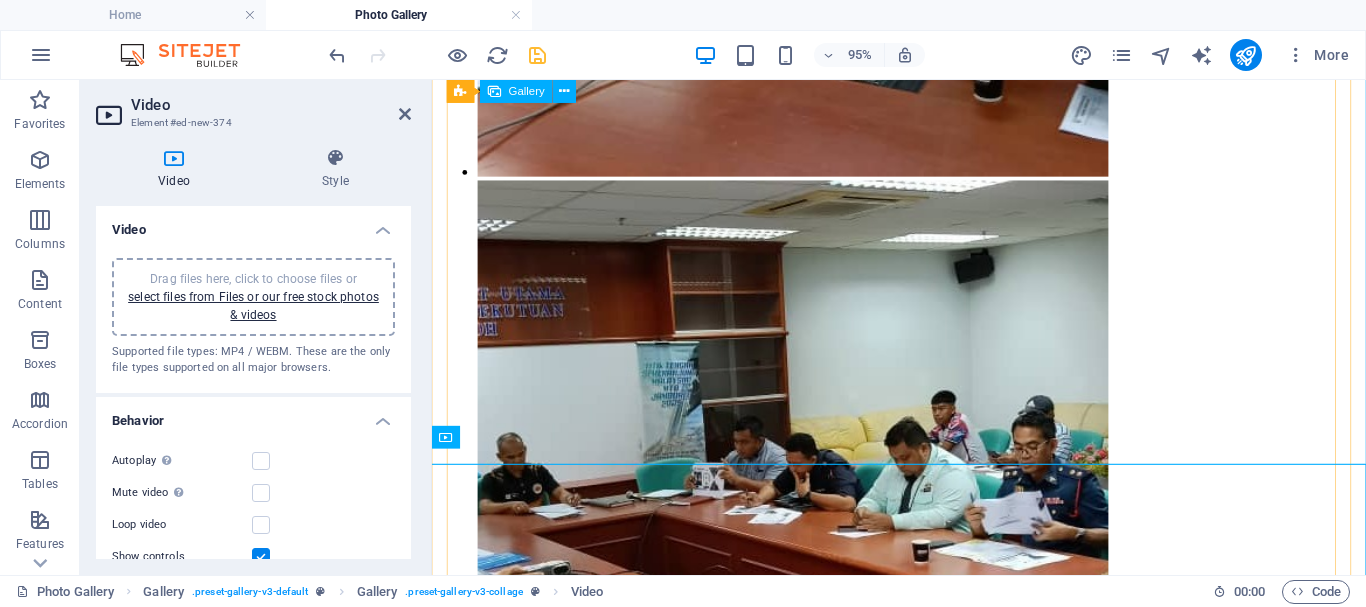 scroll, scrollTop: 1824, scrollLeft: 0, axis: vertical 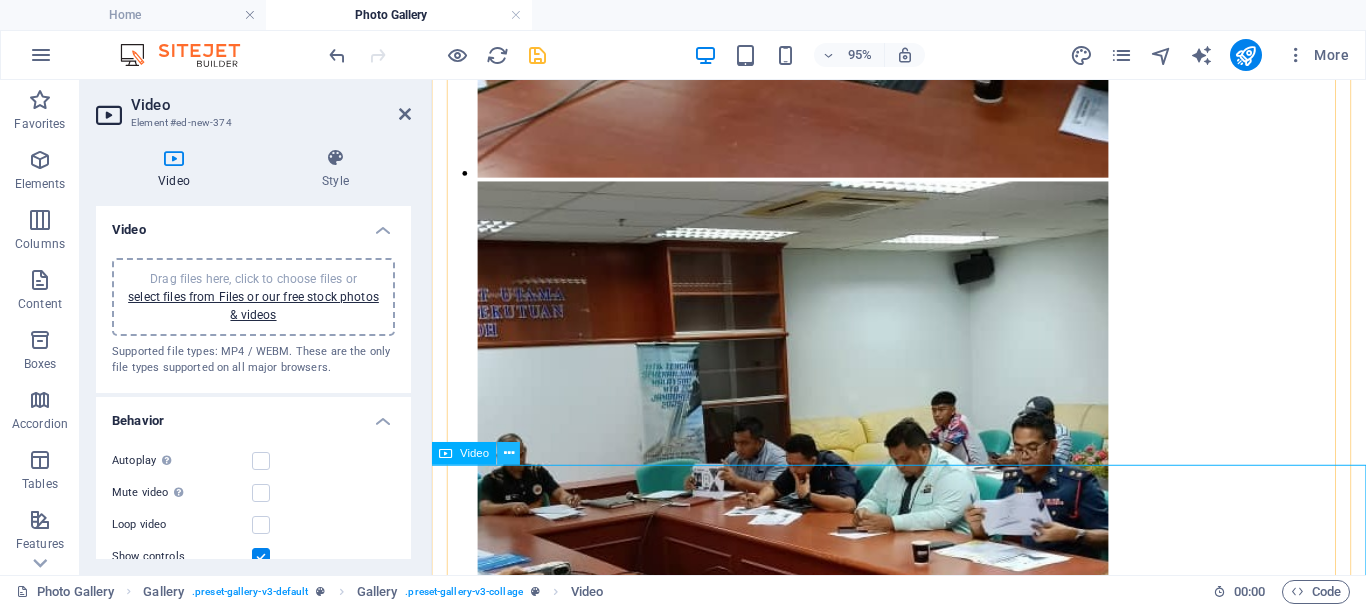 click at bounding box center (509, 454) 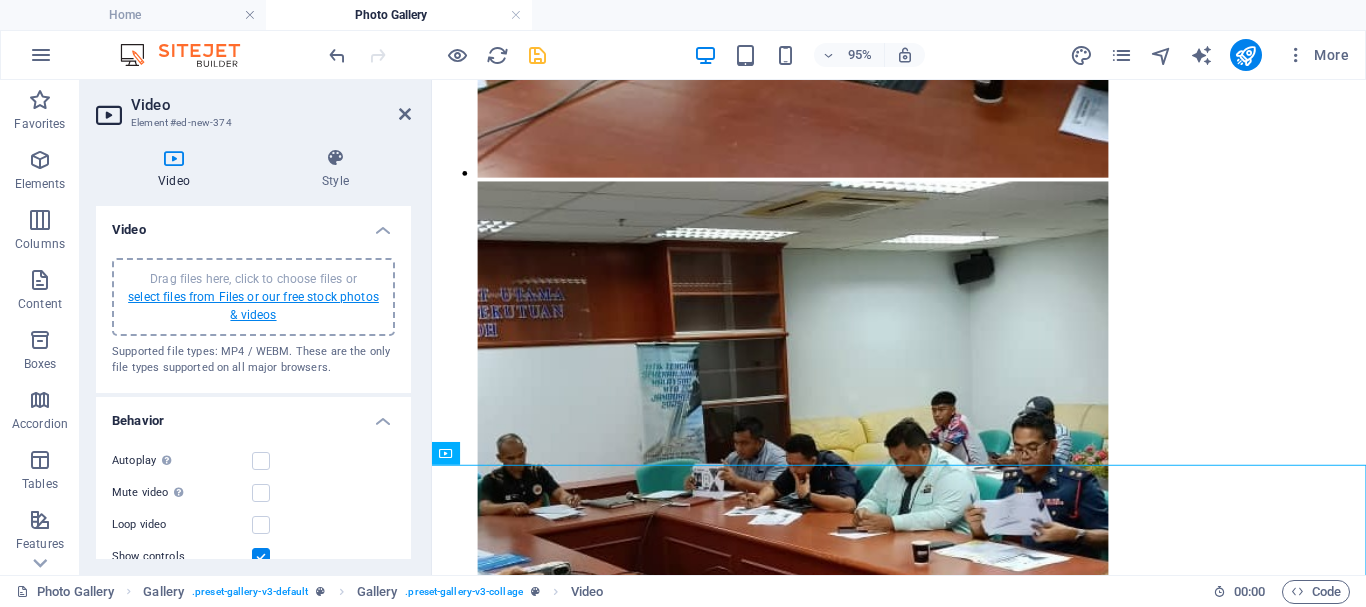 click on "select files from Files or our free stock photos & videos" at bounding box center (253, 306) 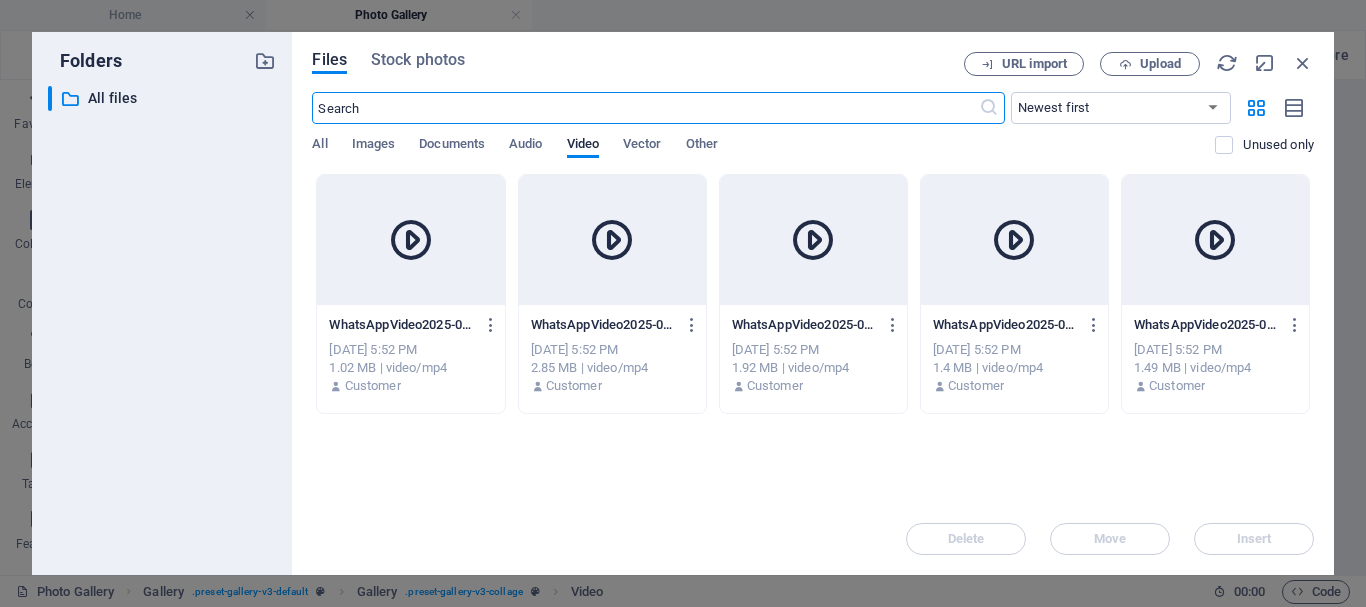 click on "WhatsAppVideo2025-07-14at2.37.40PM-sZL-pIGtE1ulHmjlTdnJOw.mp4 WhatsAppVideo2025-07-14at2.37.40PM-sZL-pIGtE1ulHmjlTdnJOw.mp4" at bounding box center (410, 325) 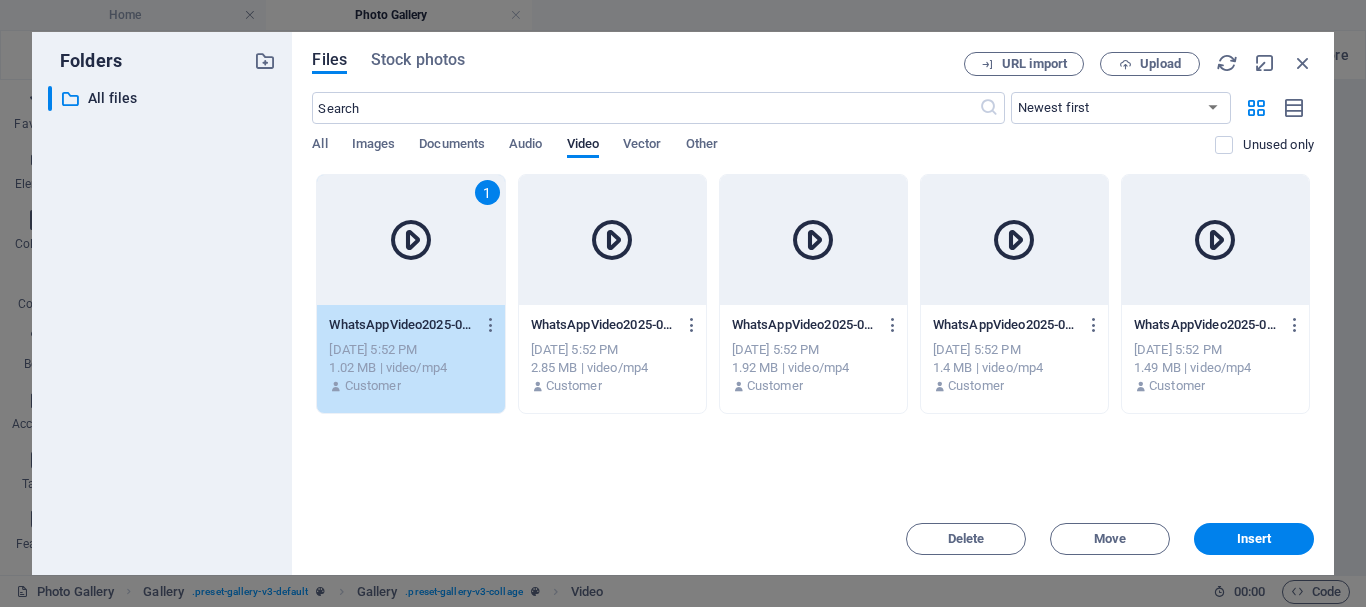 click on "[DATE] 5:52 PM" at bounding box center [612, 350] 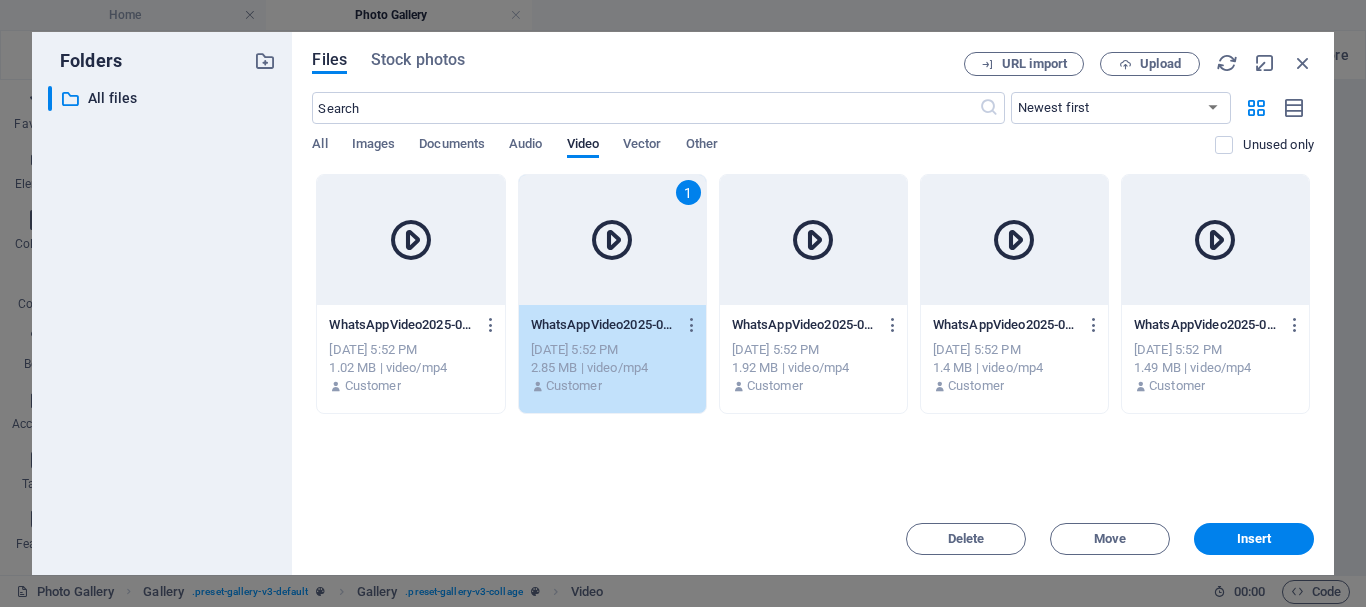 click on "[DATE] 5:52 PM" at bounding box center [410, 350] 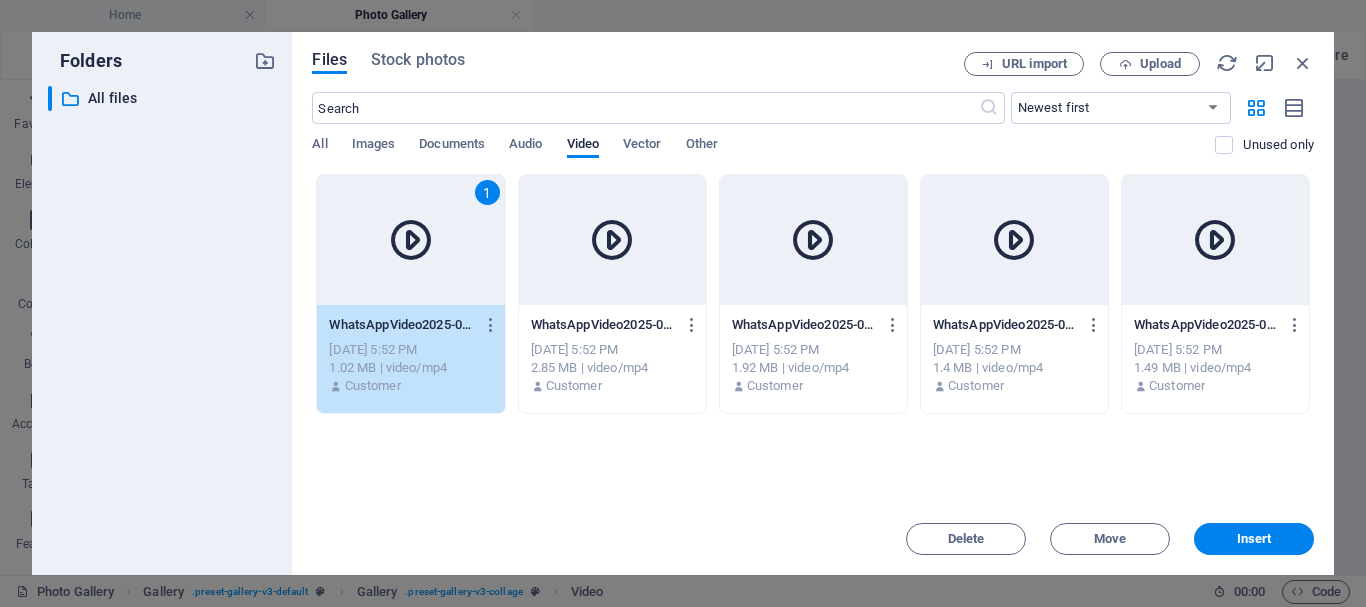 click on "[DATE] 5:52 PM" at bounding box center (1215, 350) 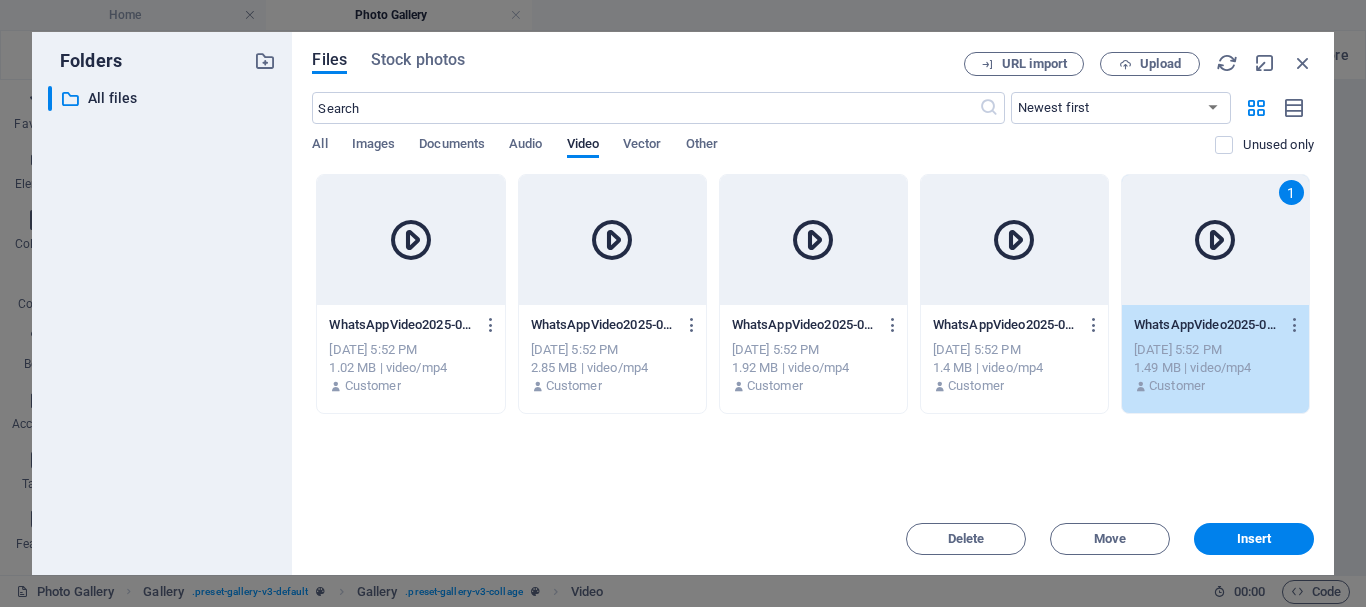 click on "[DATE] 5:52 PM" at bounding box center (410, 350) 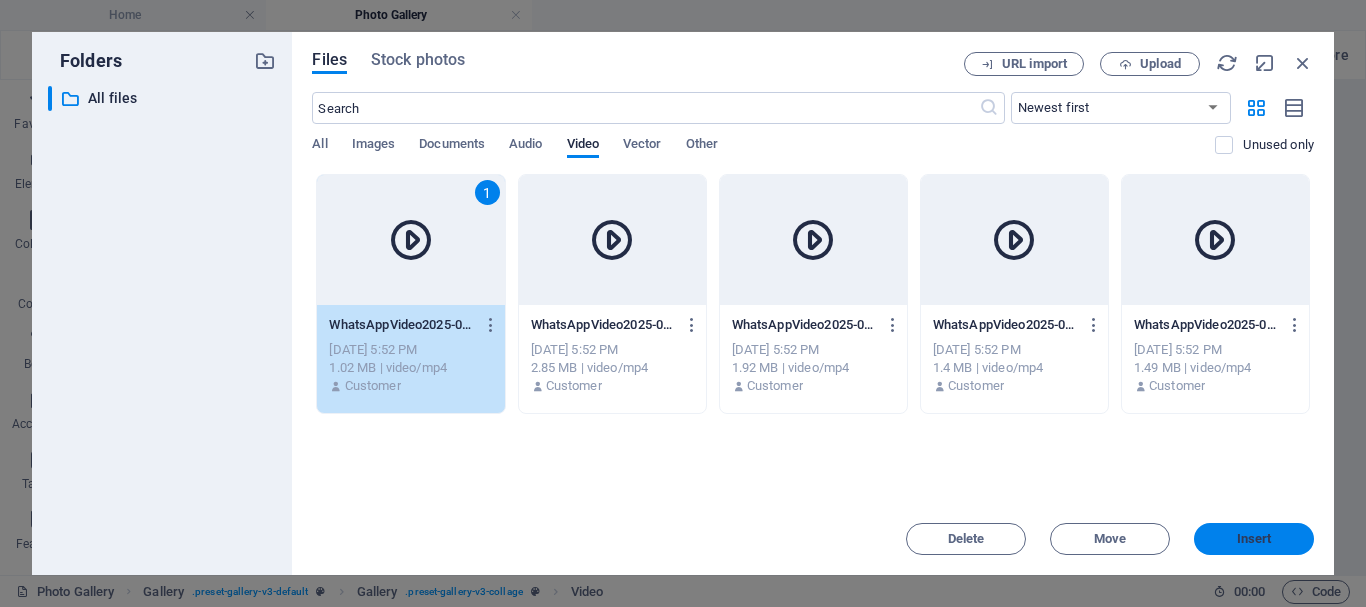 click on "Insert" at bounding box center (1254, 539) 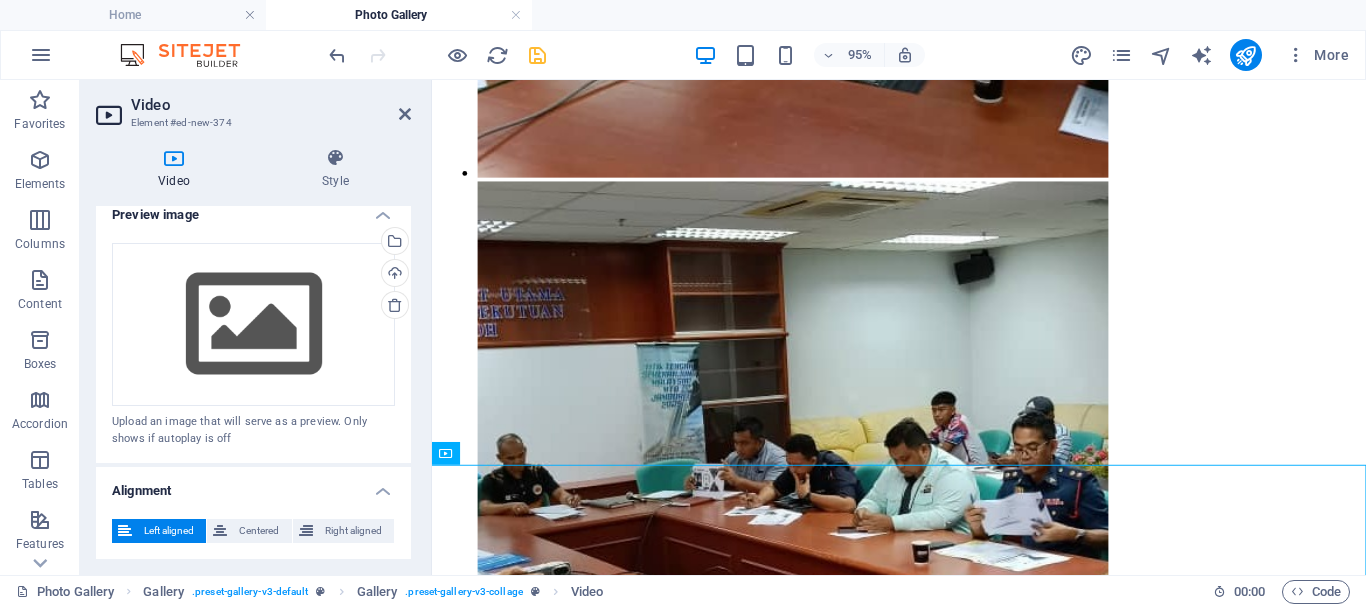 scroll, scrollTop: 400, scrollLeft: 0, axis: vertical 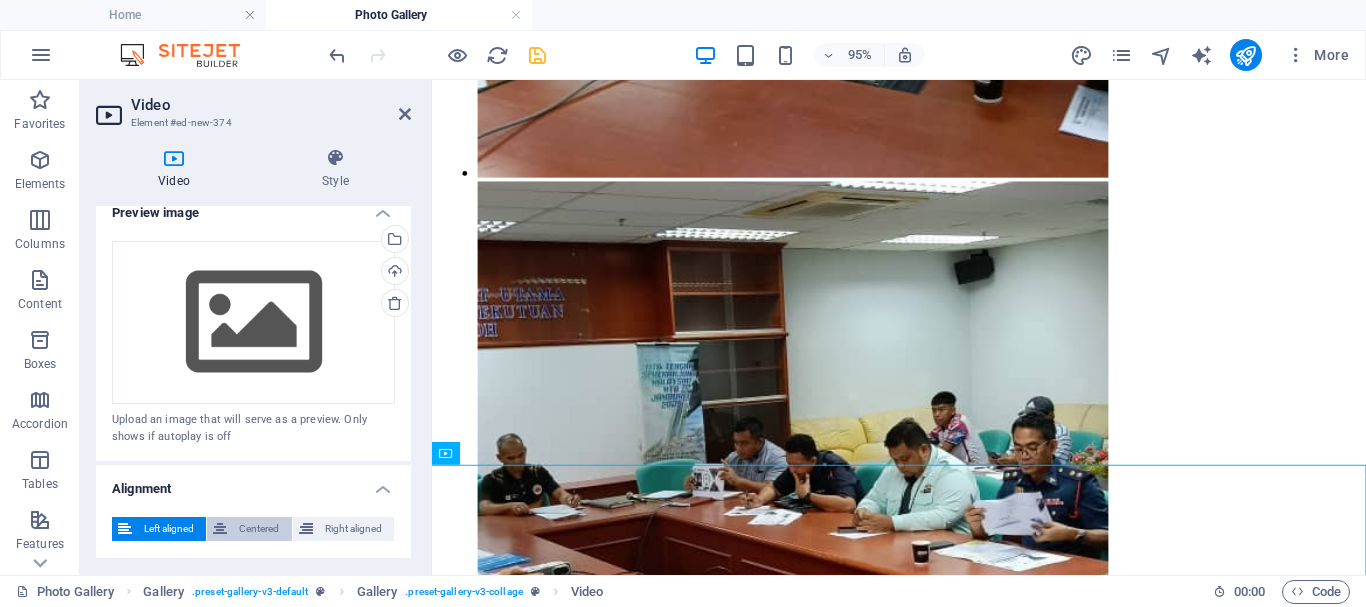click on "Centered" at bounding box center (249, 529) 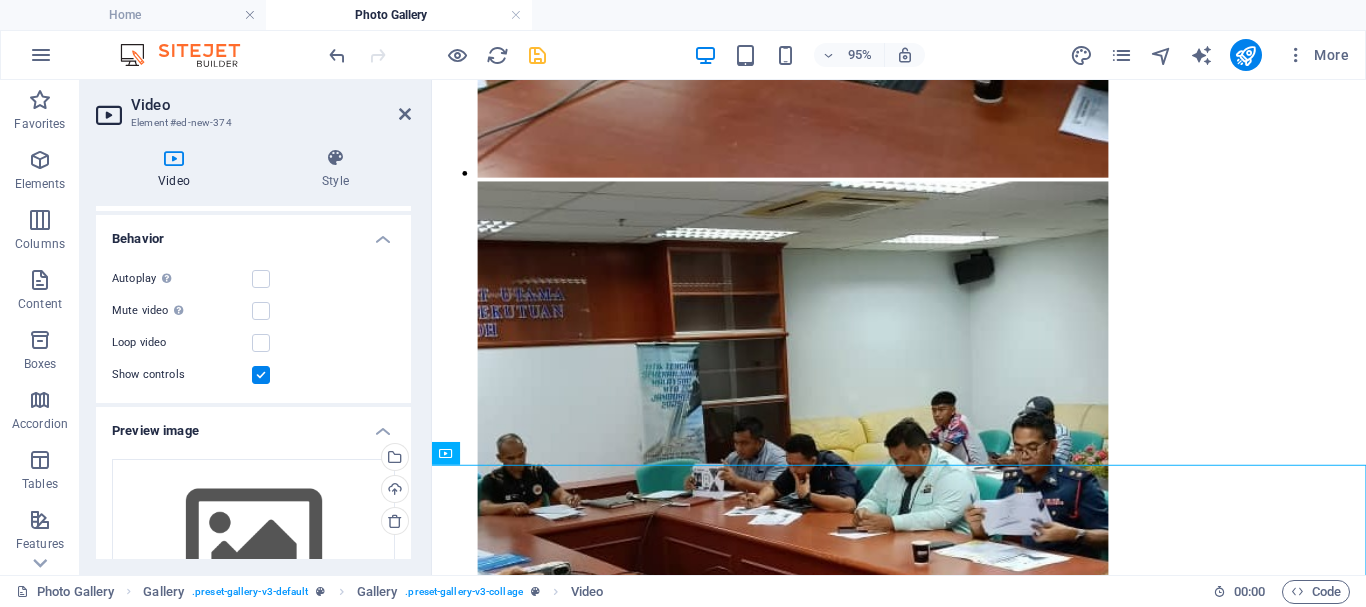 scroll, scrollTop: 181, scrollLeft: 0, axis: vertical 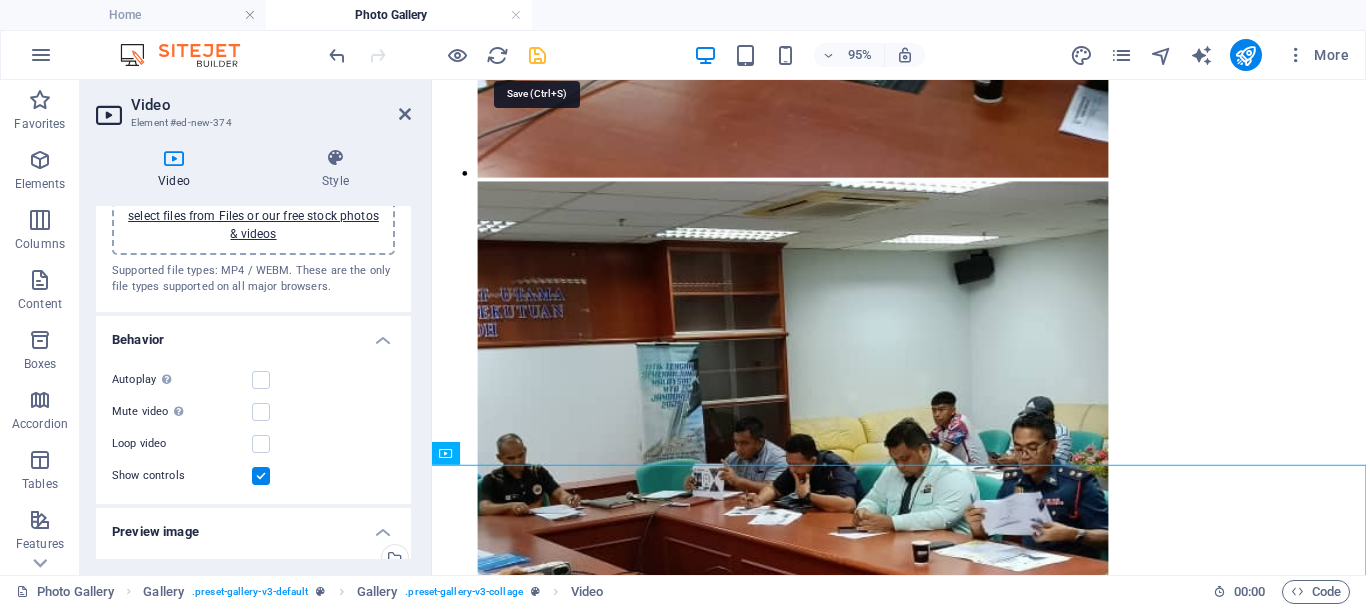 click at bounding box center (537, 55) 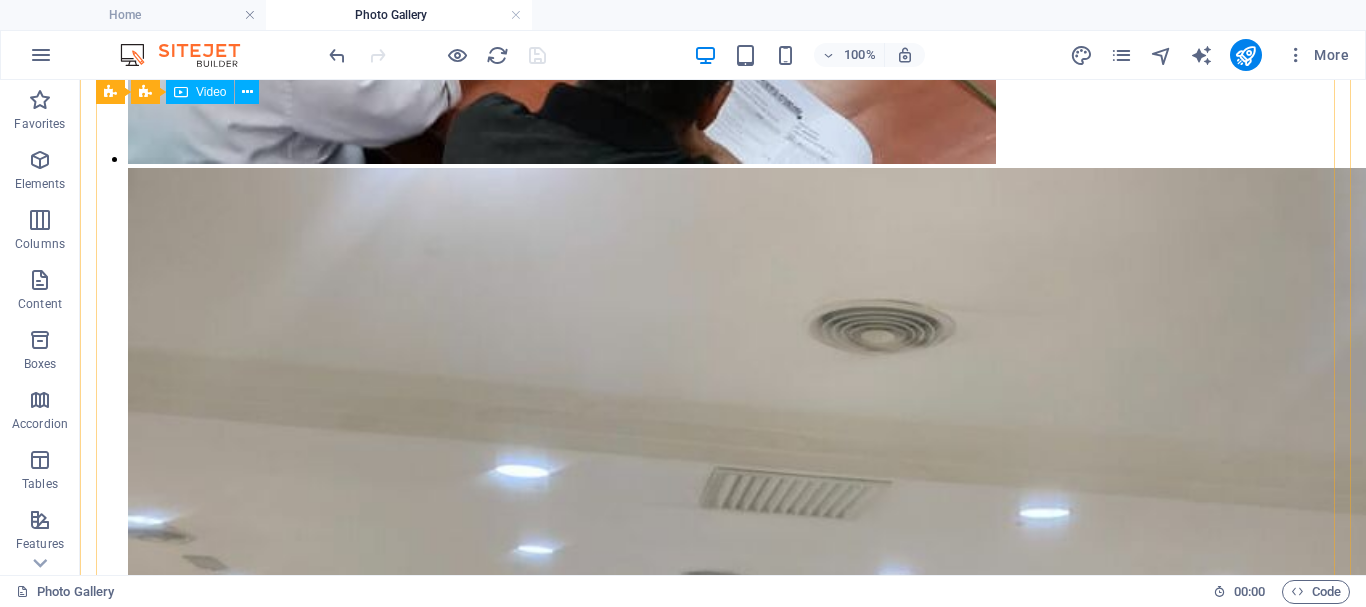 scroll, scrollTop: 3108, scrollLeft: 0, axis: vertical 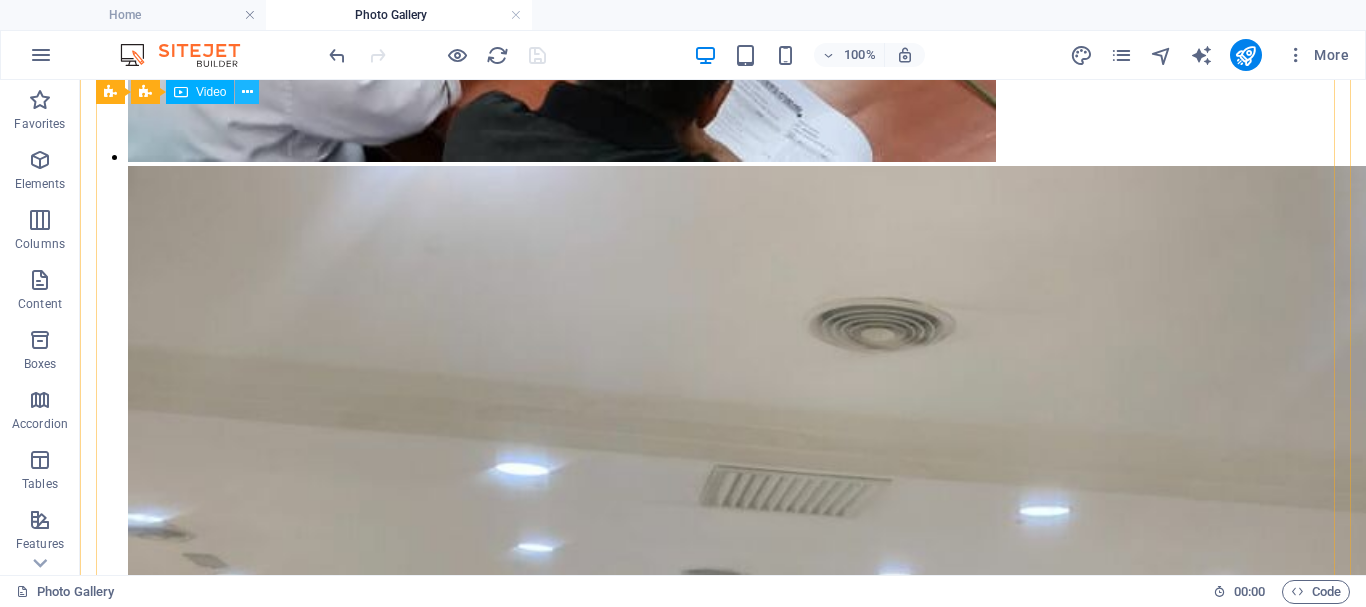 click at bounding box center (247, 92) 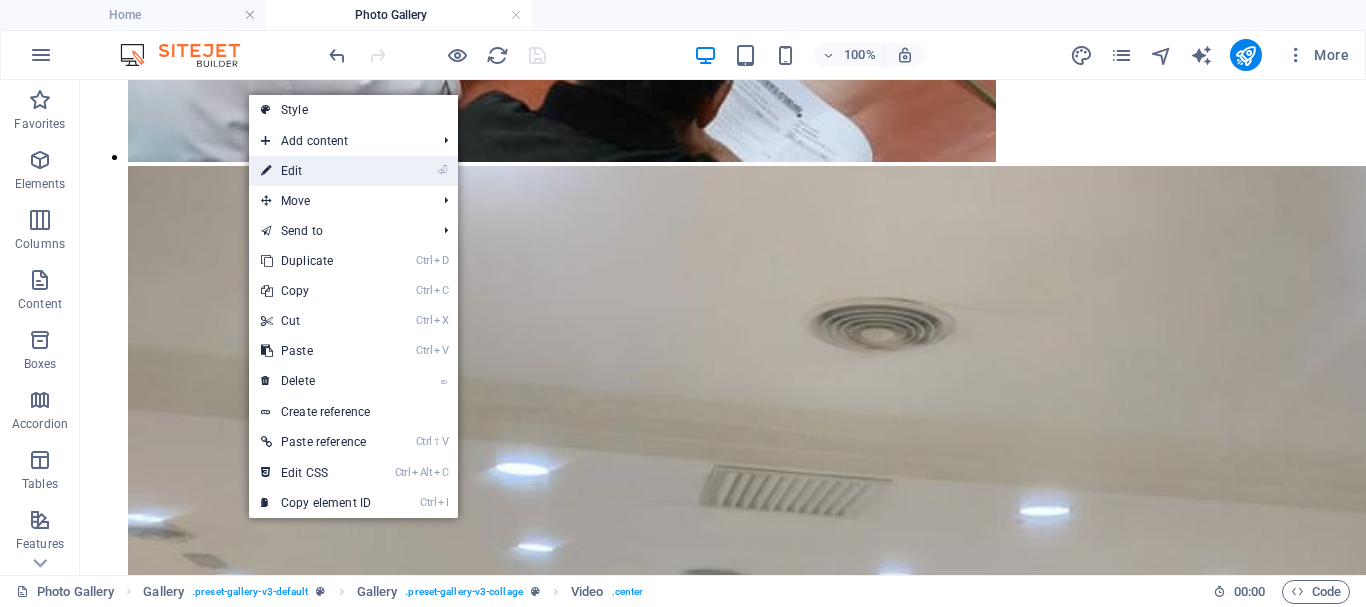click on "⏎  Edit" at bounding box center (316, 171) 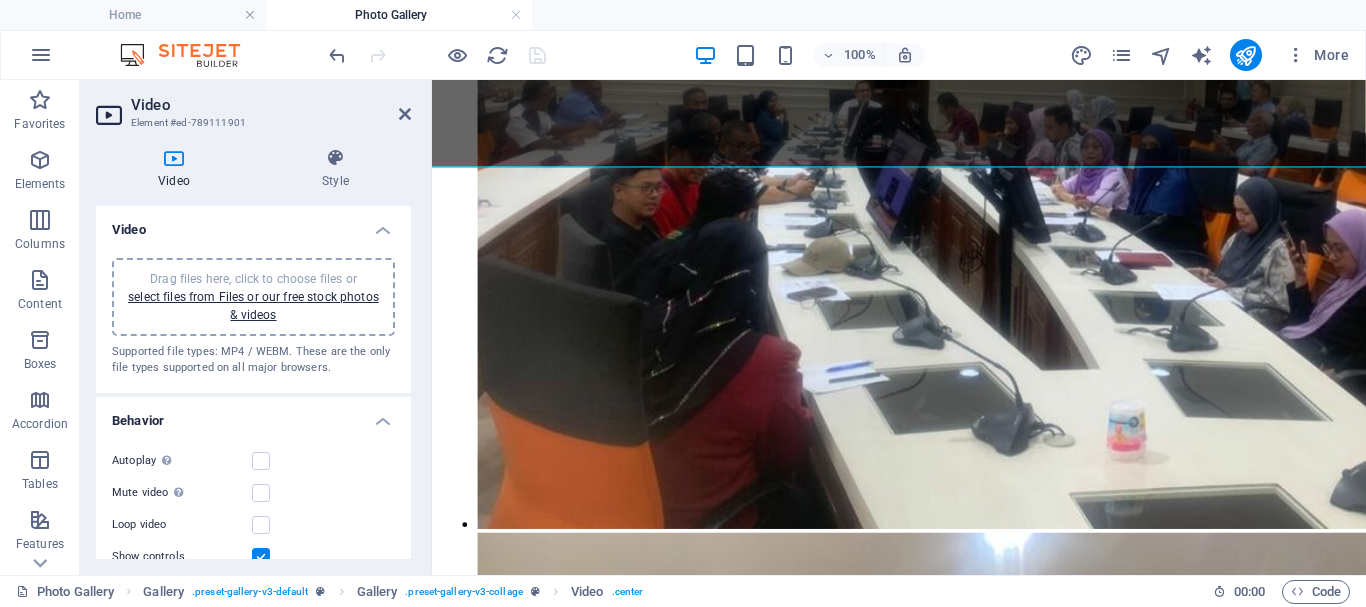 scroll, scrollTop: 2623, scrollLeft: 0, axis: vertical 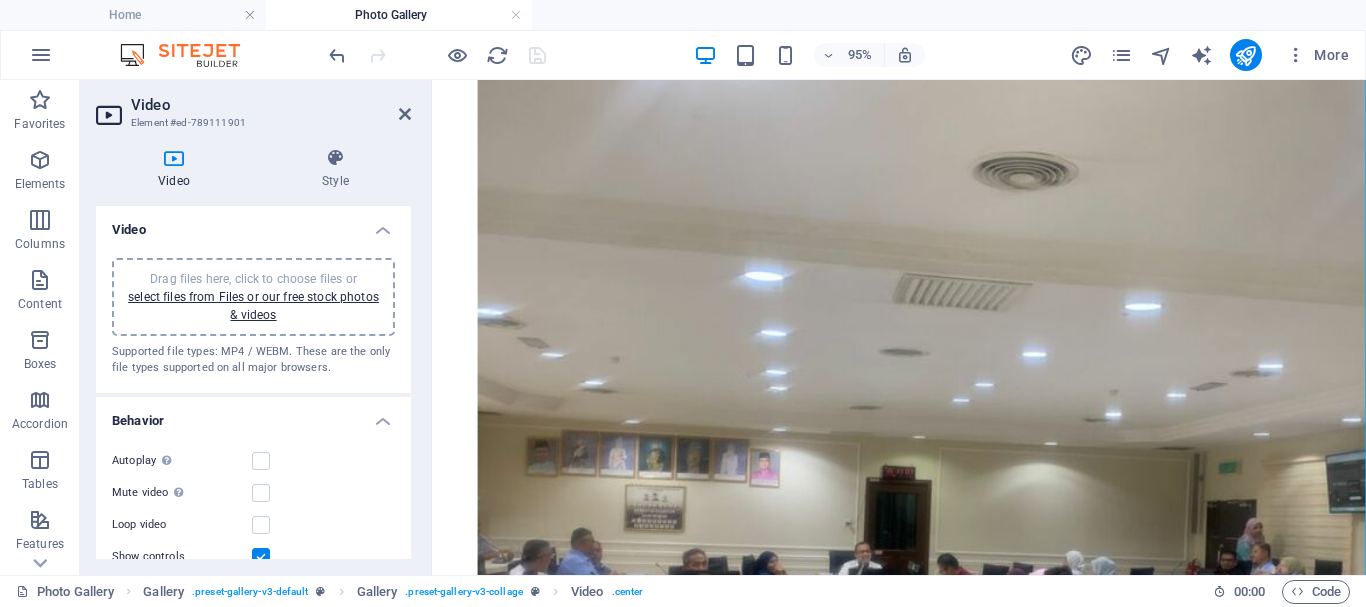 click on "Drag files here, click to choose files or select files from Files or our free stock photos & videos" at bounding box center (253, 297) 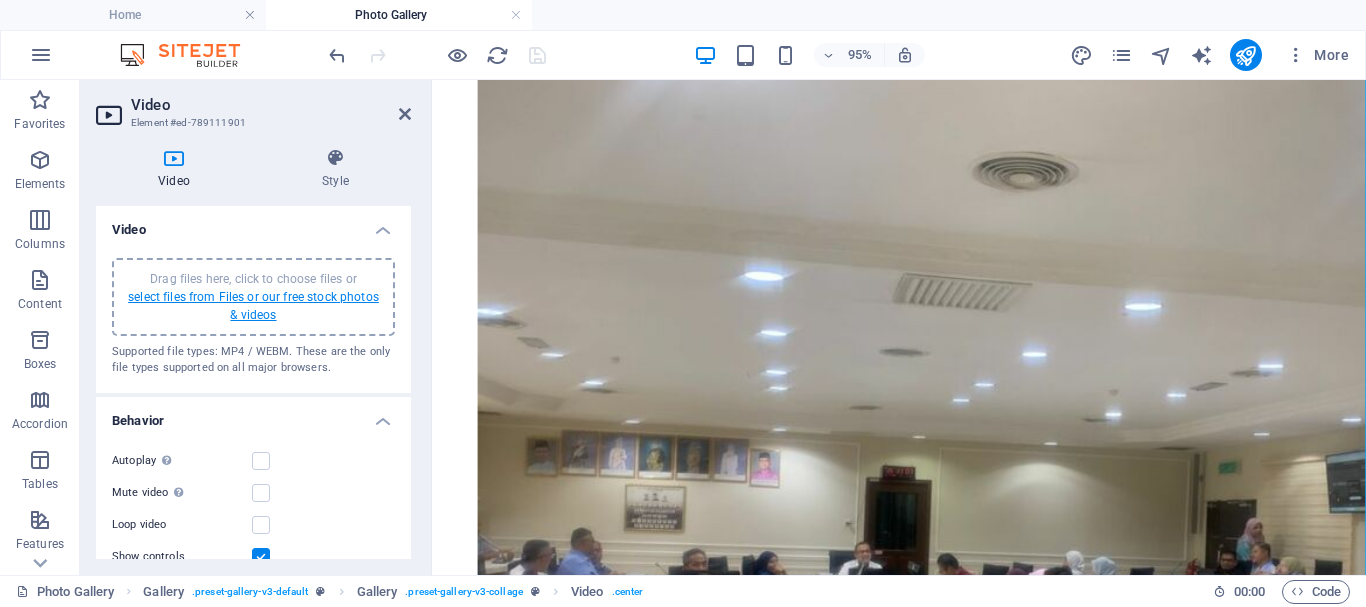 click on "select files from Files or our free stock photos & videos" at bounding box center [253, 306] 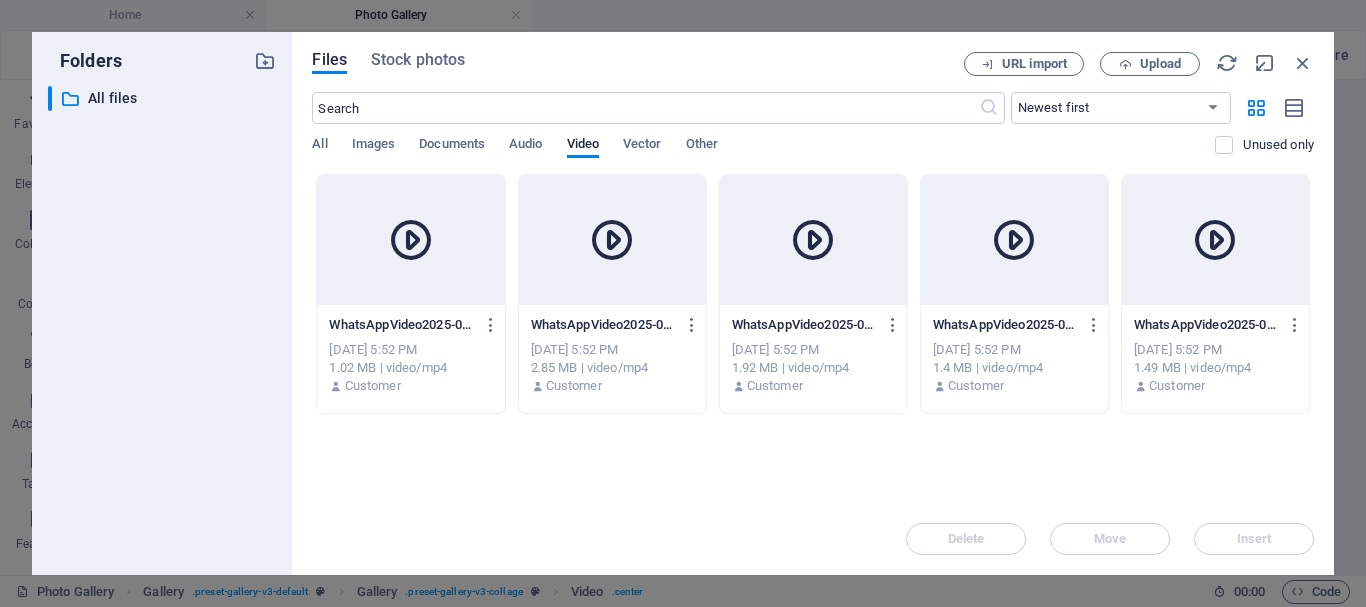 click at bounding box center (1215, 240) 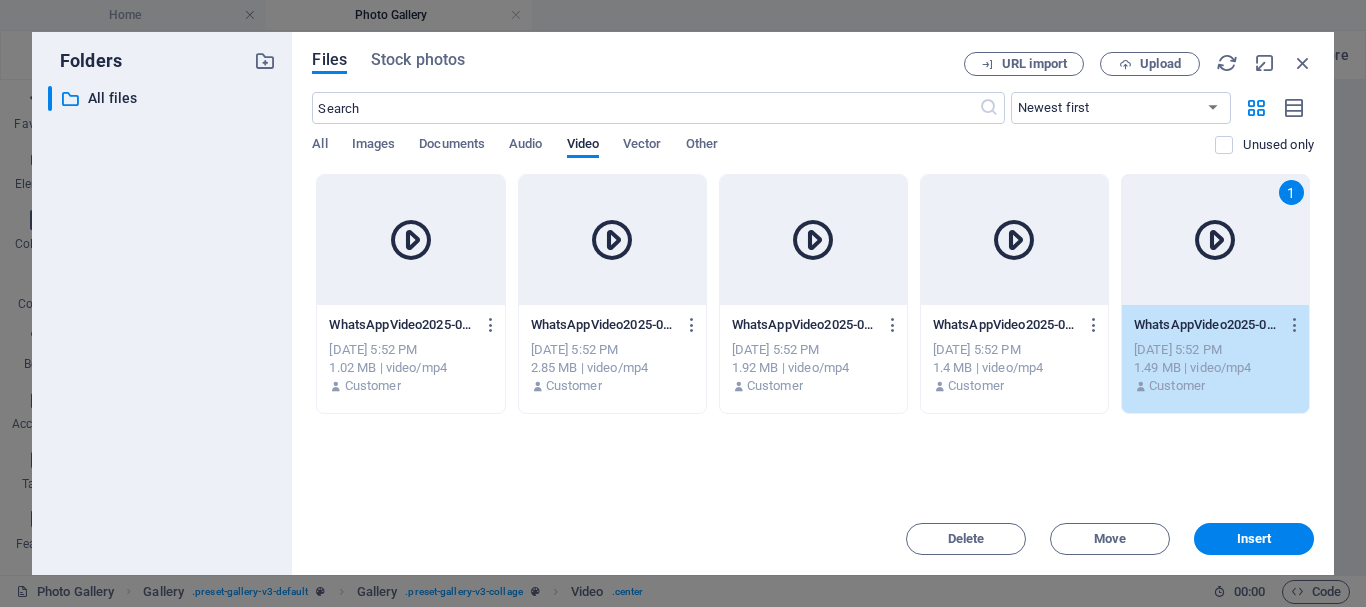 click on "WhatsAppVideo2025-07-14at10.37.39AM-9VcMuC6reis0Wk-7wxYmfg.mp4" at bounding box center [1005, 325] 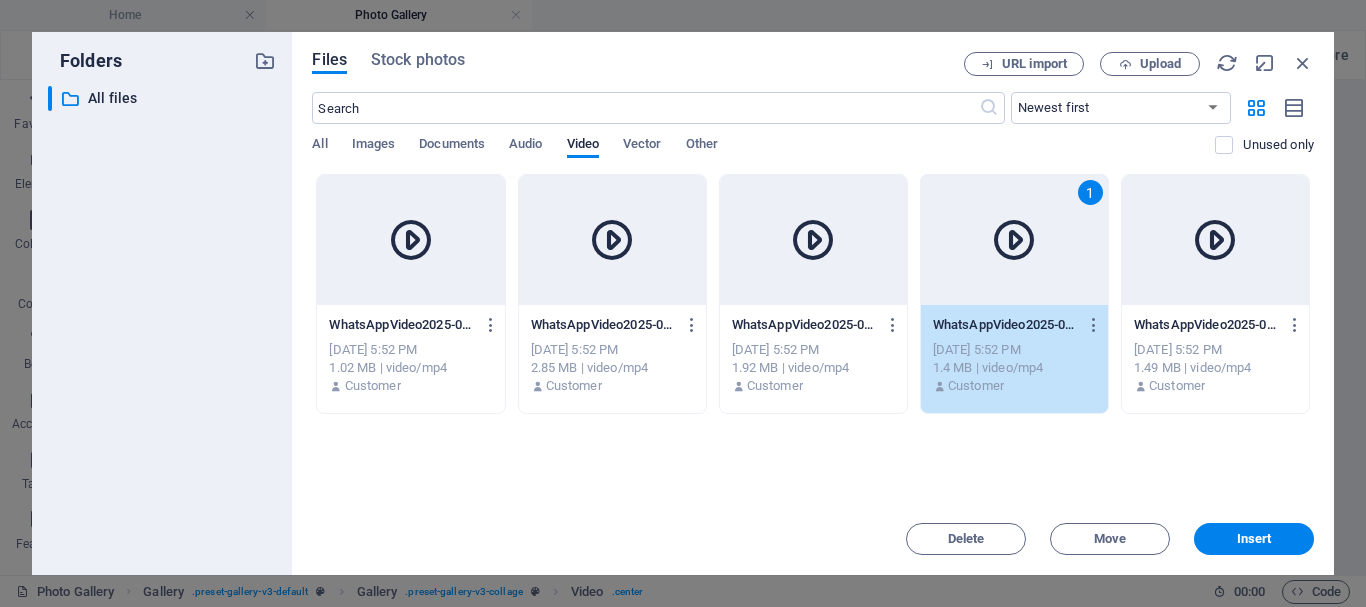 click on "[DATE] 5:52 PM" at bounding box center [410, 350] 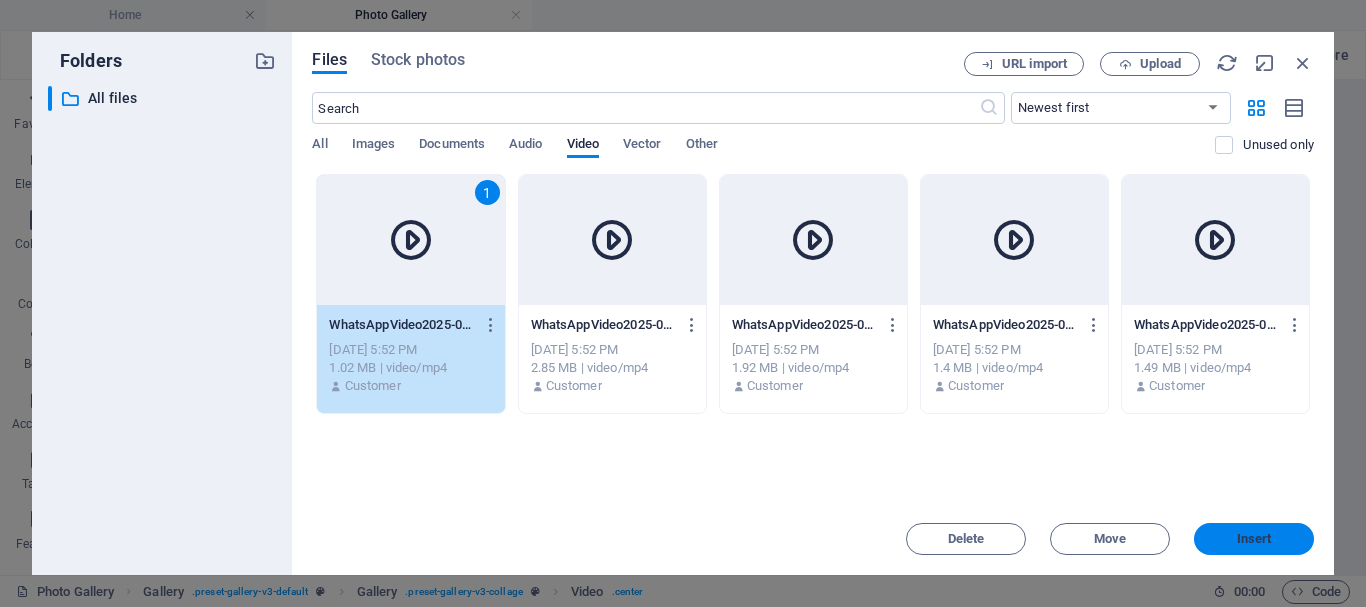 click on "Insert" at bounding box center [1254, 539] 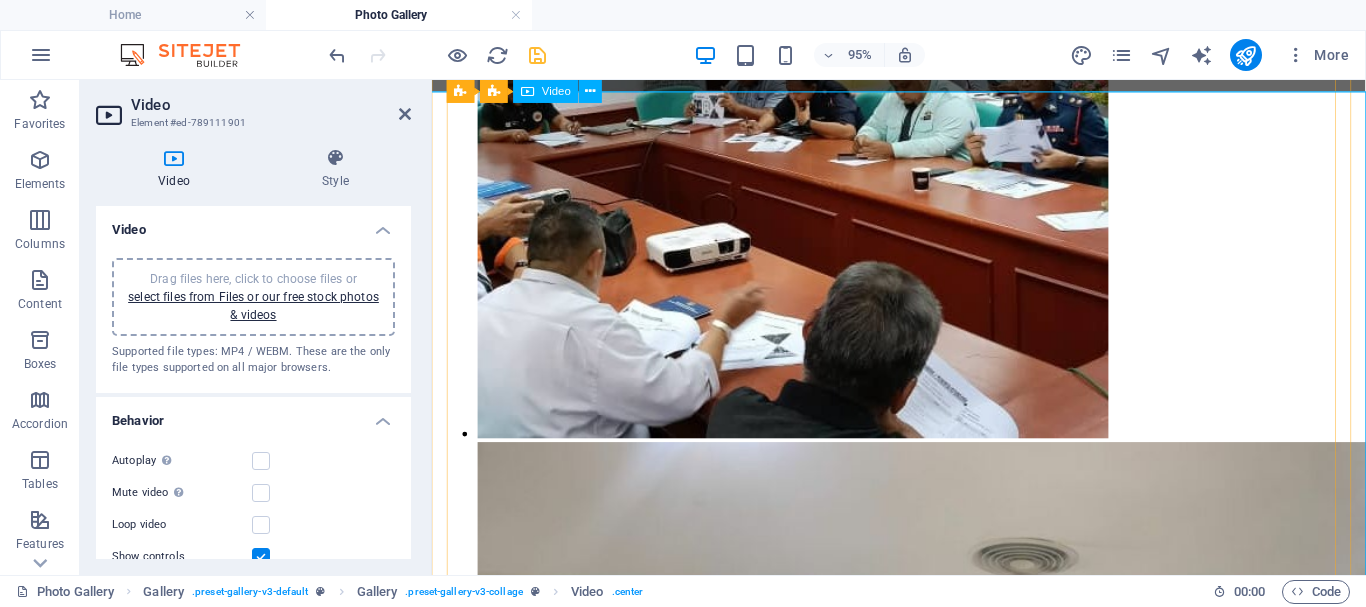scroll, scrollTop: 2216, scrollLeft: 0, axis: vertical 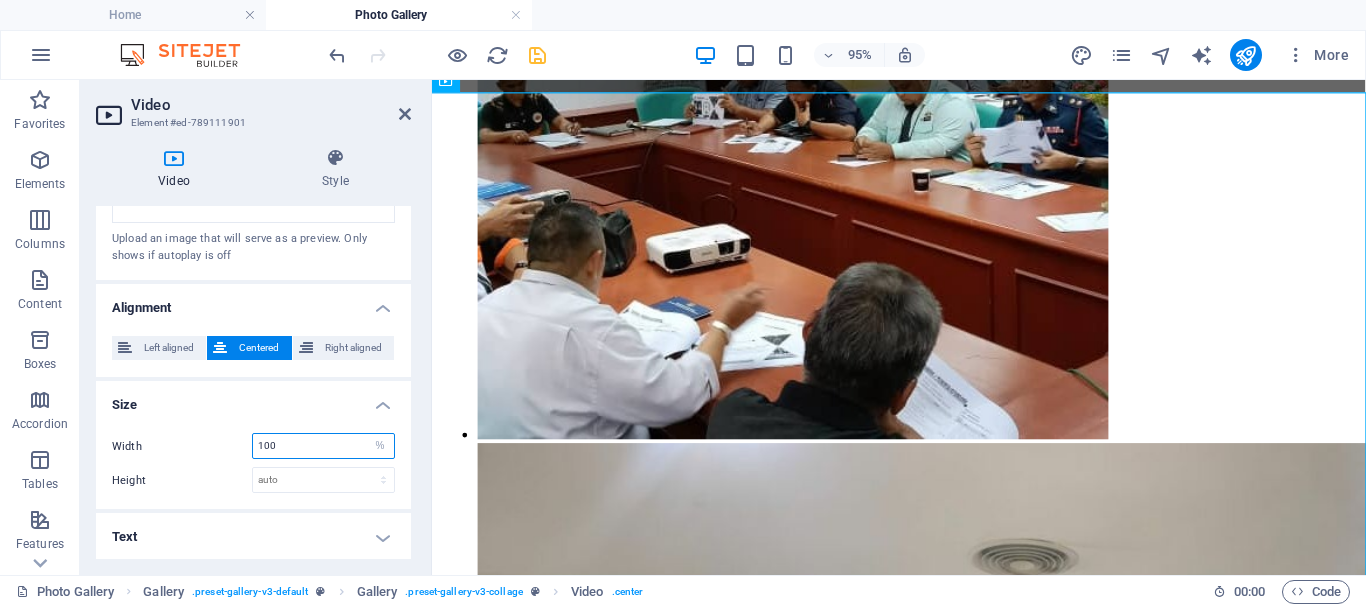 click on "100" at bounding box center [323, 446] 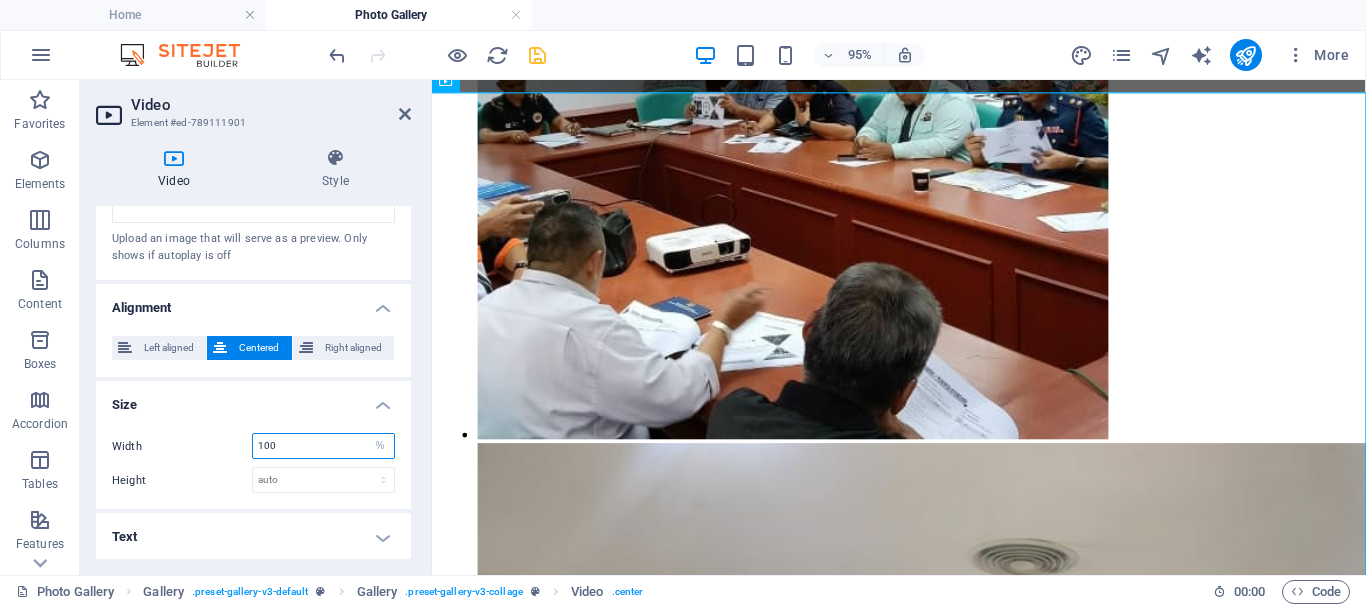 drag, startPoint x: 279, startPoint y: 444, endPoint x: 226, endPoint y: 444, distance: 53 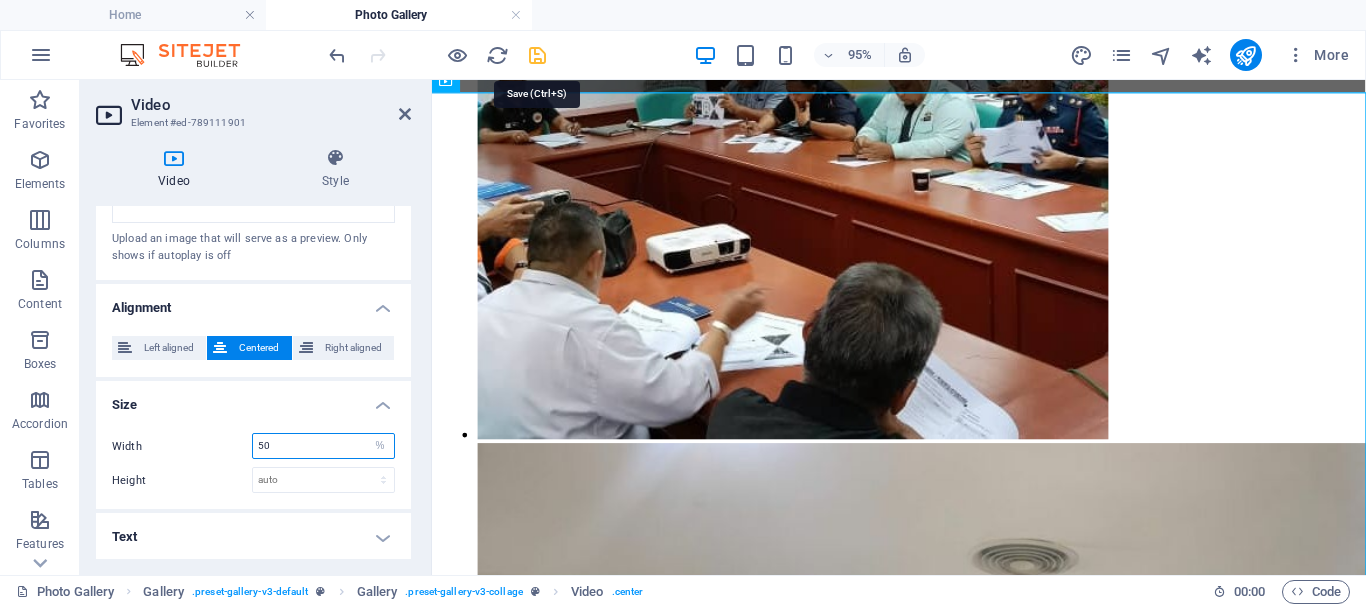 type on "50" 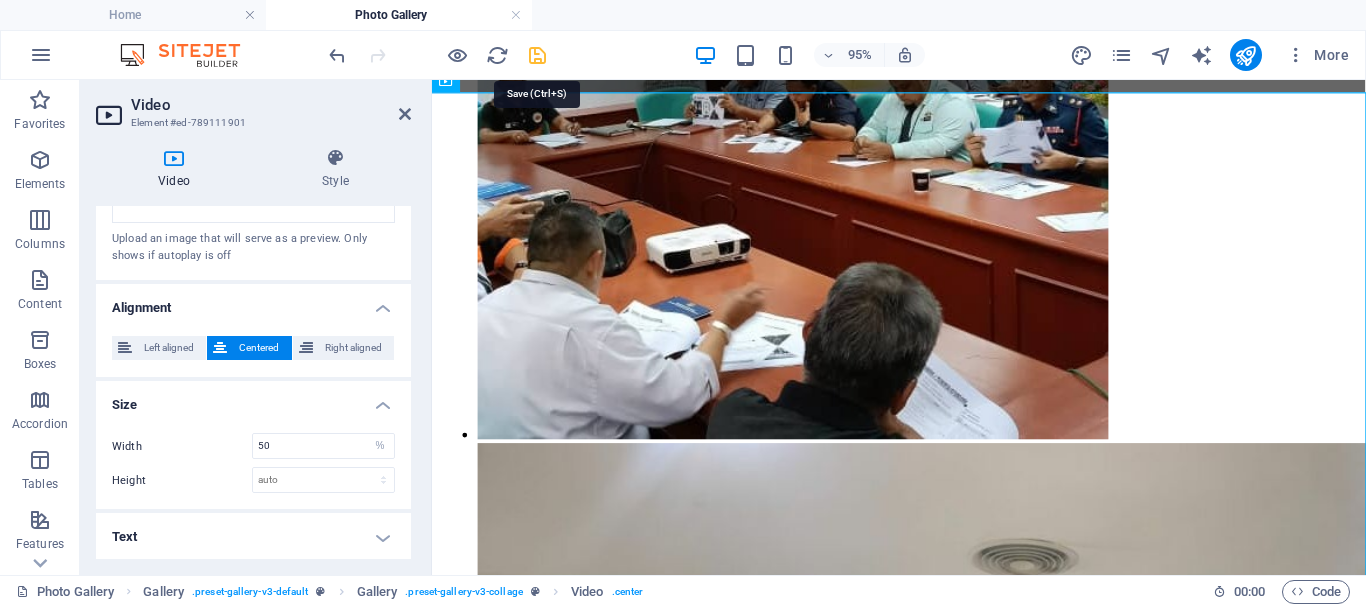 click at bounding box center [537, 55] 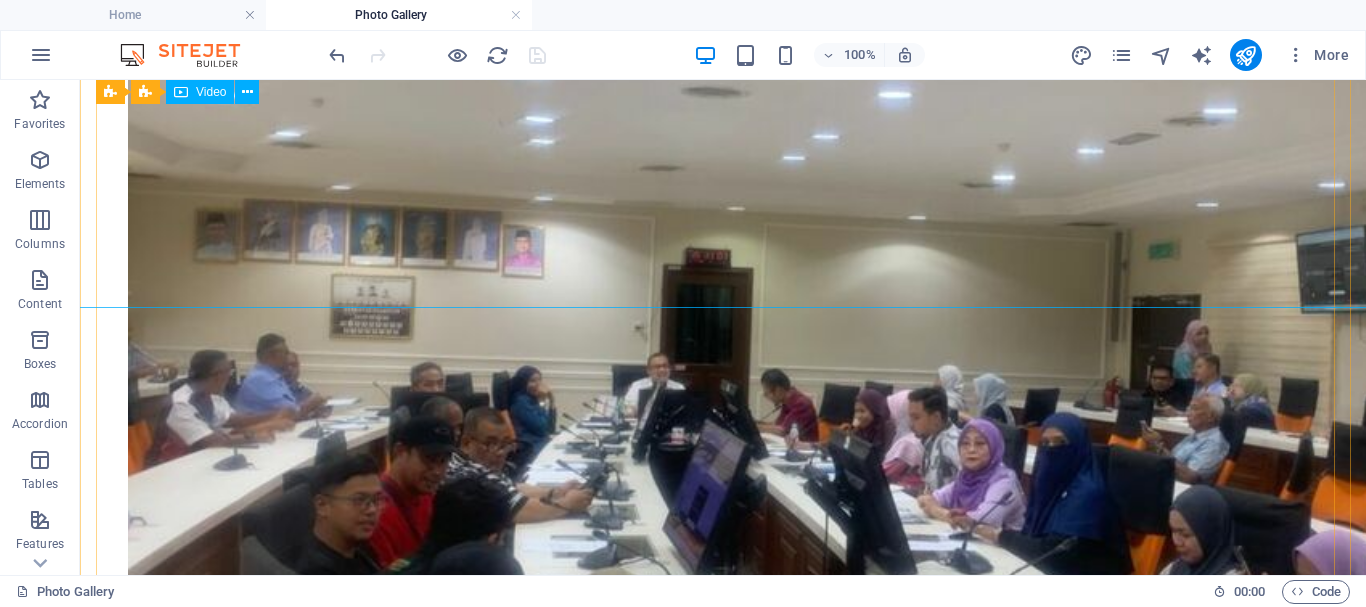 scroll, scrollTop: 3641, scrollLeft: 0, axis: vertical 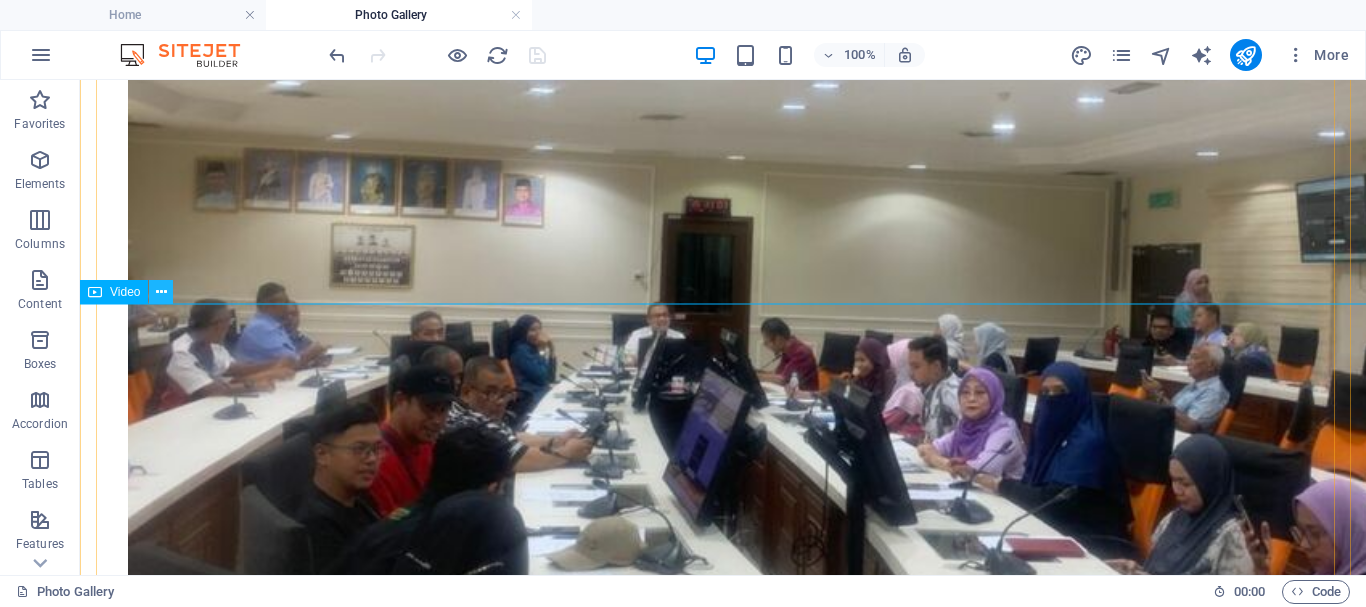 click at bounding box center (161, 292) 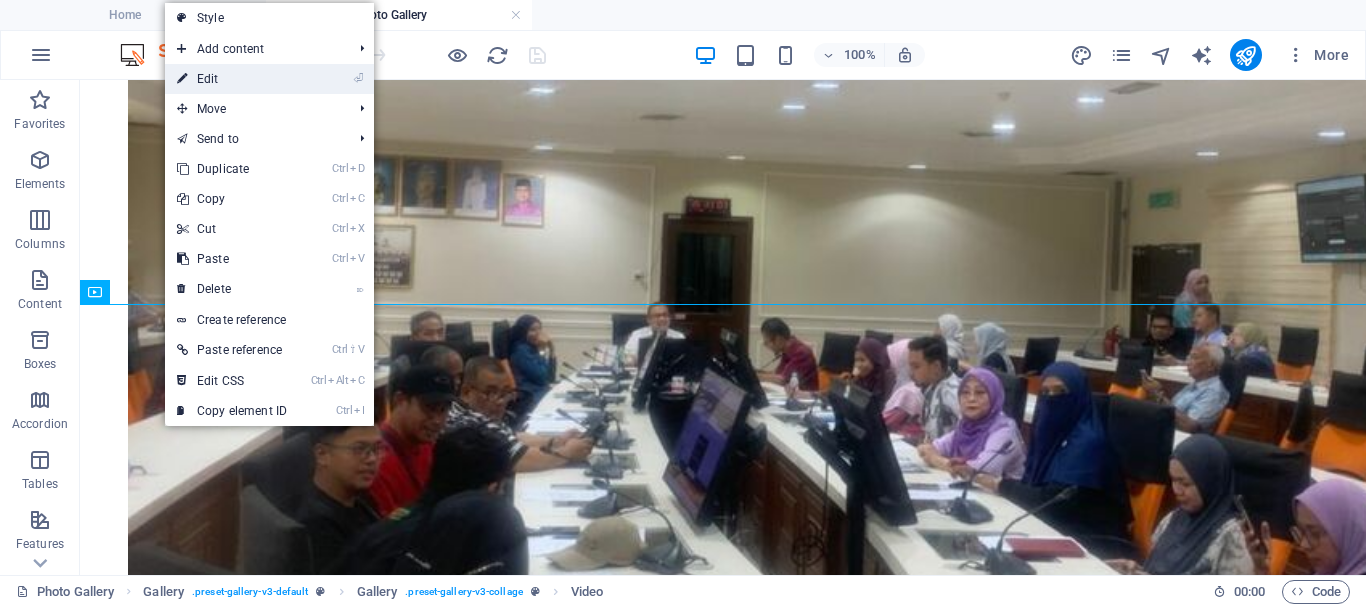 click on "⏎  Edit" at bounding box center (232, 79) 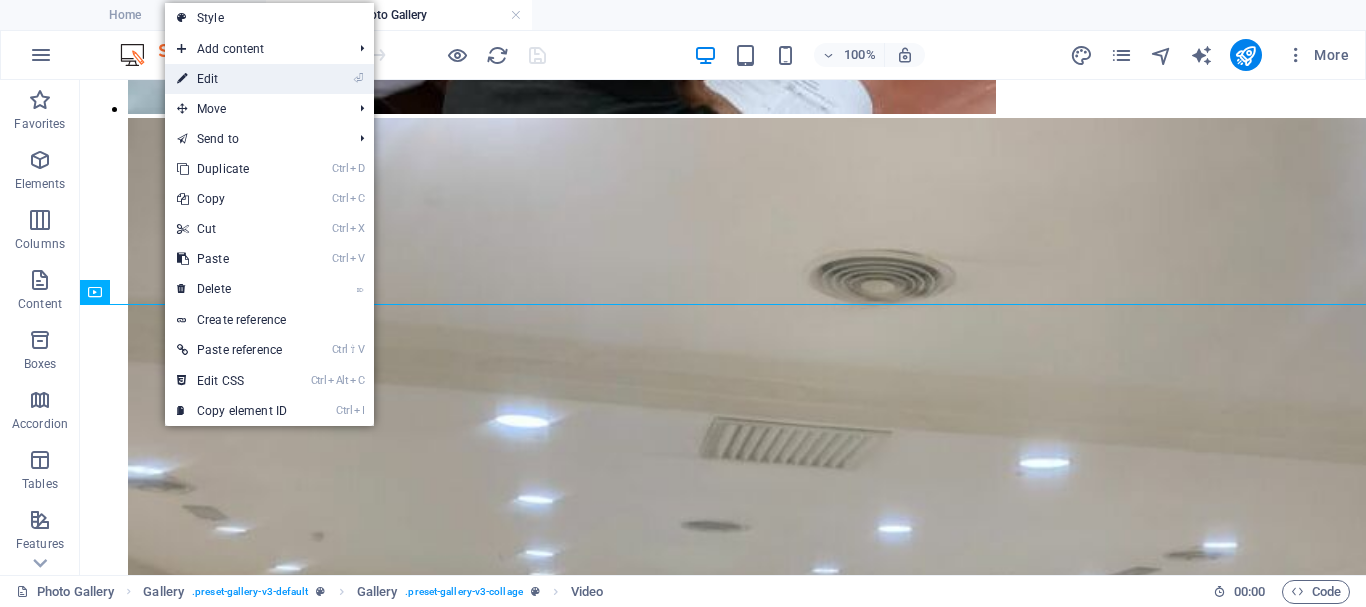 select on "%" 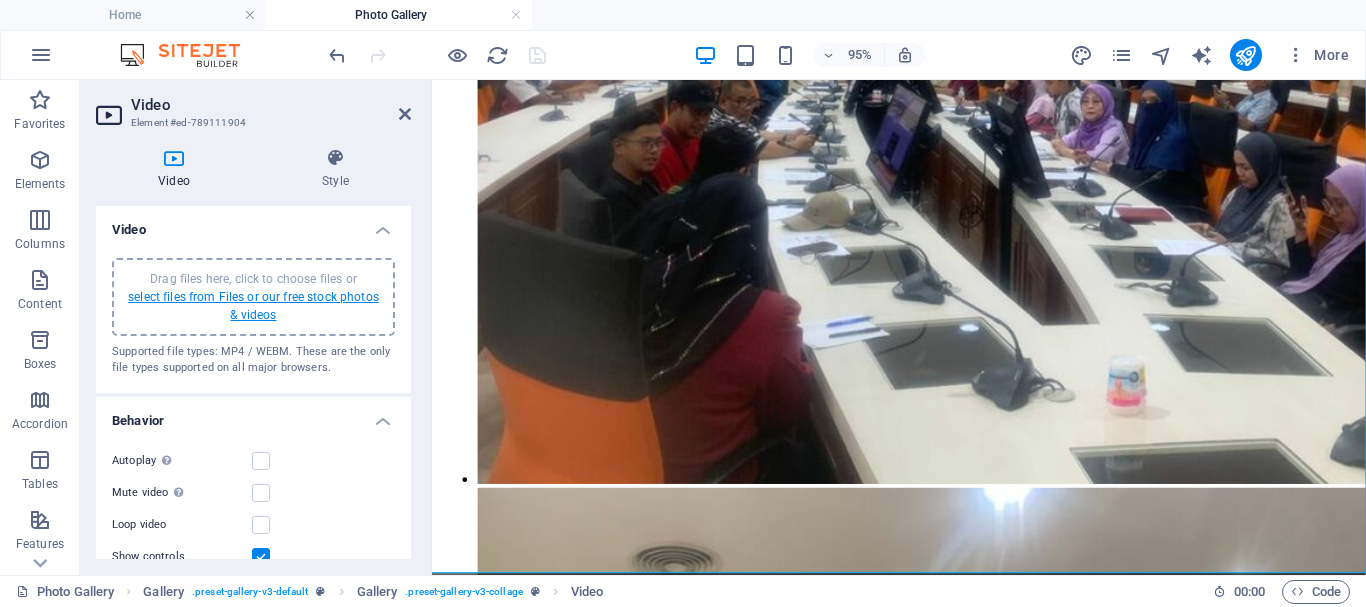 click on "select files from Files or our free stock photos & videos" at bounding box center [253, 306] 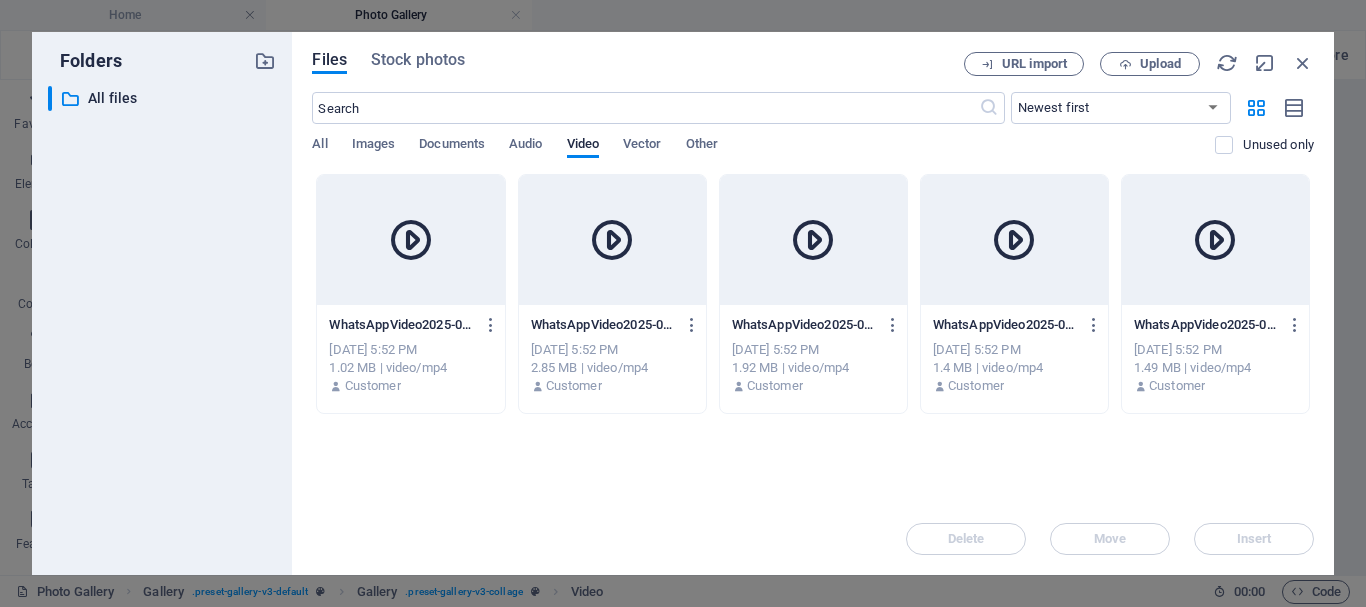 click at bounding box center (612, 240) 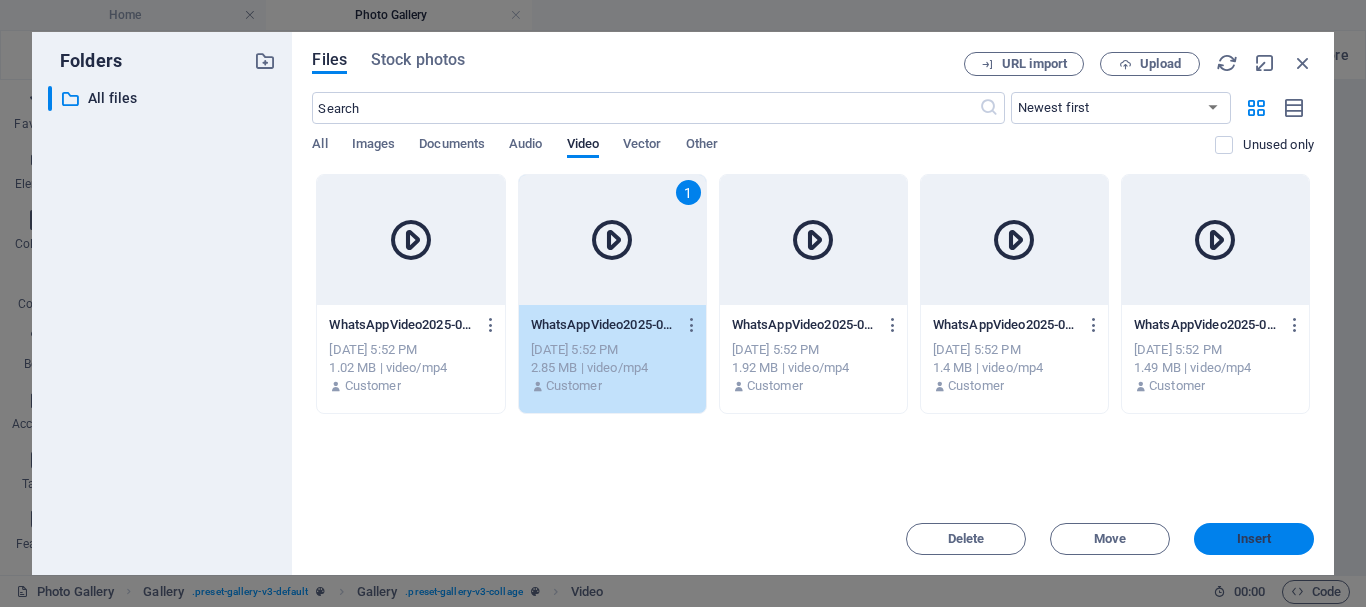 click on "Insert" at bounding box center [1254, 539] 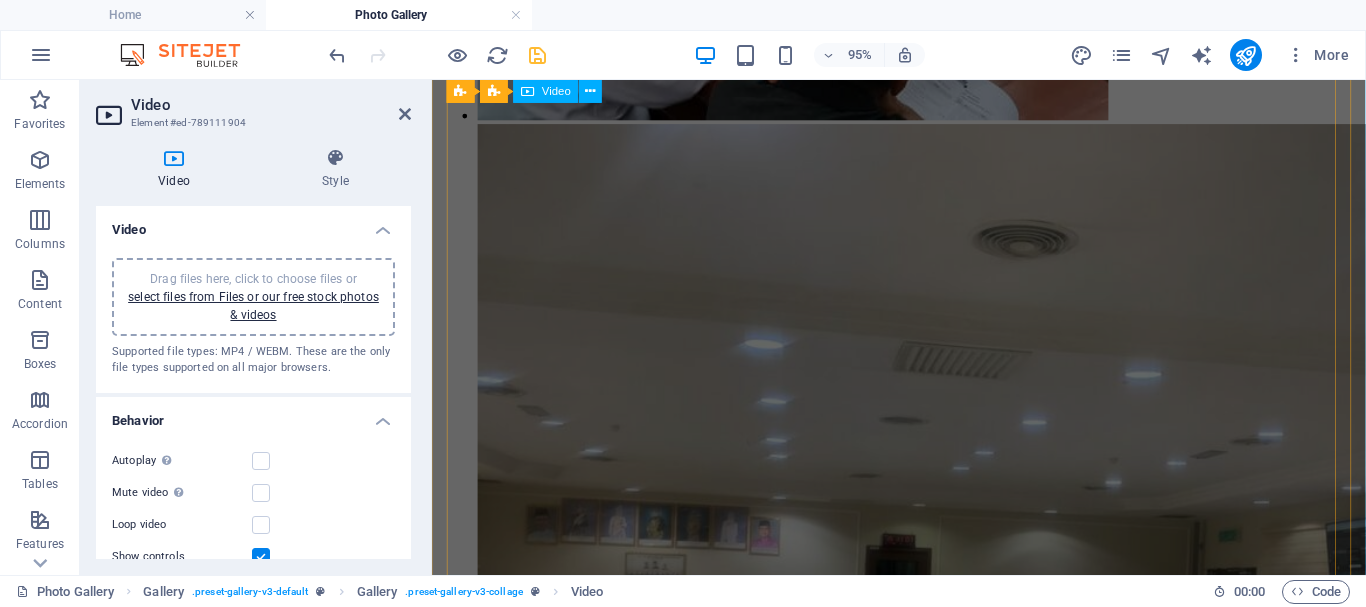 scroll, scrollTop: 2550, scrollLeft: 0, axis: vertical 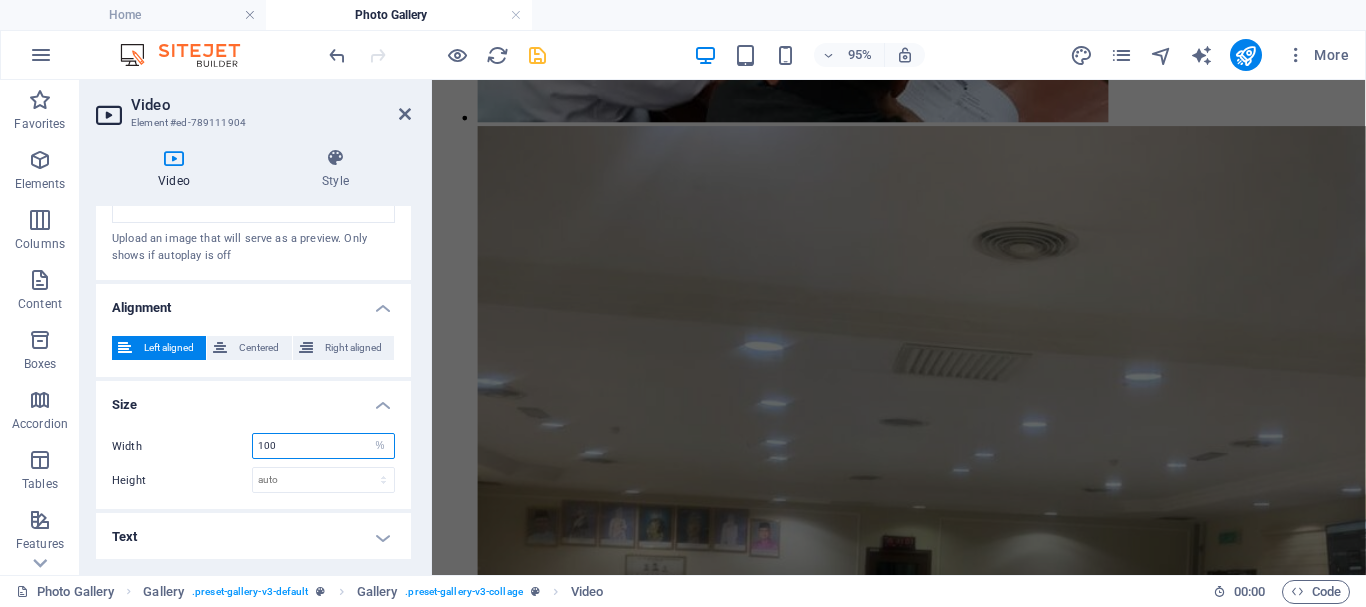 drag, startPoint x: 277, startPoint y: 440, endPoint x: 214, endPoint y: 454, distance: 64.53681 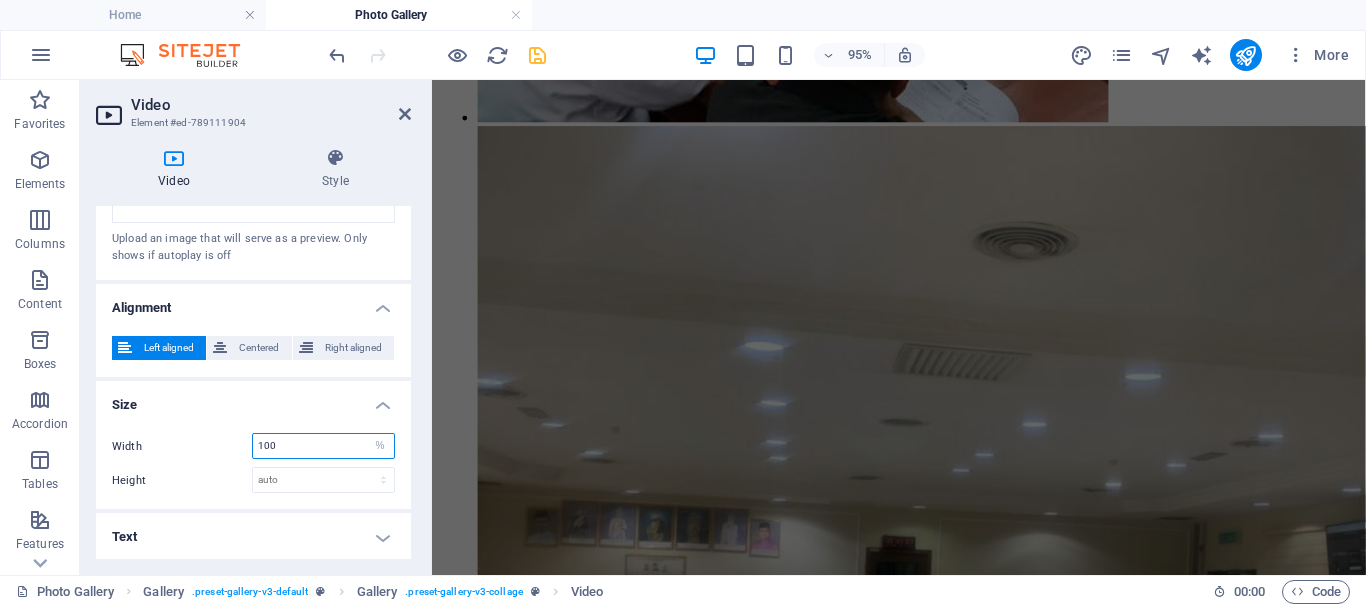 click on "Width 100 auto px %" at bounding box center (253, 446) 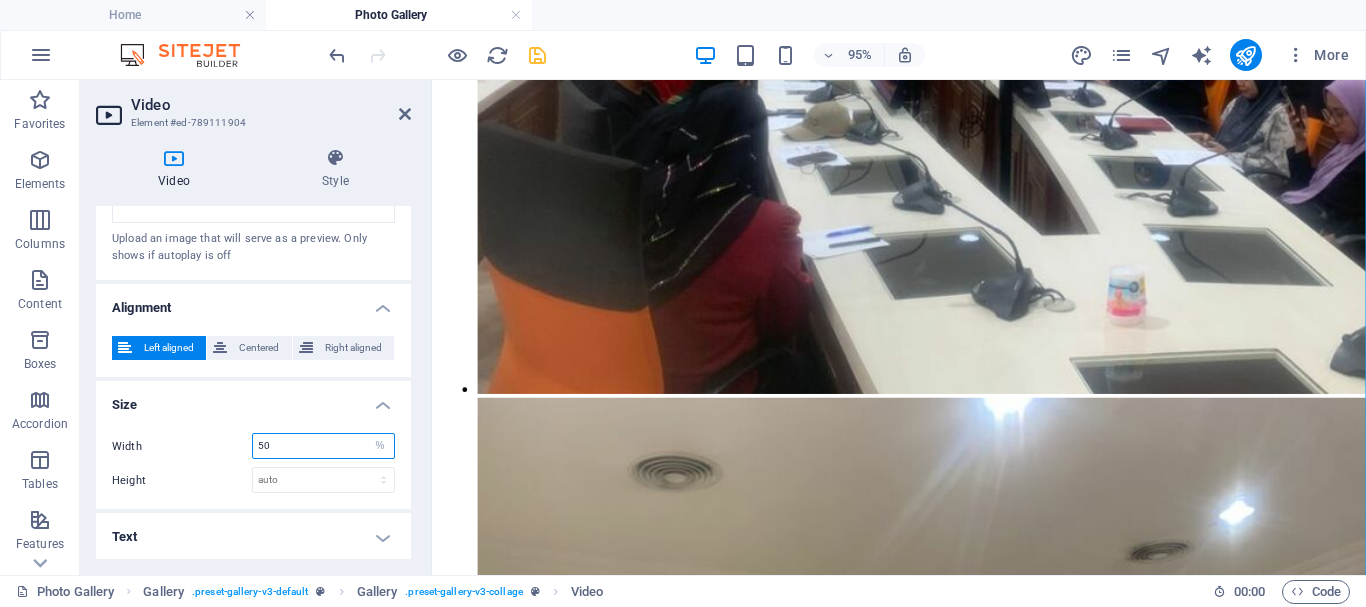 scroll, scrollTop: 3301, scrollLeft: 0, axis: vertical 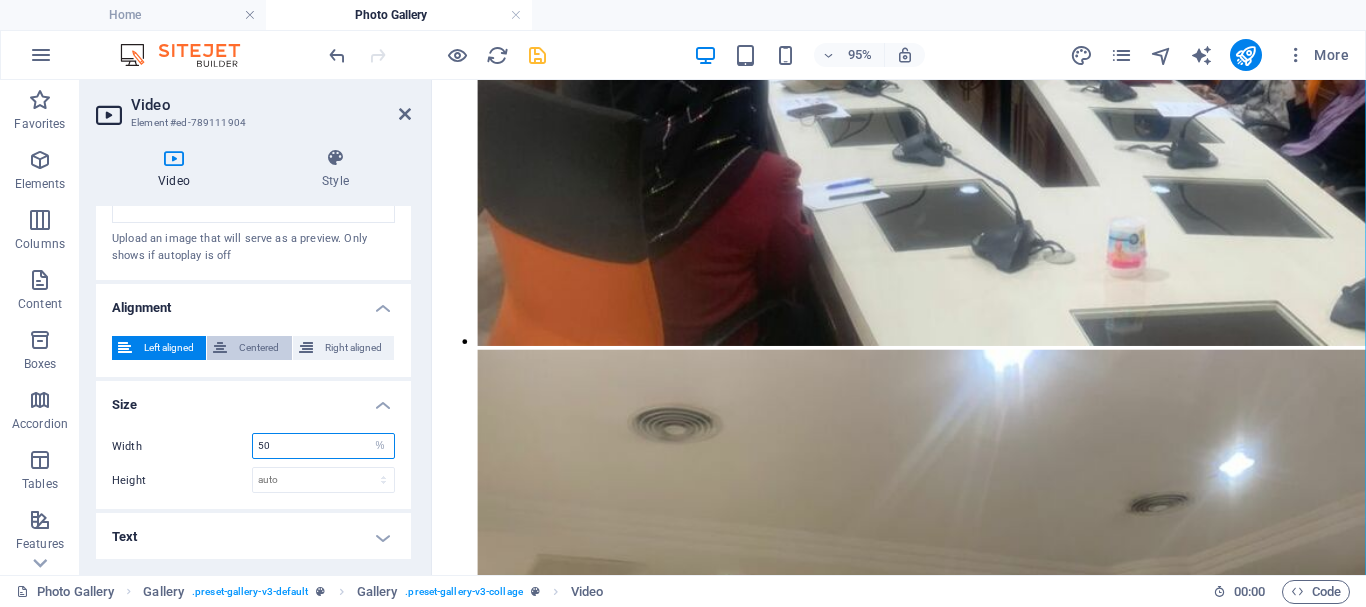 type on "50" 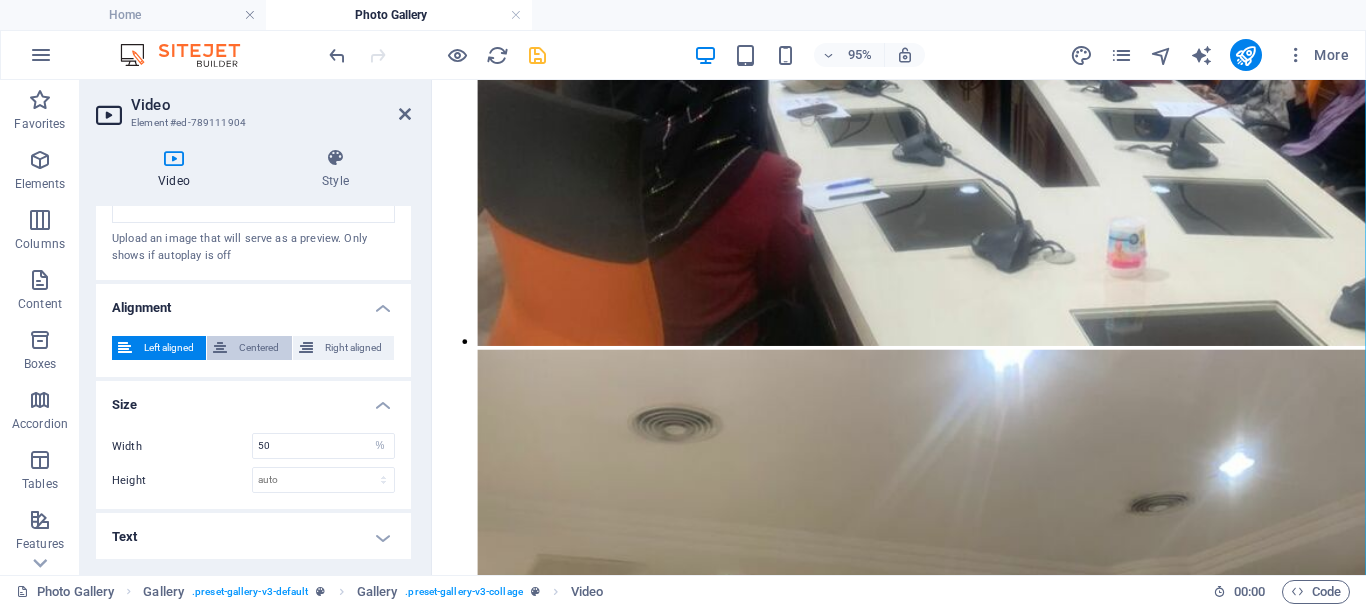 click on "Centered" at bounding box center (259, 348) 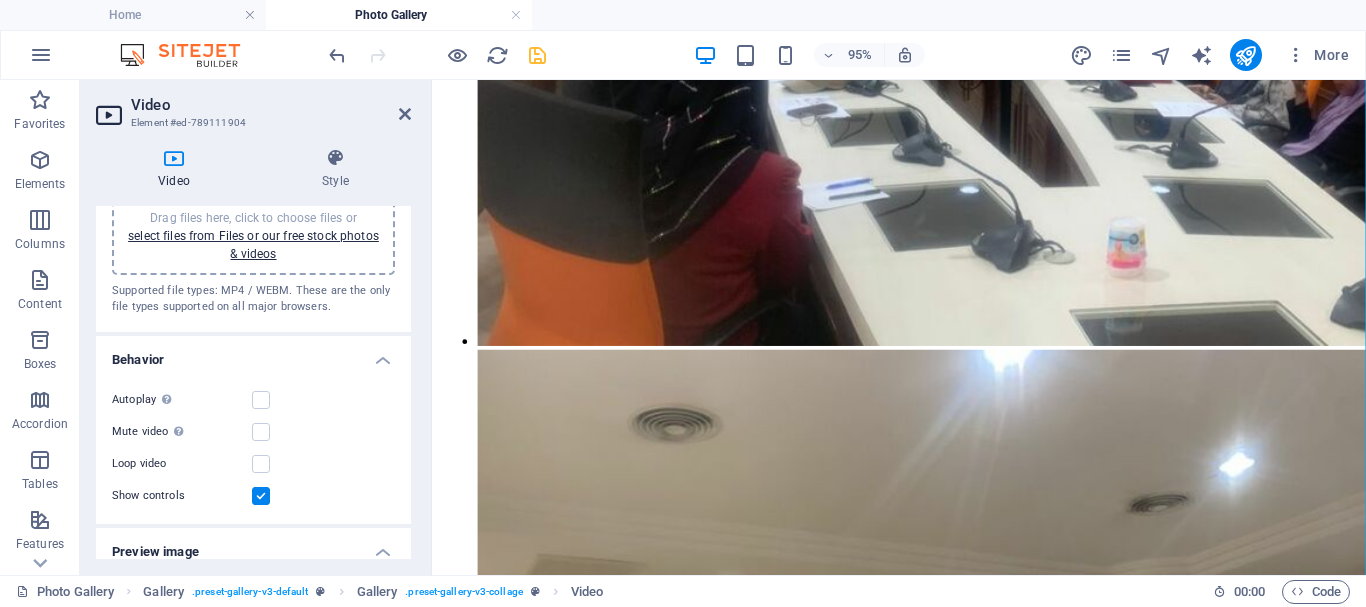 scroll, scrollTop: 0, scrollLeft: 0, axis: both 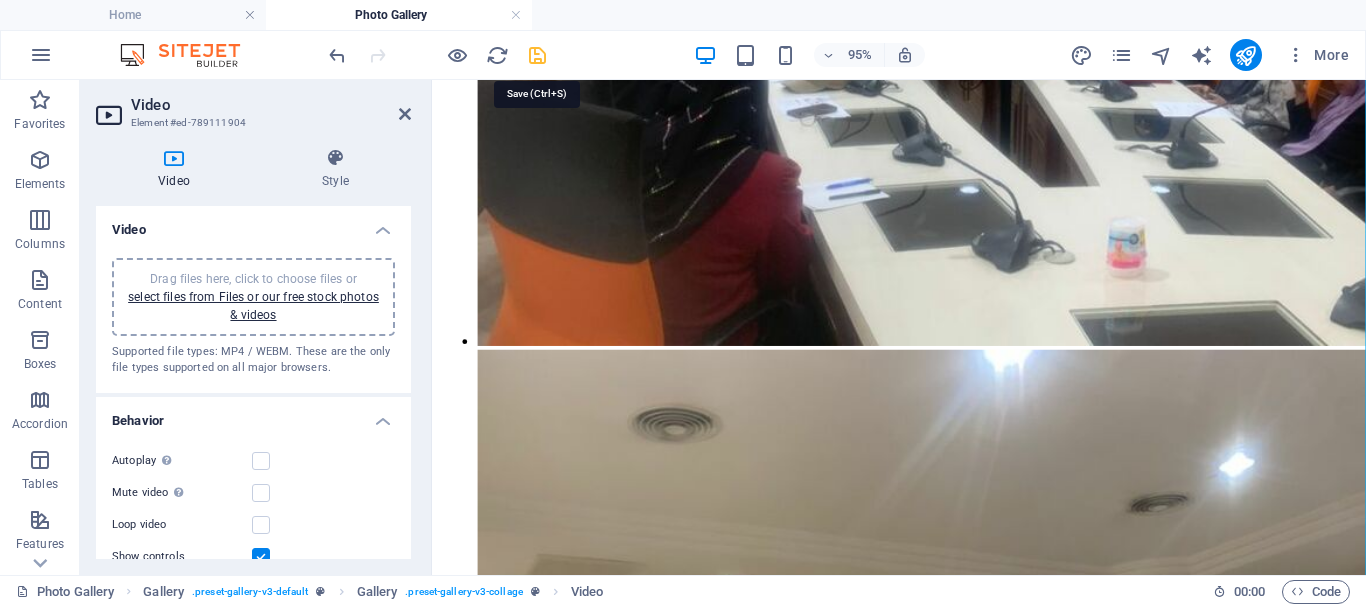 click at bounding box center [537, 55] 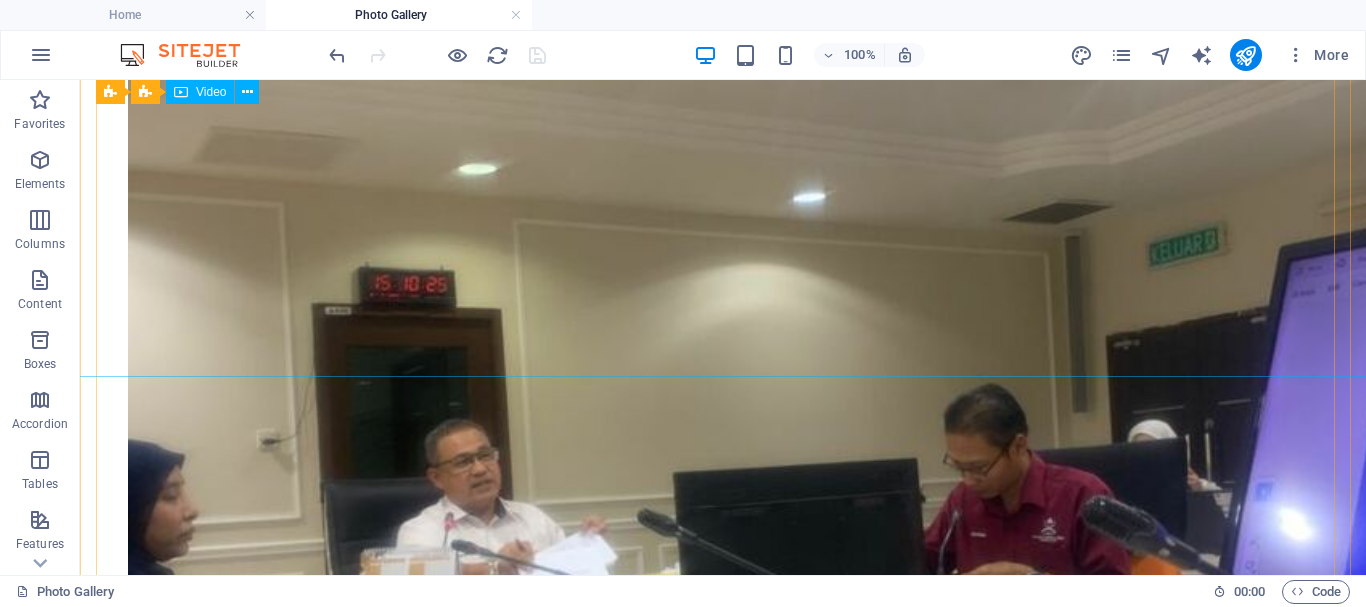 scroll, scrollTop: 4753, scrollLeft: 0, axis: vertical 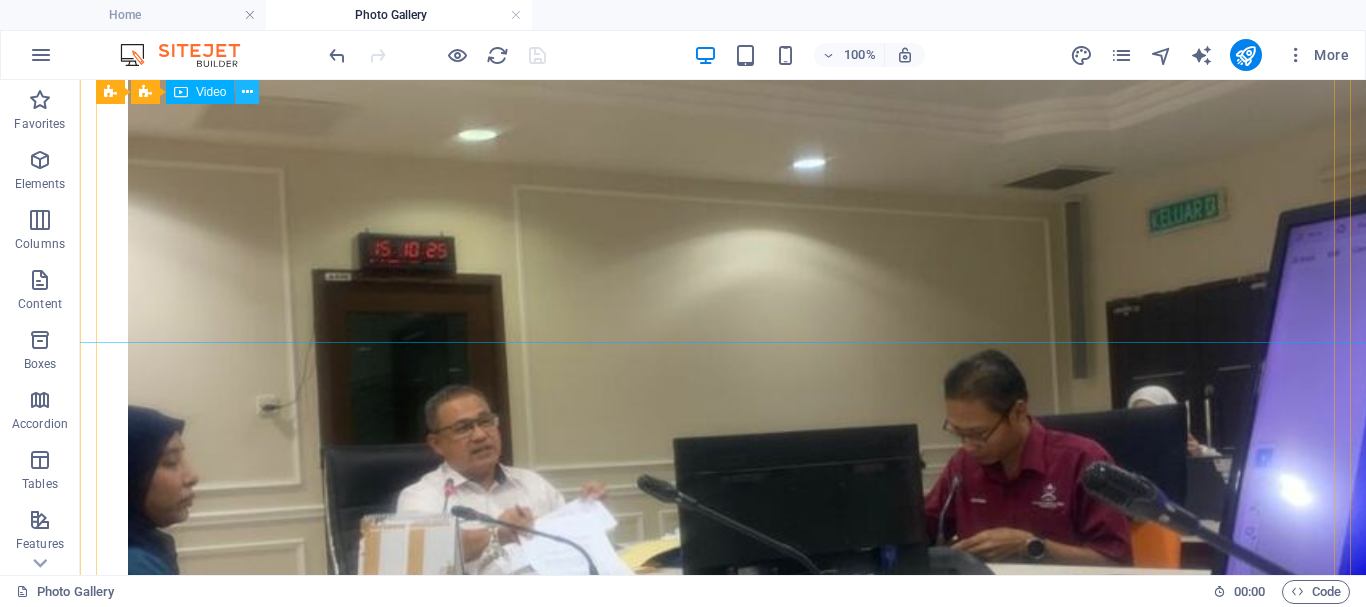 click at bounding box center (247, 92) 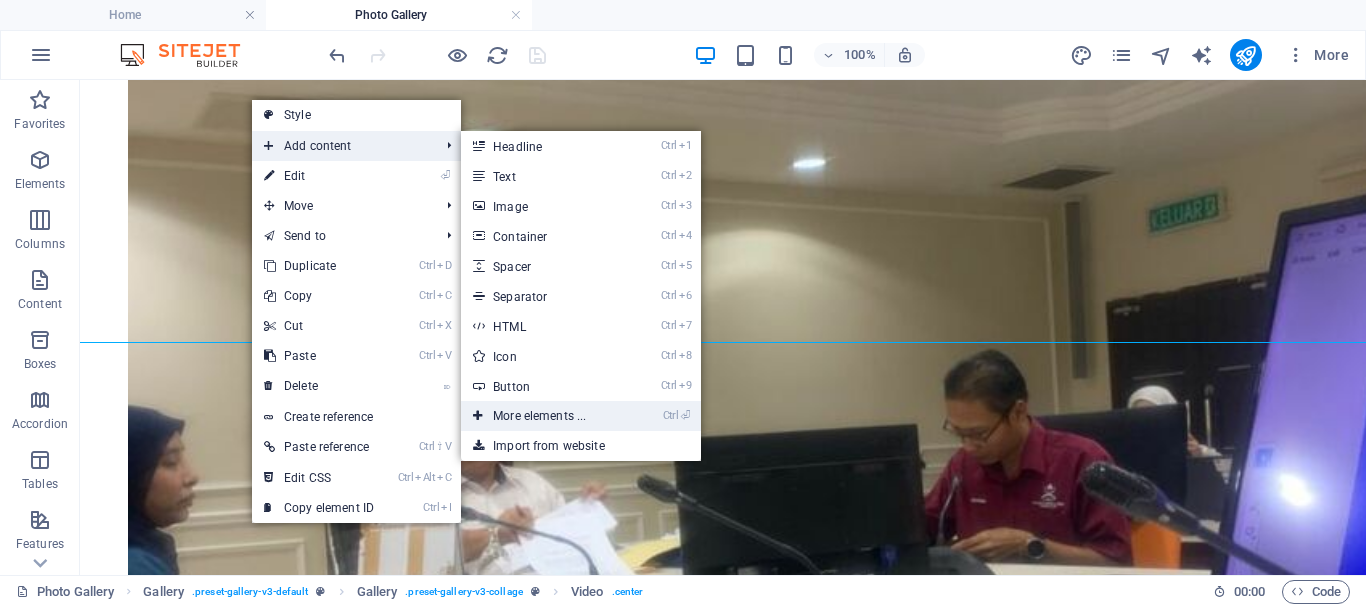click on "Ctrl ⏎  More elements ..." at bounding box center [543, 416] 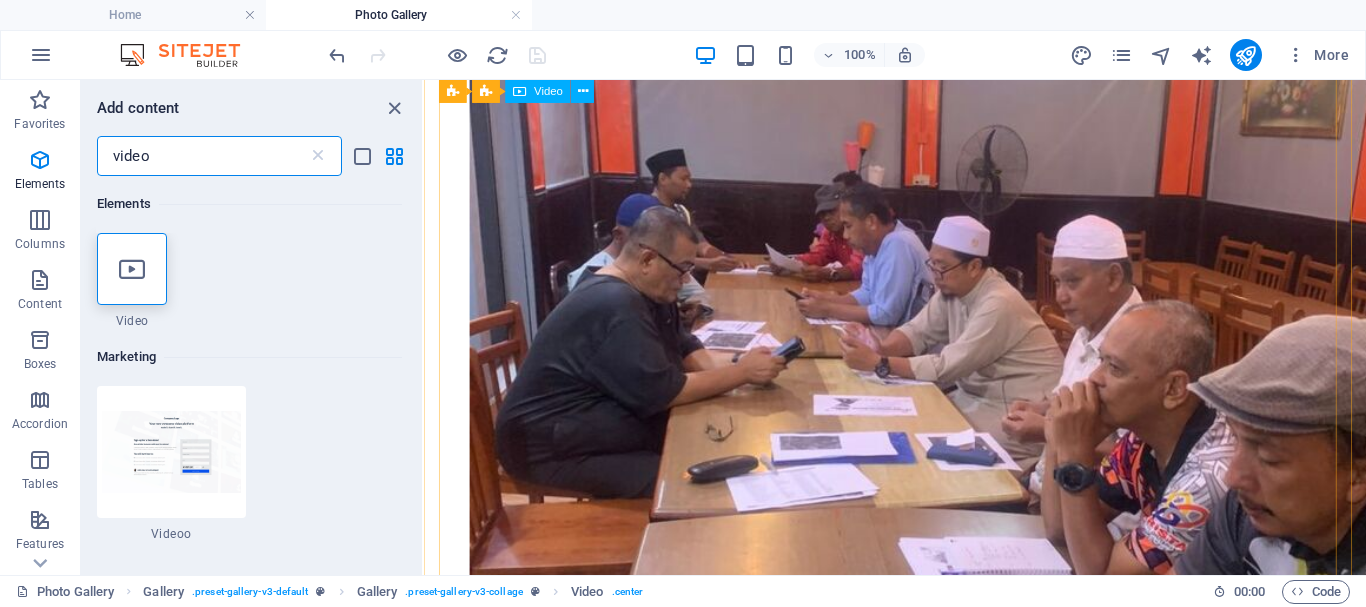 scroll, scrollTop: 3255, scrollLeft: 0, axis: vertical 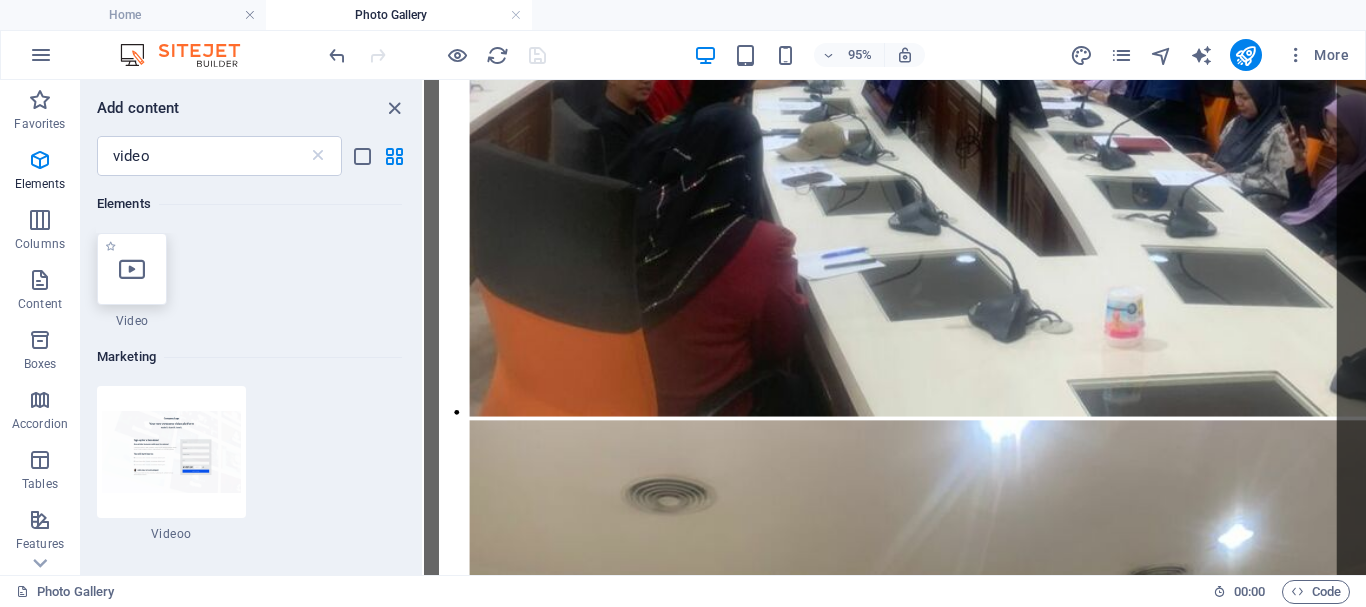 select on "%" 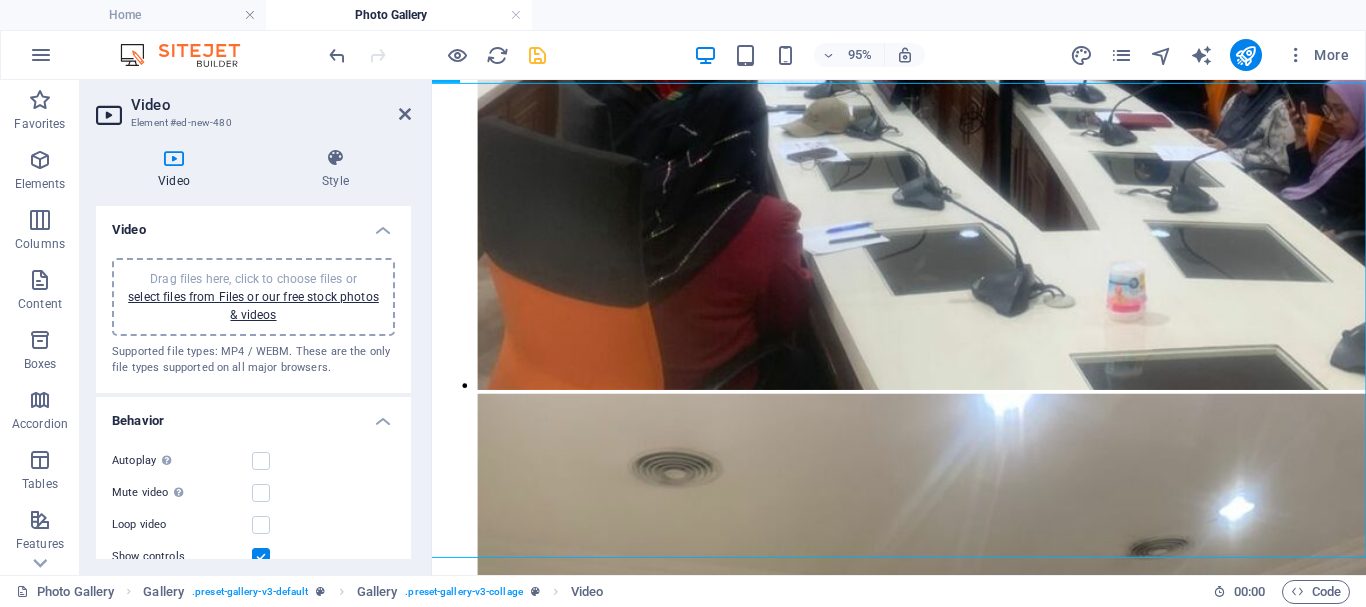 scroll, scrollTop: 3993, scrollLeft: 0, axis: vertical 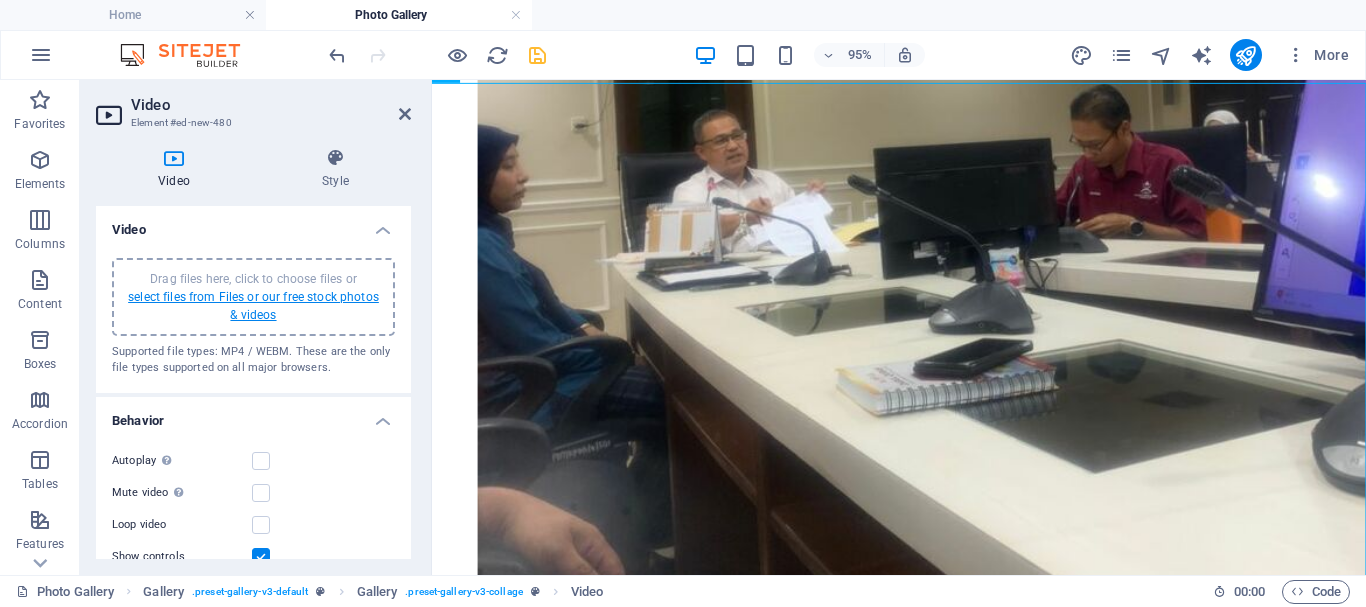 click on "select files from Files or our free stock photos & videos" at bounding box center (253, 306) 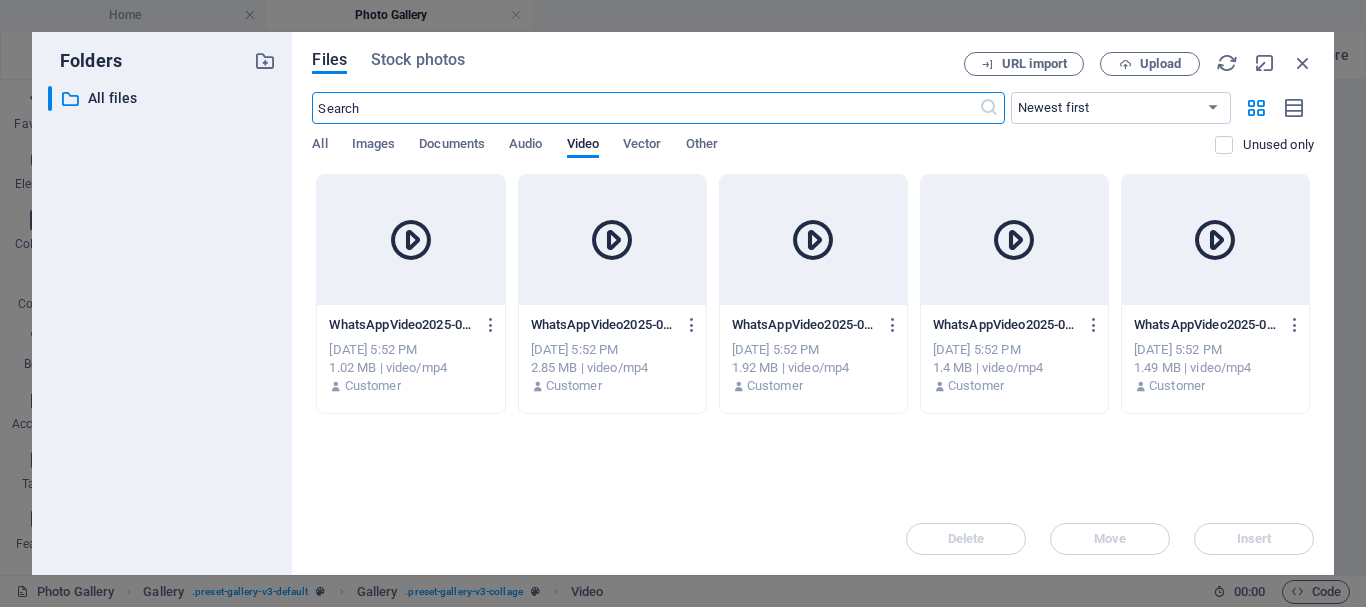 scroll, scrollTop: 4003, scrollLeft: 0, axis: vertical 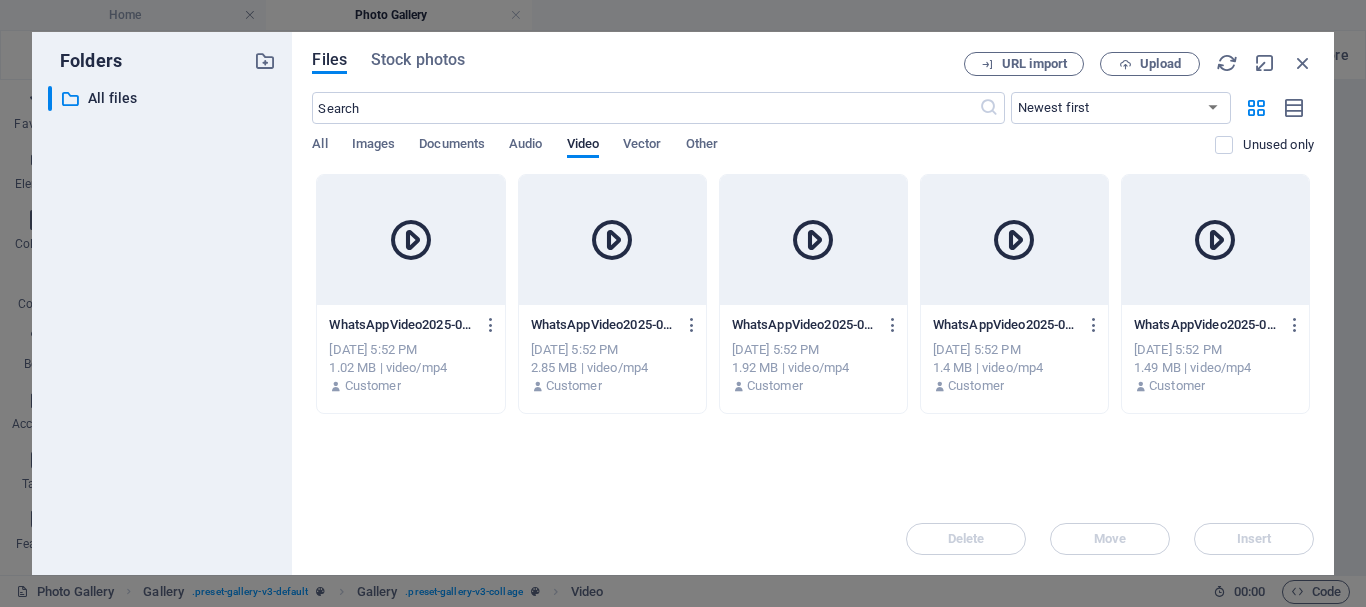 click at bounding box center (813, 240) 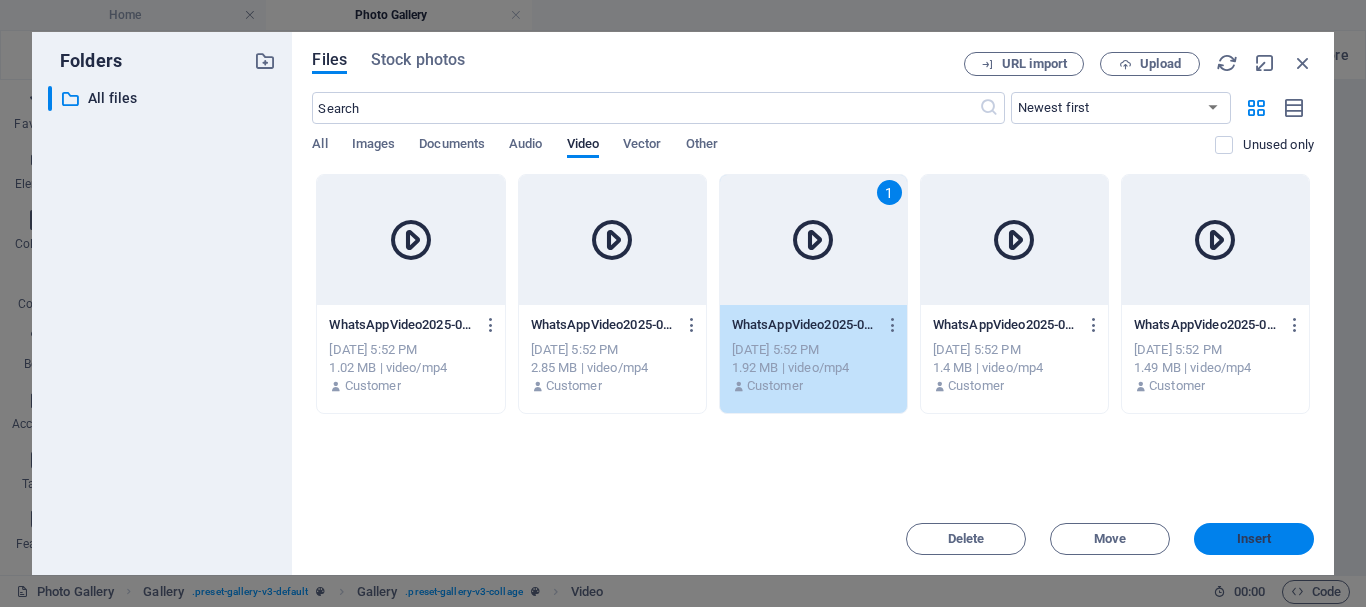 click on "Insert" at bounding box center (1254, 539) 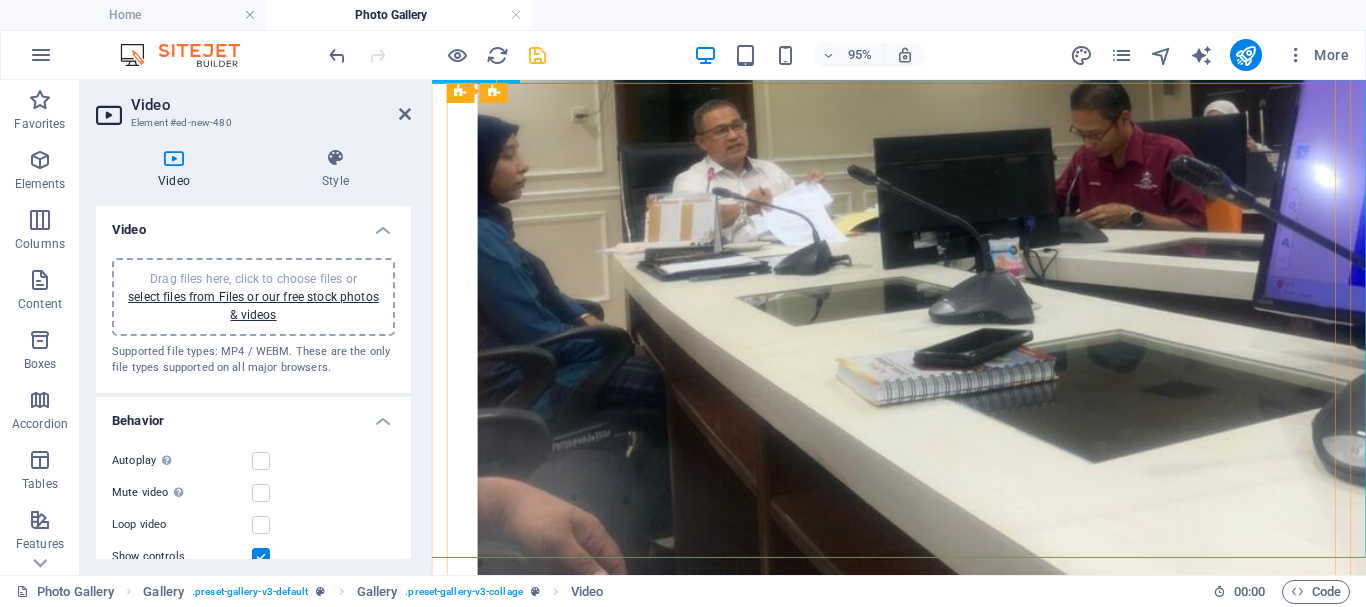 scroll, scrollTop: 3993, scrollLeft: 0, axis: vertical 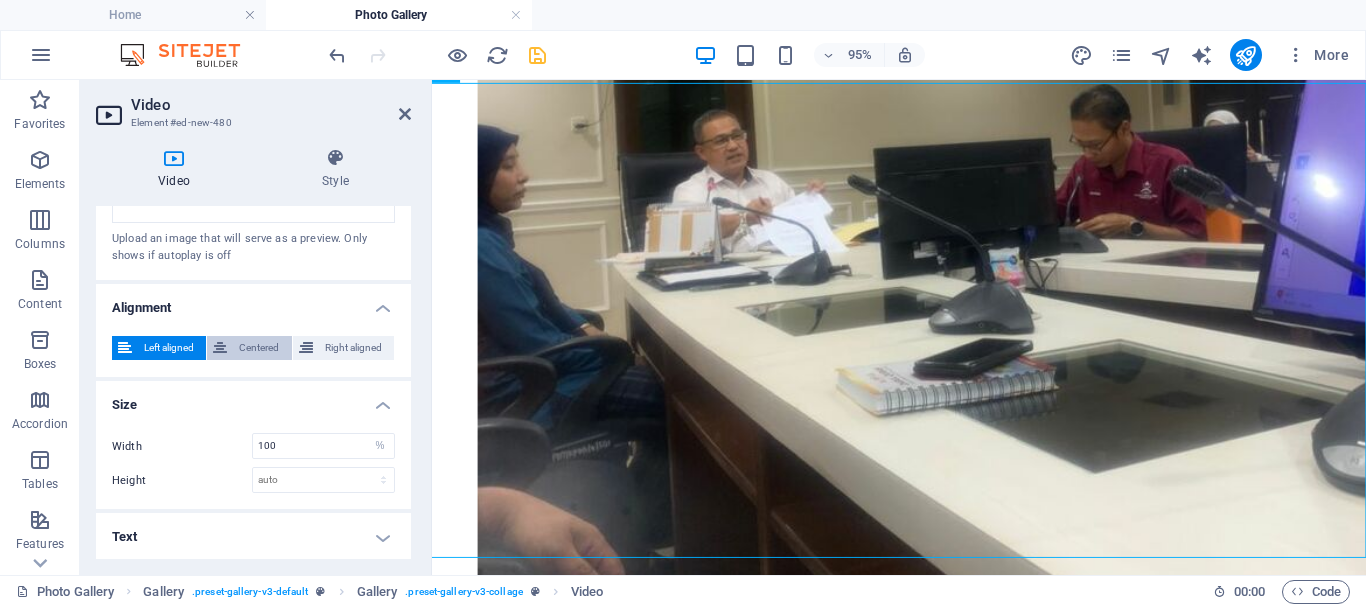 click on "Centered" at bounding box center (259, 348) 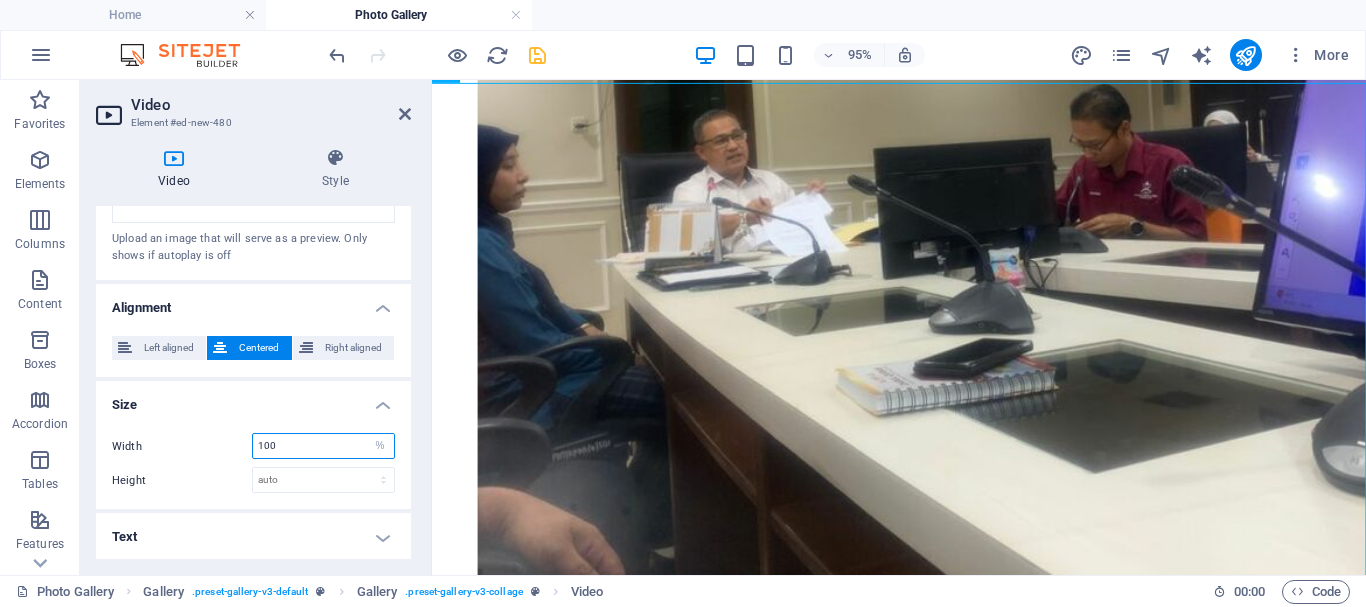 drag, startPoint x: 279, startPoint y: 453, endPoint x: 243, endPoint y: 447, distance: 36.496574 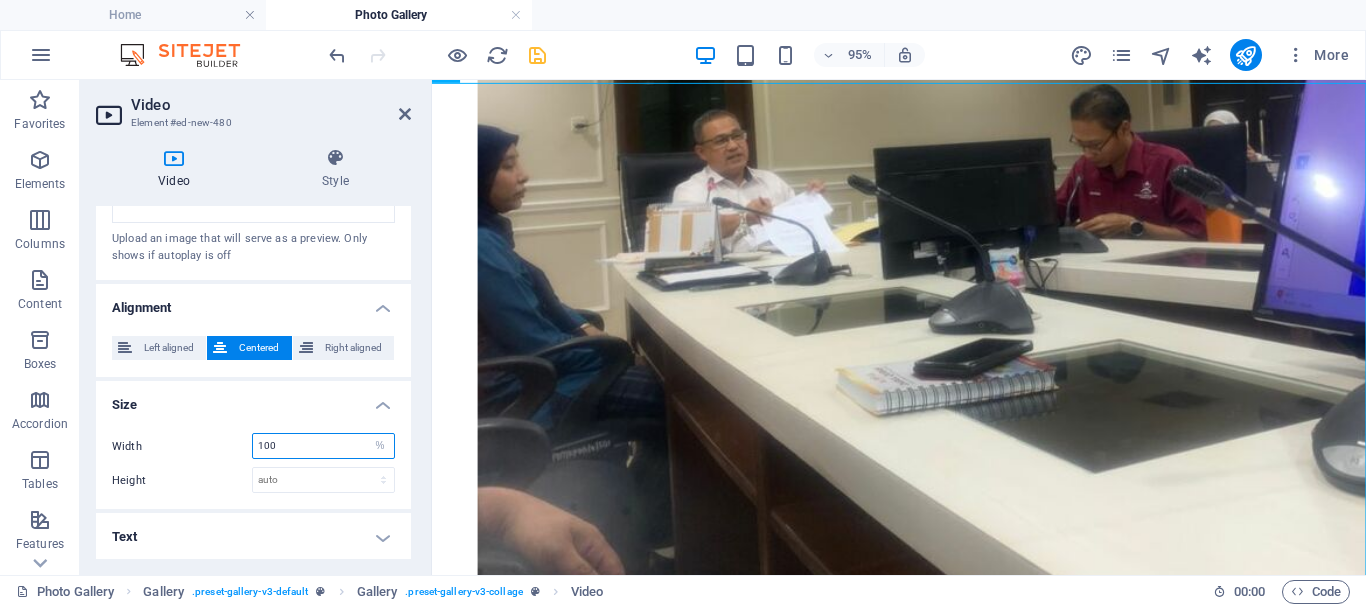 click on "Width 100 auto px %" at bounding box center (253, 446) 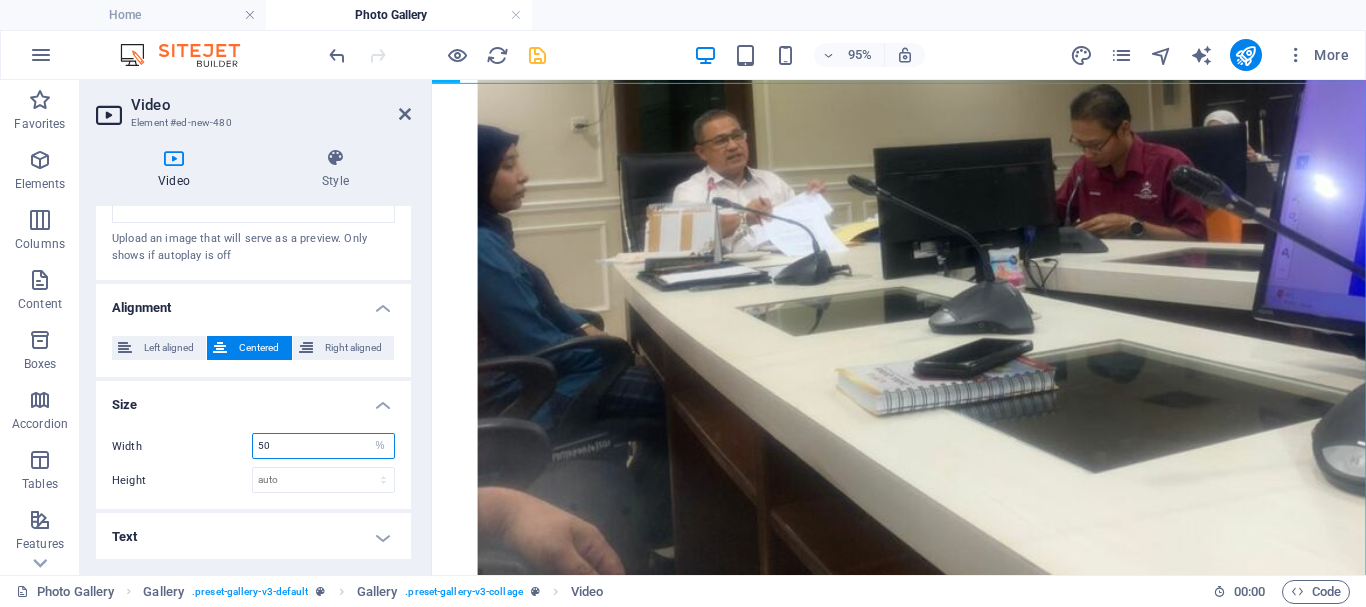 type on "50" 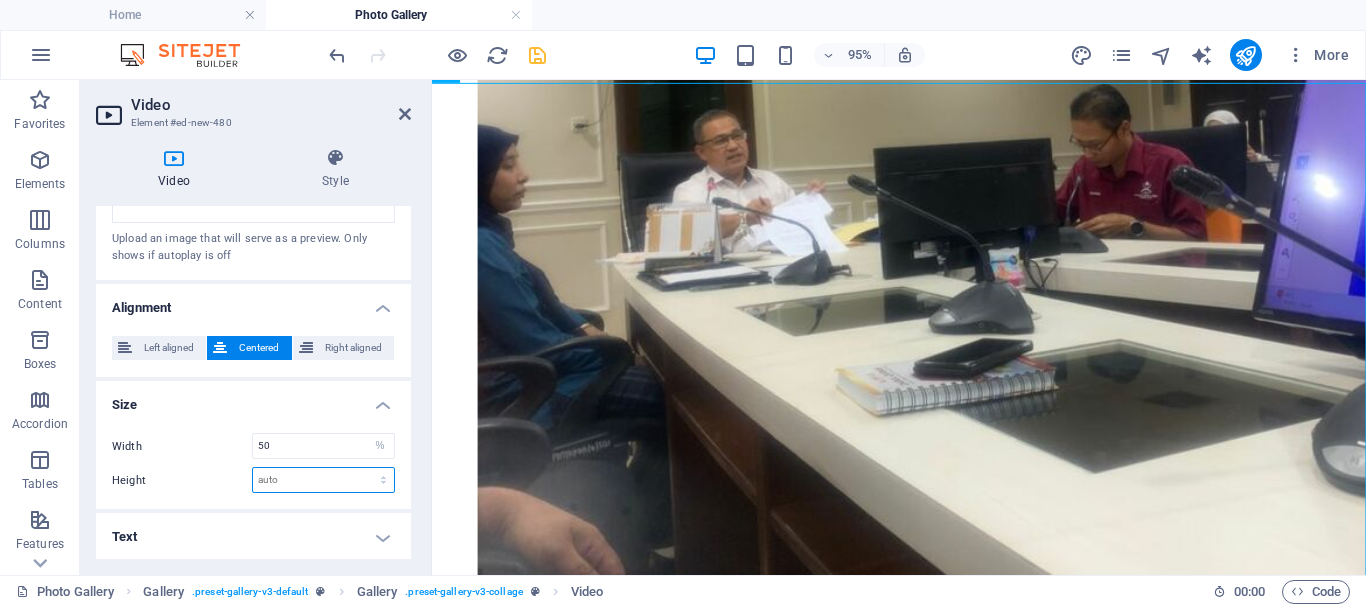 click on "auto px" at bounding box center [323, 480] 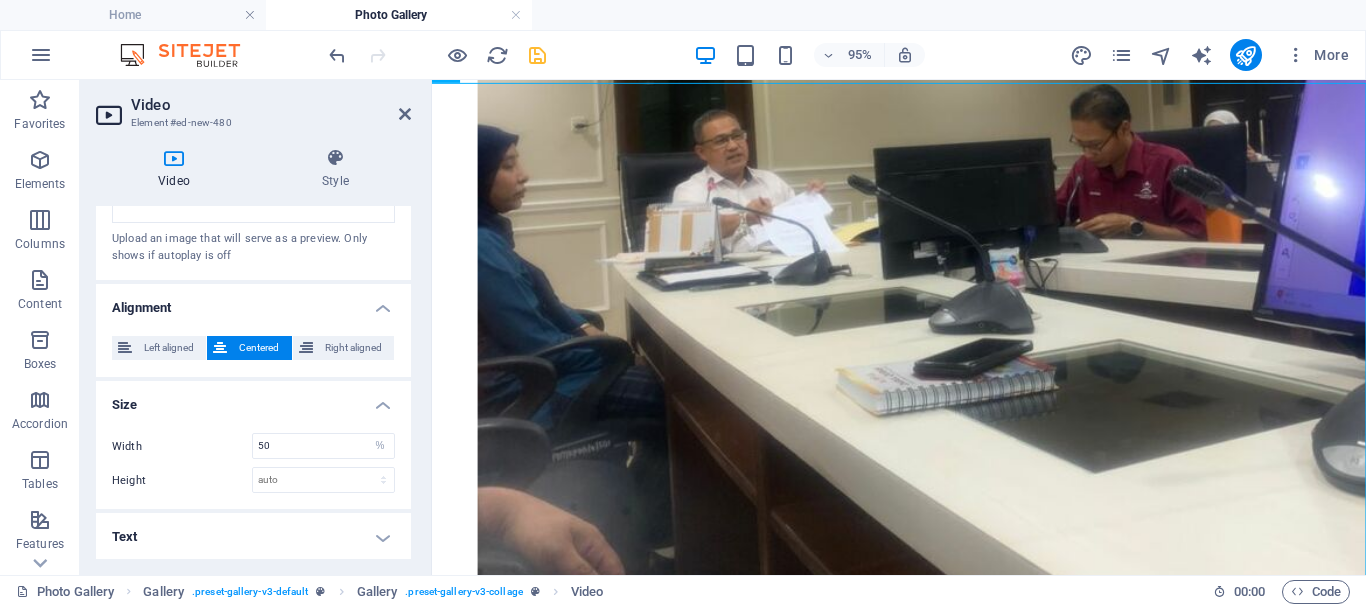 click on "Height auto px" at bounding box center (253, 480) 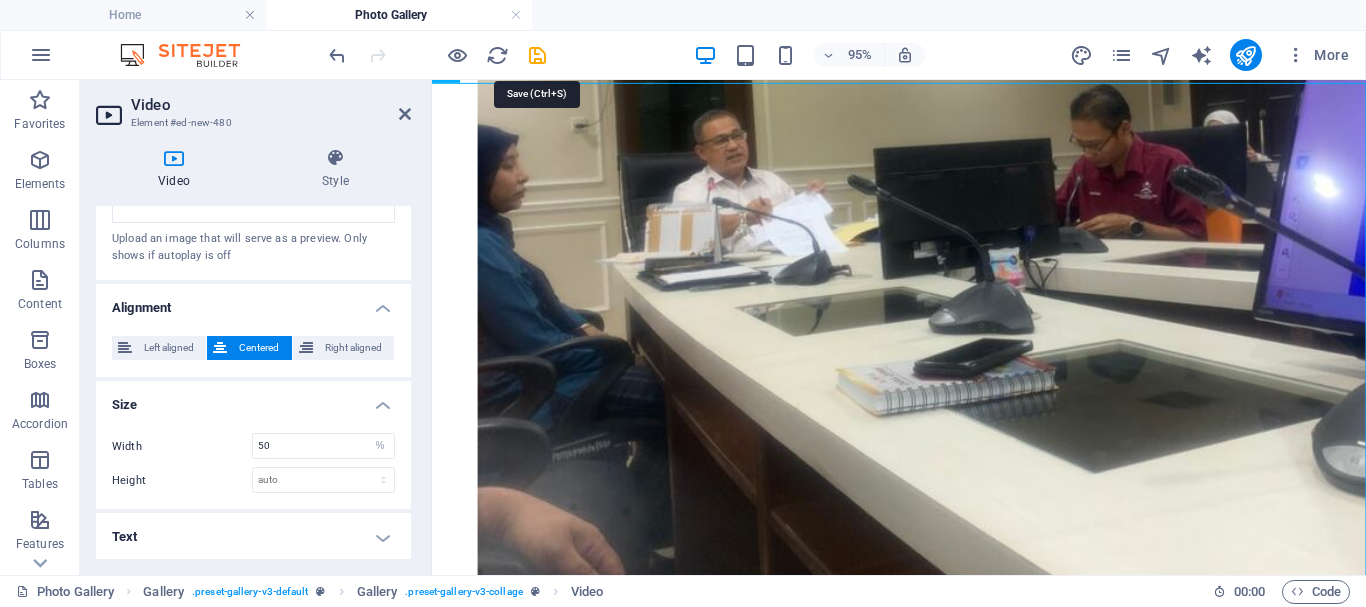 click at bounding box center (537, 55) 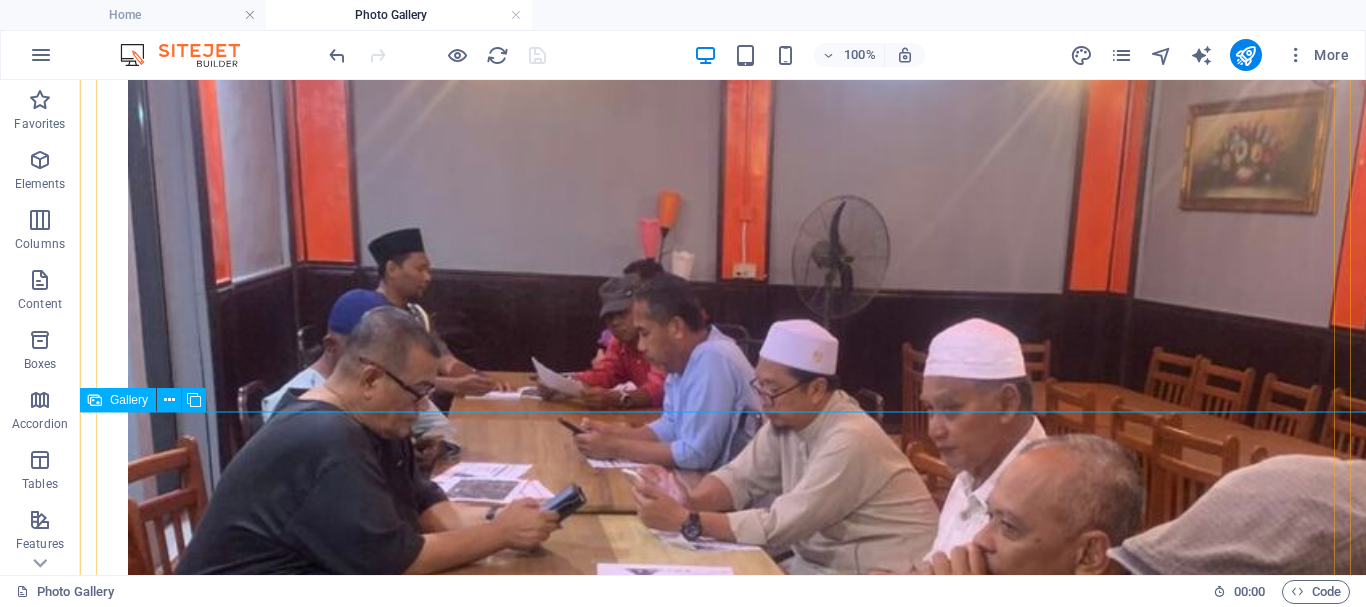scroll, scrollTop: 5945, scrollLeft: 0, axis: vertical 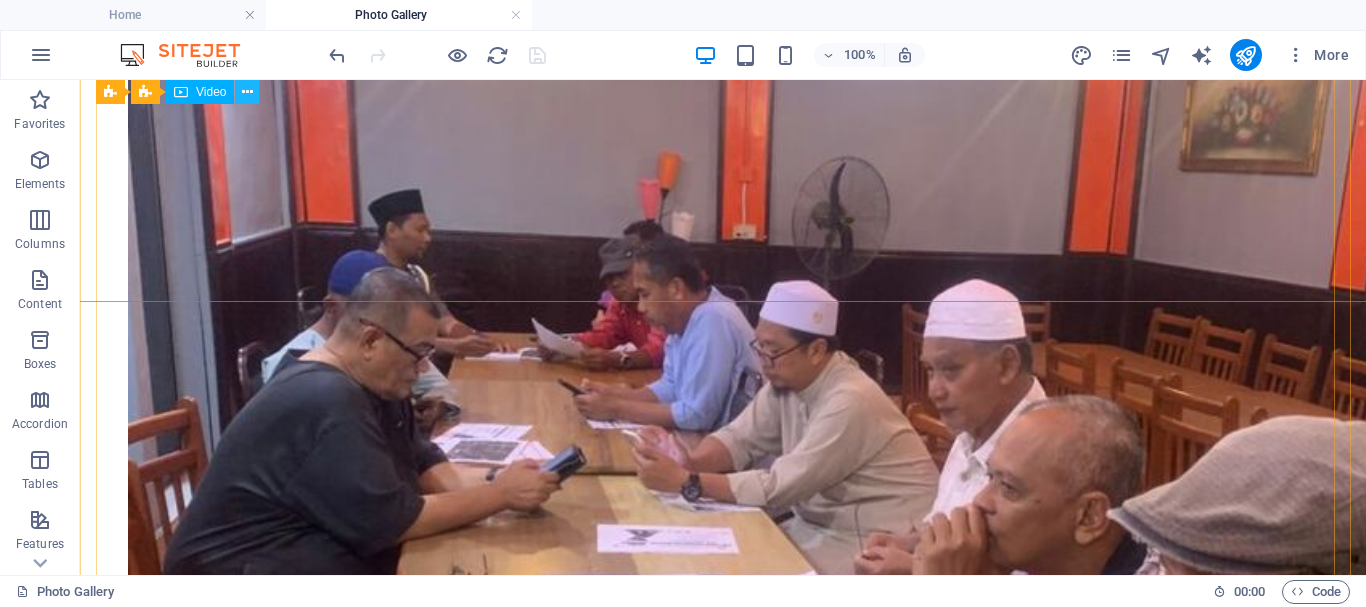 click at bounding box center [247, 92] 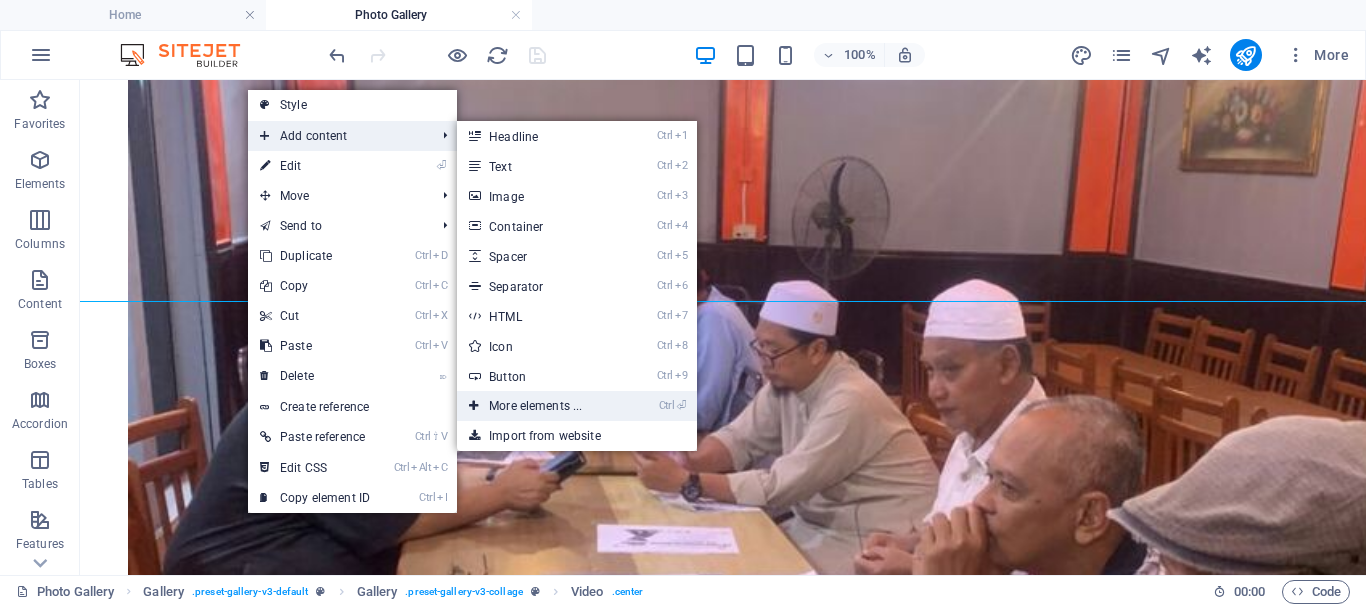 click on "Ctrl ⏎  More elements ..." at bounding box center [539, 406] 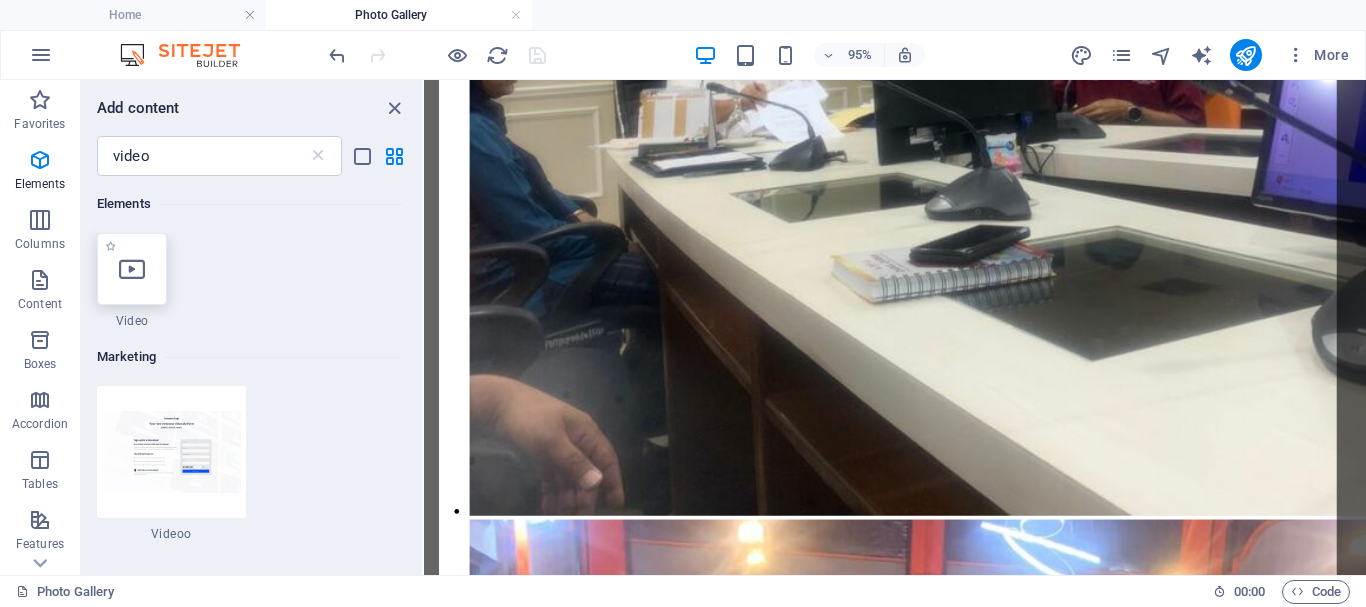 select on "%" 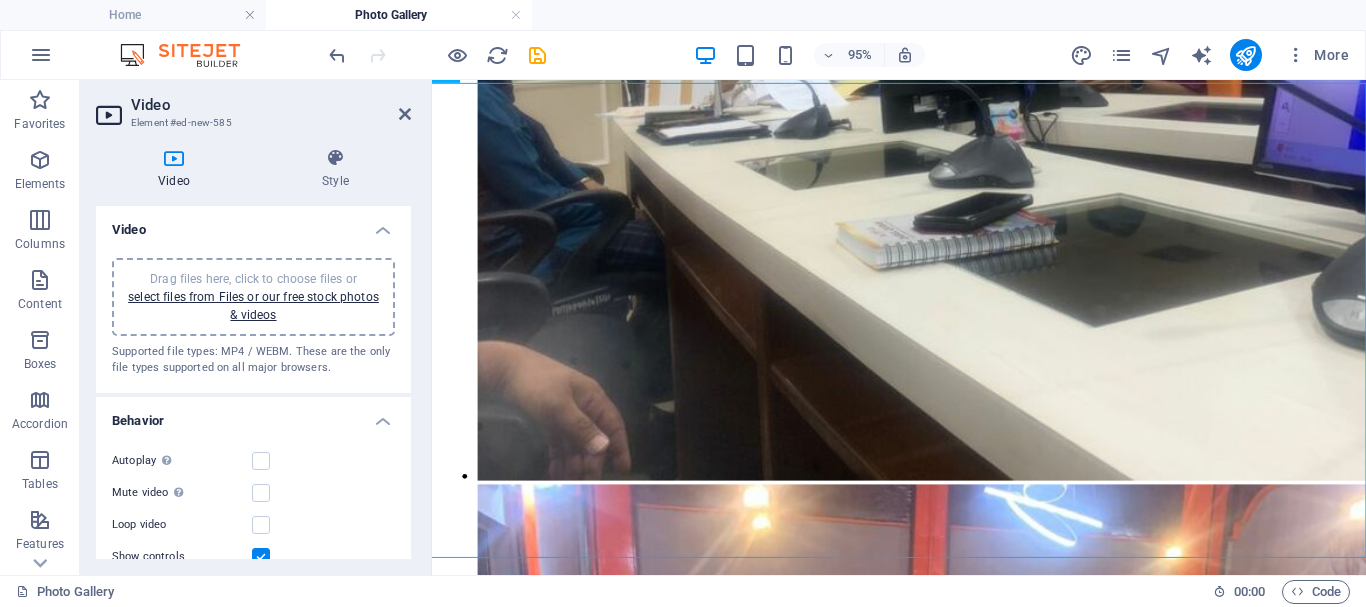 scroll, scrollTop: 4876, scrollLeft: 0, axis: vertical 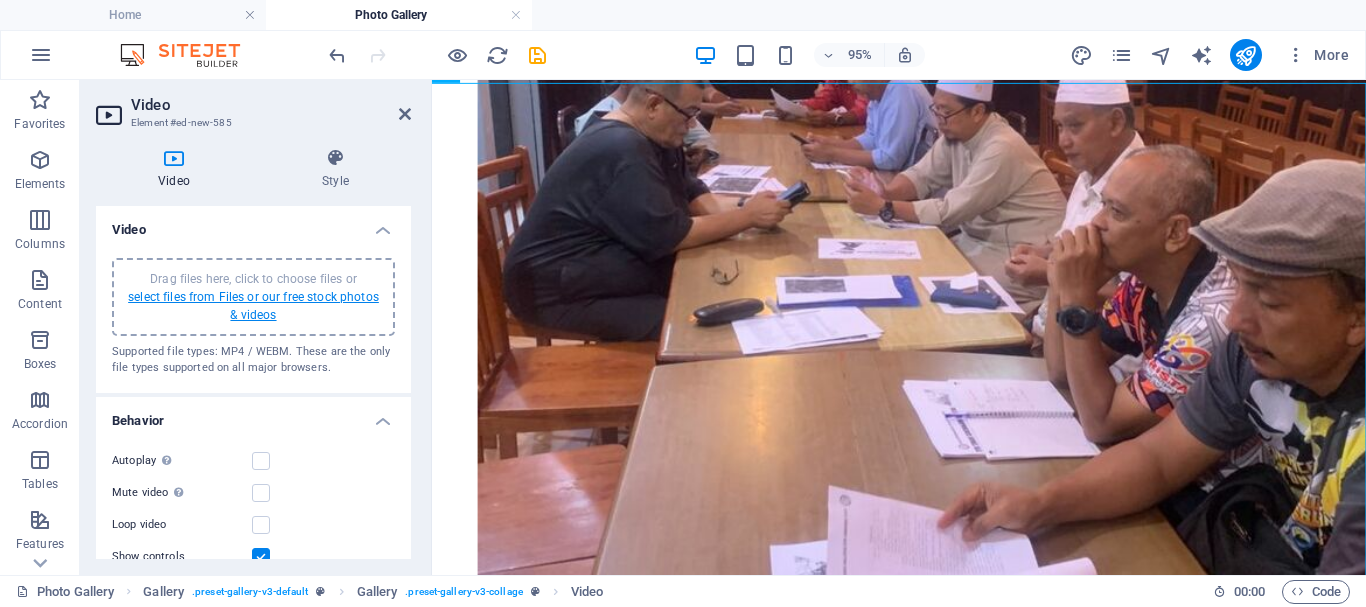click on "select files from Files or our free stock photos & videos" at bounding box center (253, 306) 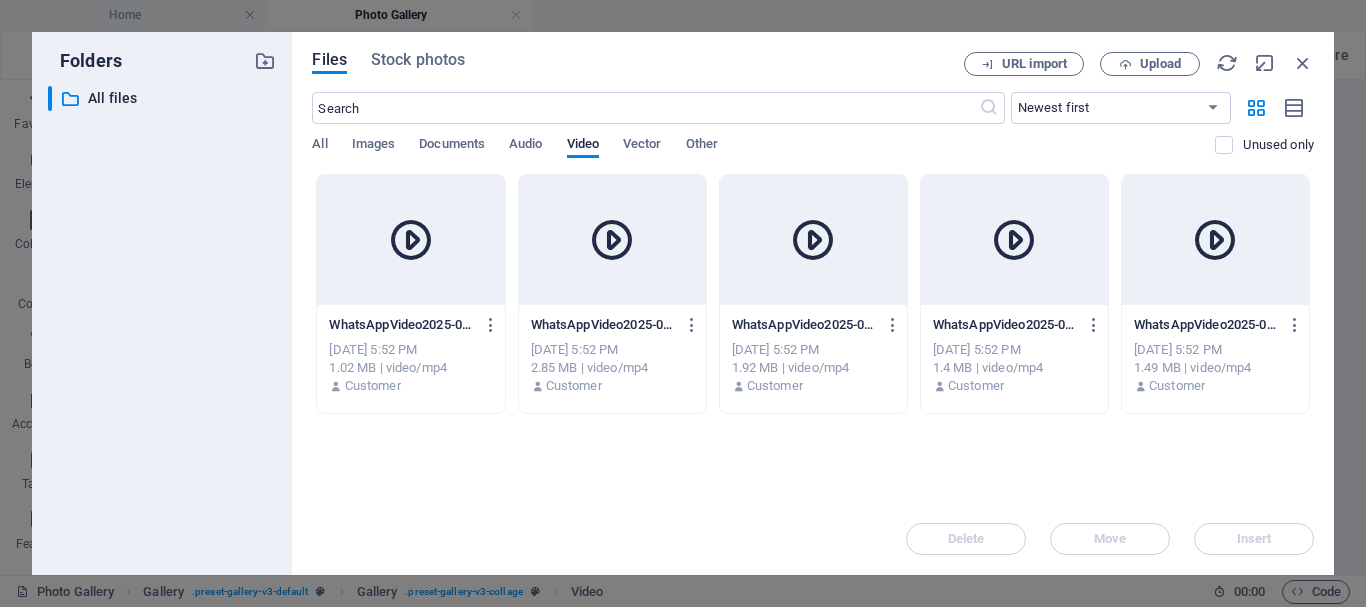 click at bounding box center (1014, 240) 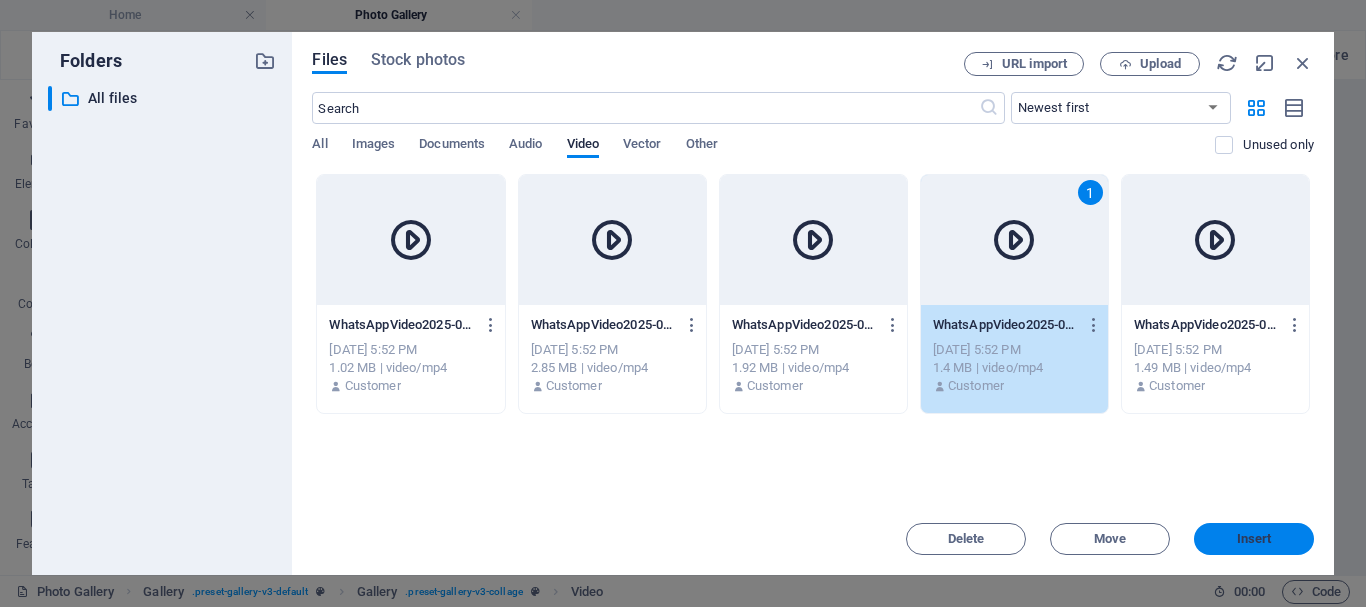 click on "Insert" at bounding box center (1254, 539) 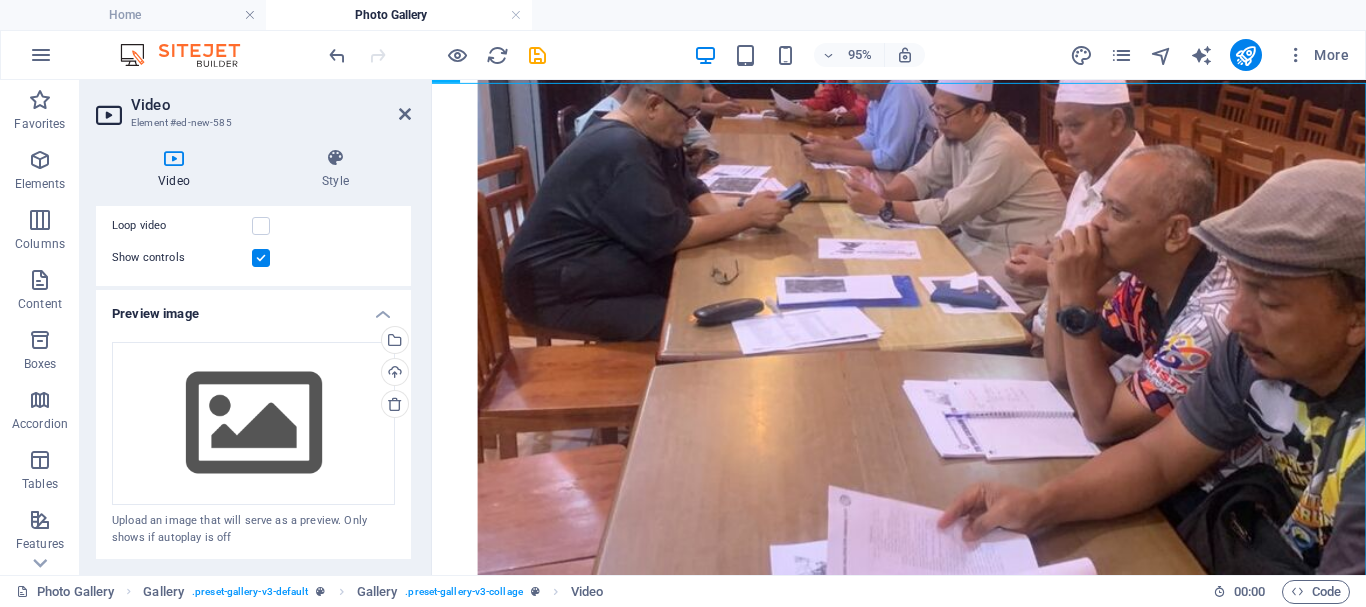 scroll, scrollTop: 300, scrollLeft: 0, axis: vertical 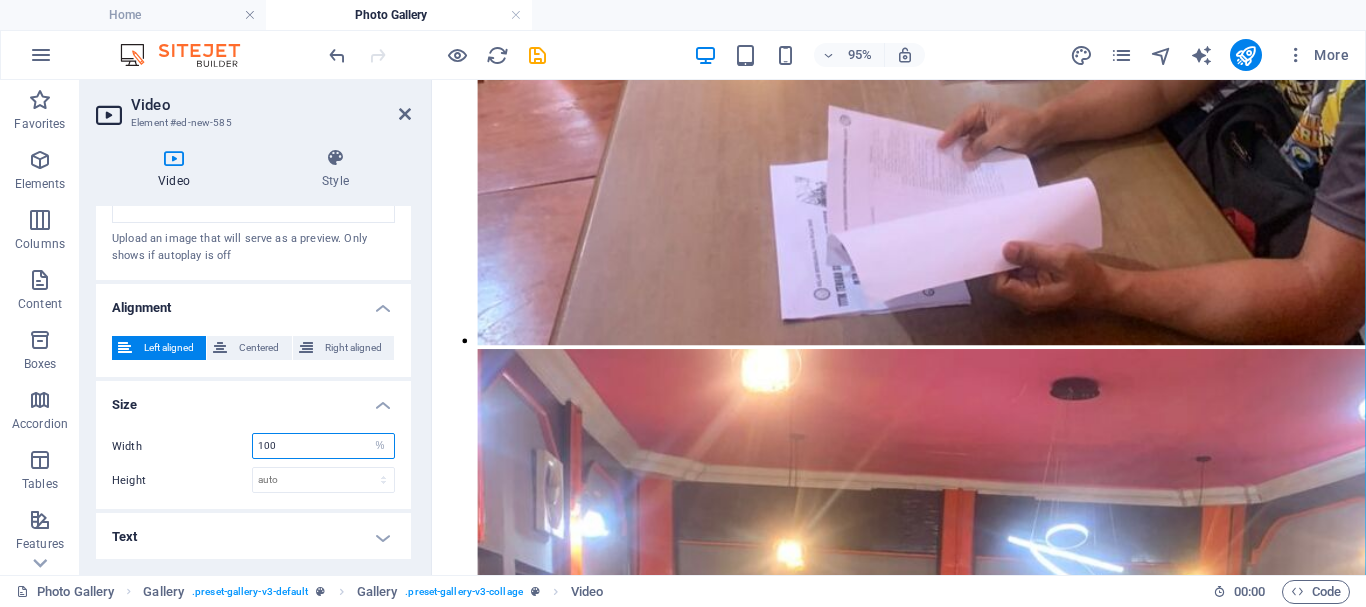 click on "100" at bounding box center [323, 446] 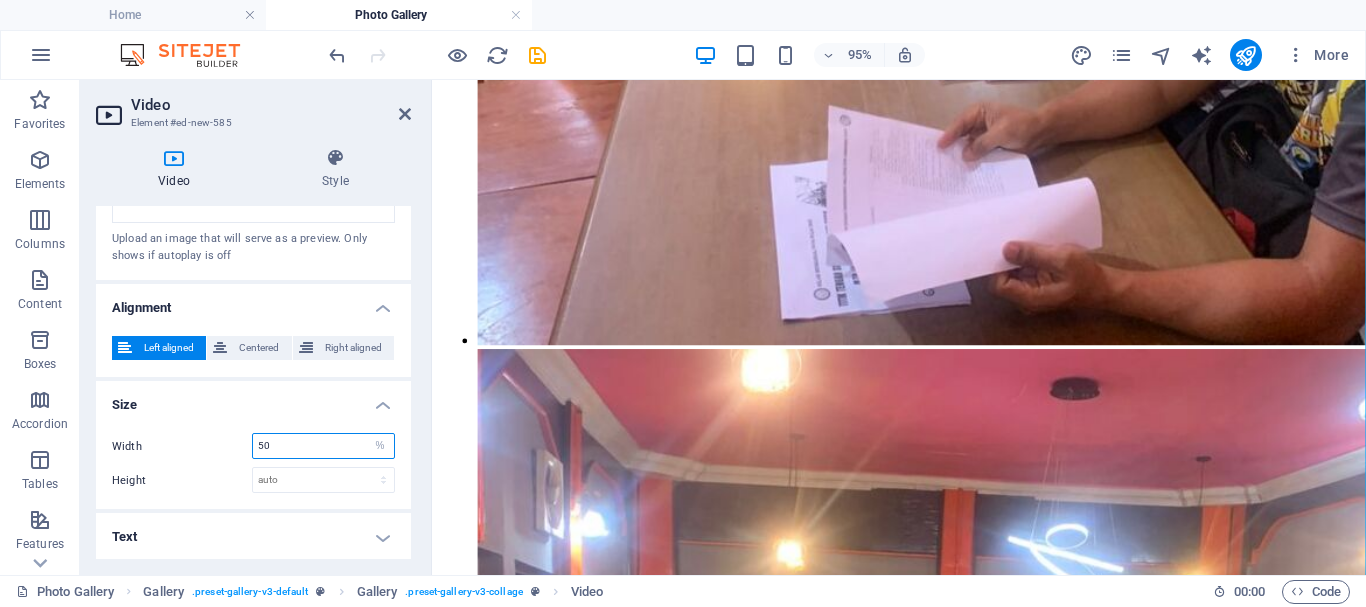 type on "50" 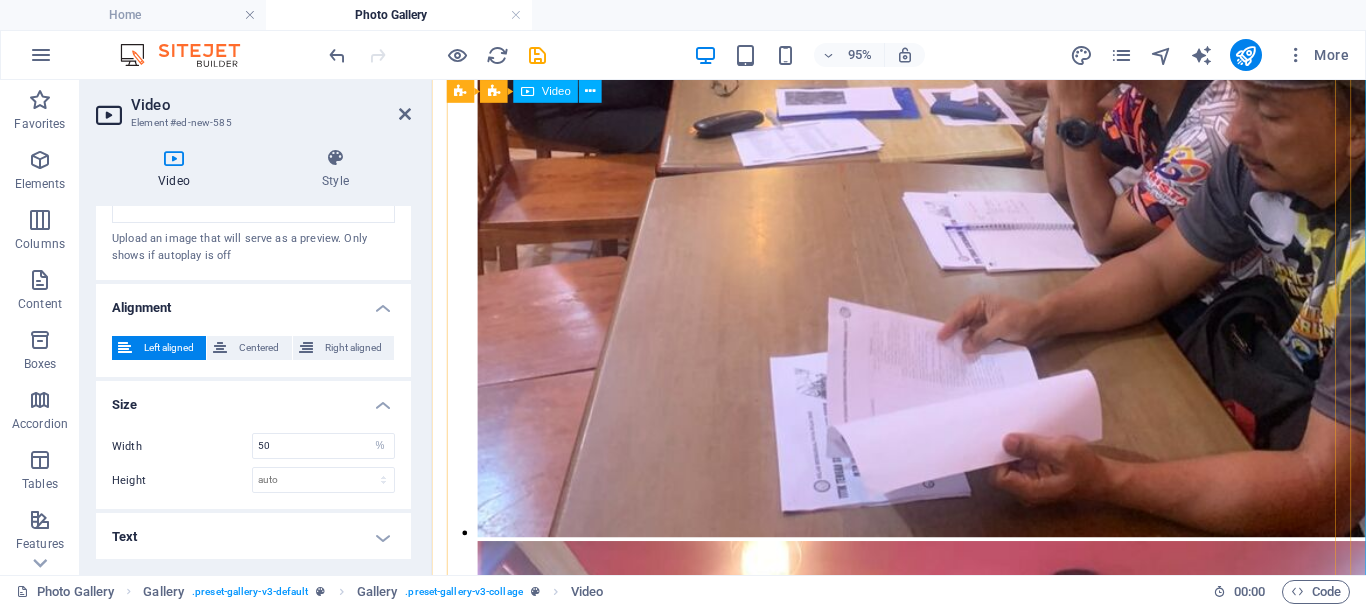 scroll, scrollTop: 5073, scrollLeft: 0, axis: vertical 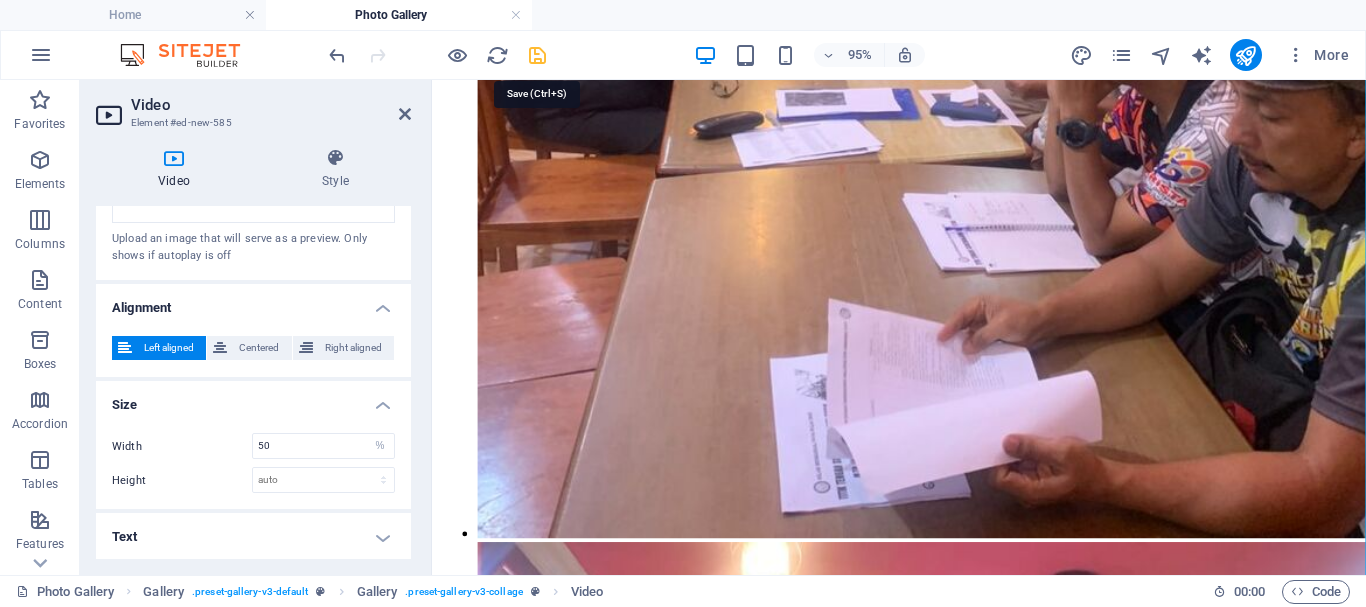 click at bounding box center (537, 55) 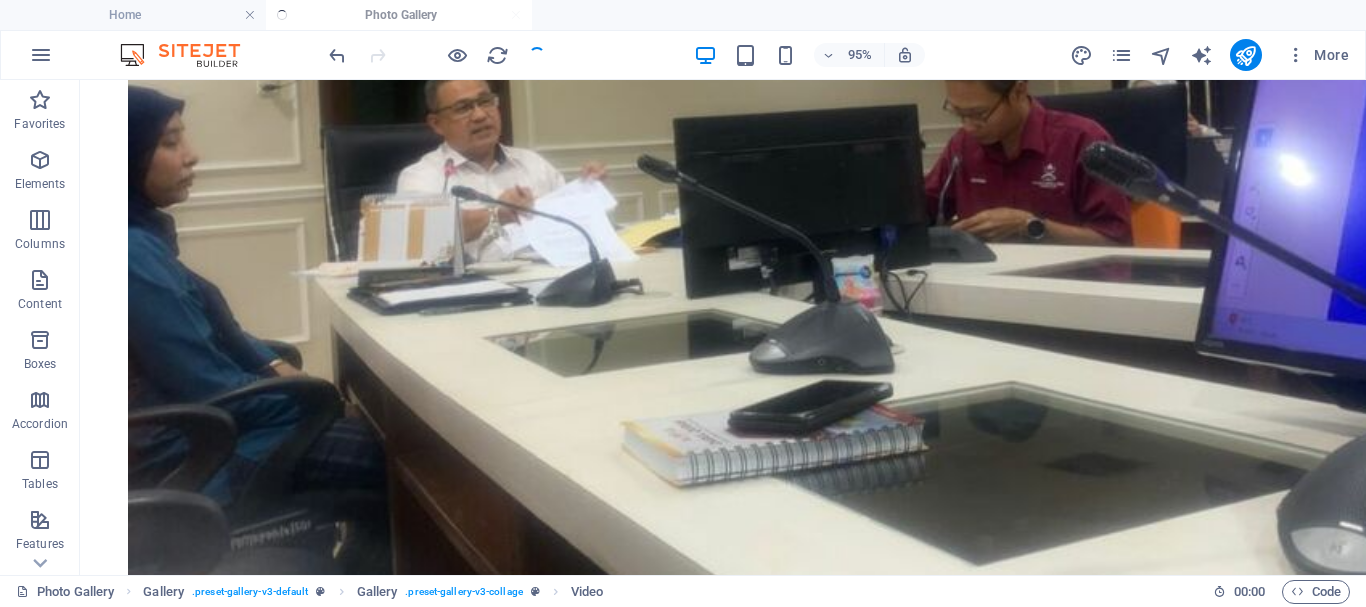 scroll, scrollTop: 6361, scrollLeft: 0, axis: vertical 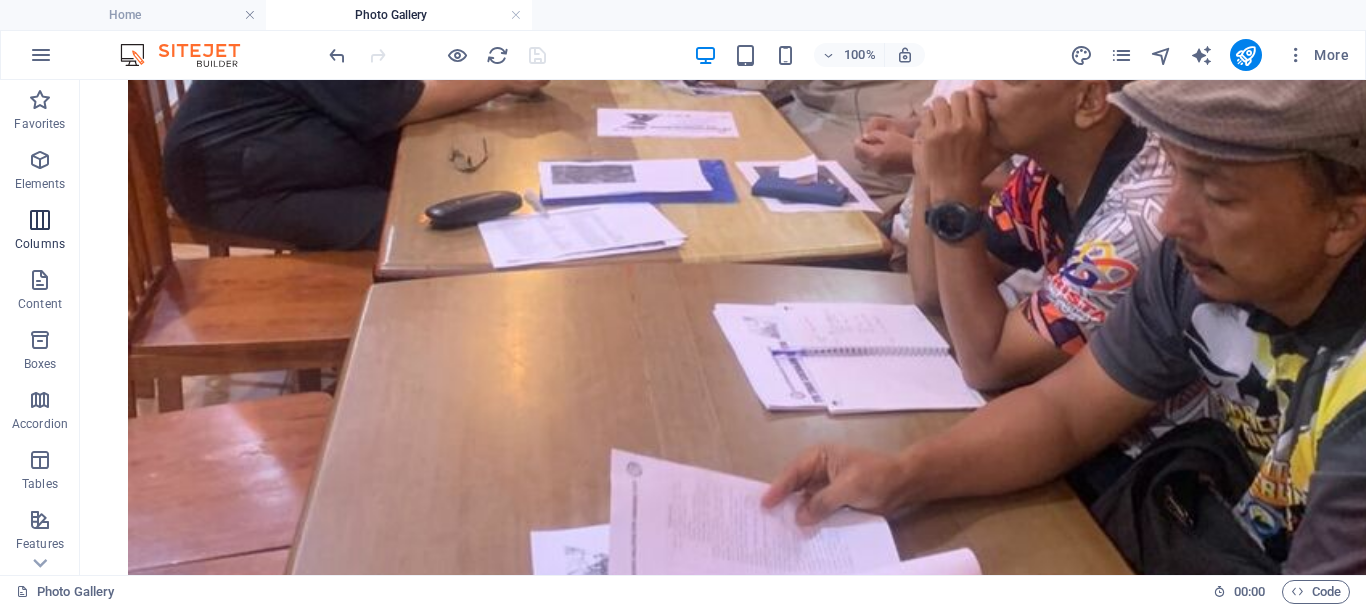 click on "Columns" at bounding box center (40, 232) 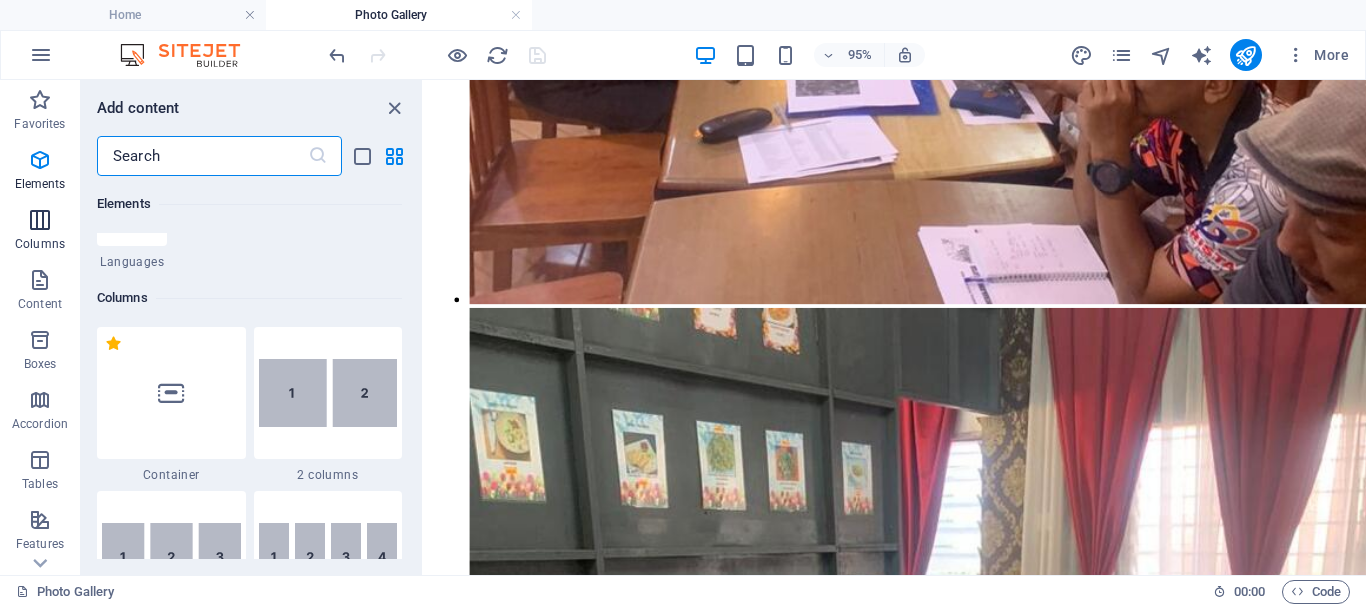 scroll, scrollTop: 990, scrollLeft: 0, axis: vertical 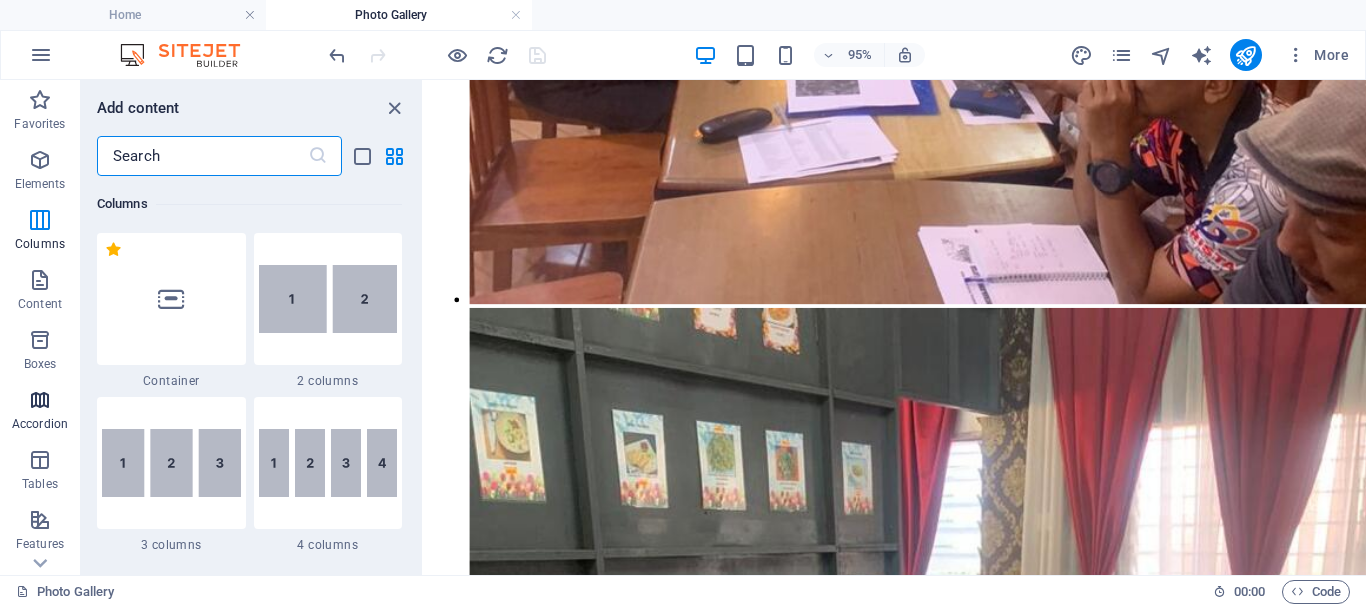 click at bounding box center [40, 400] 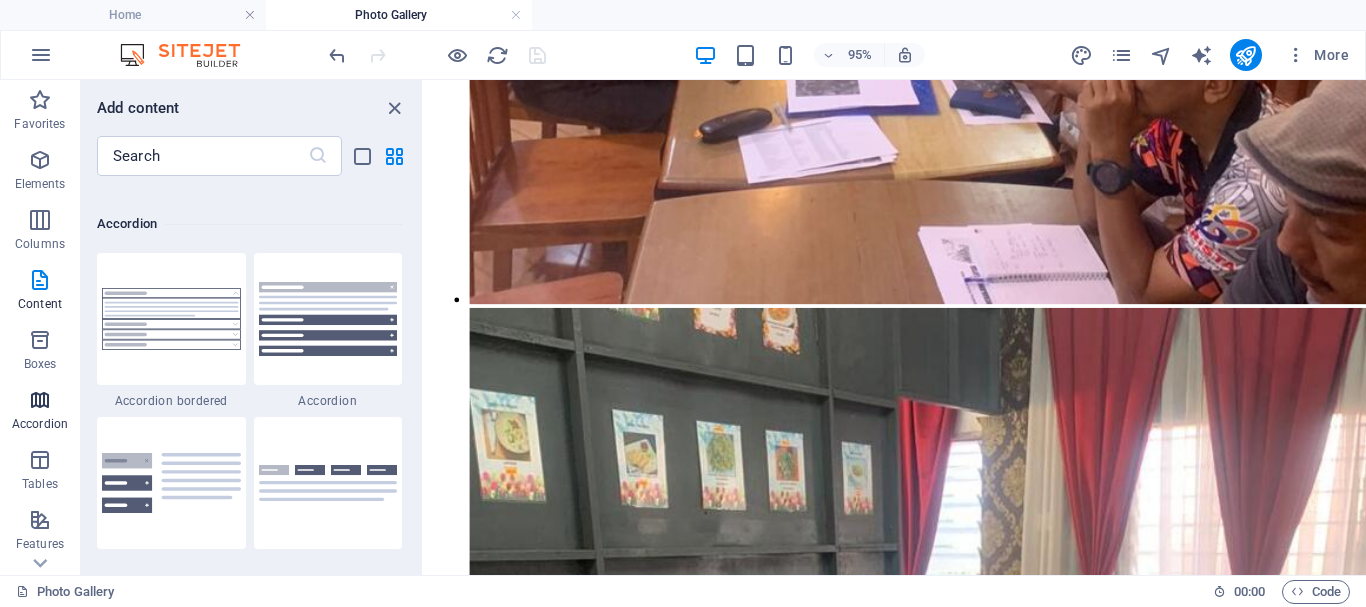 scroll, scrollTop: 6221, scrollLeft: 0, axis: vertical 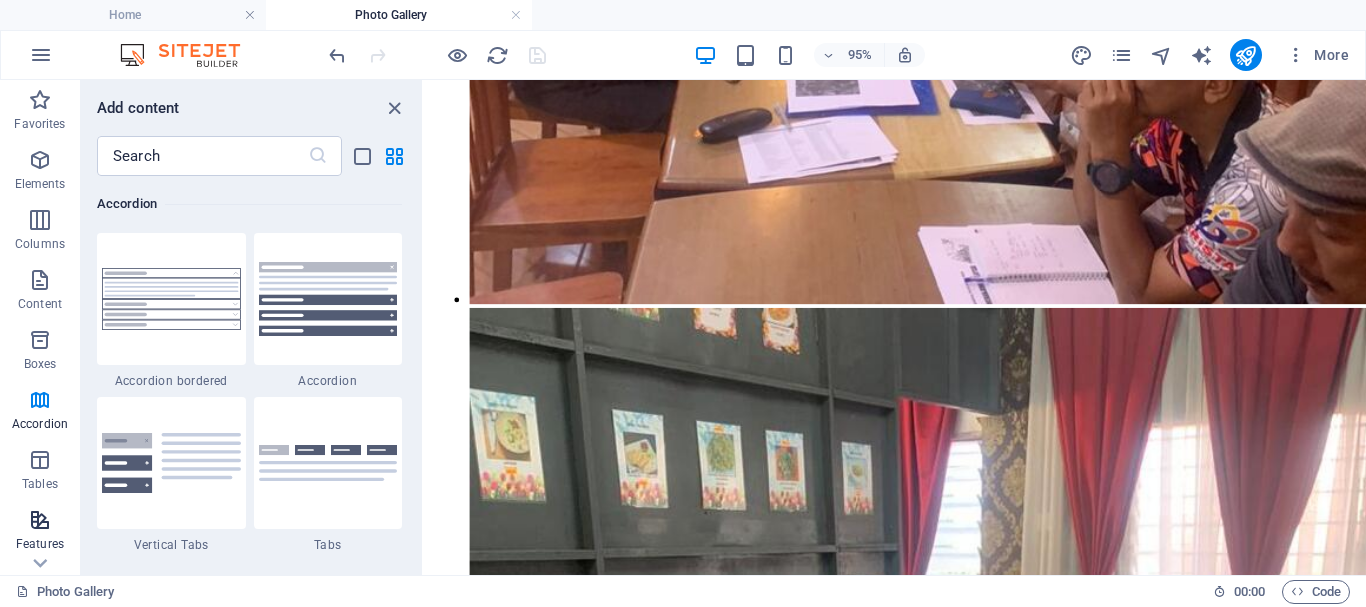 click on "Features" at bounding box center (40, 532) 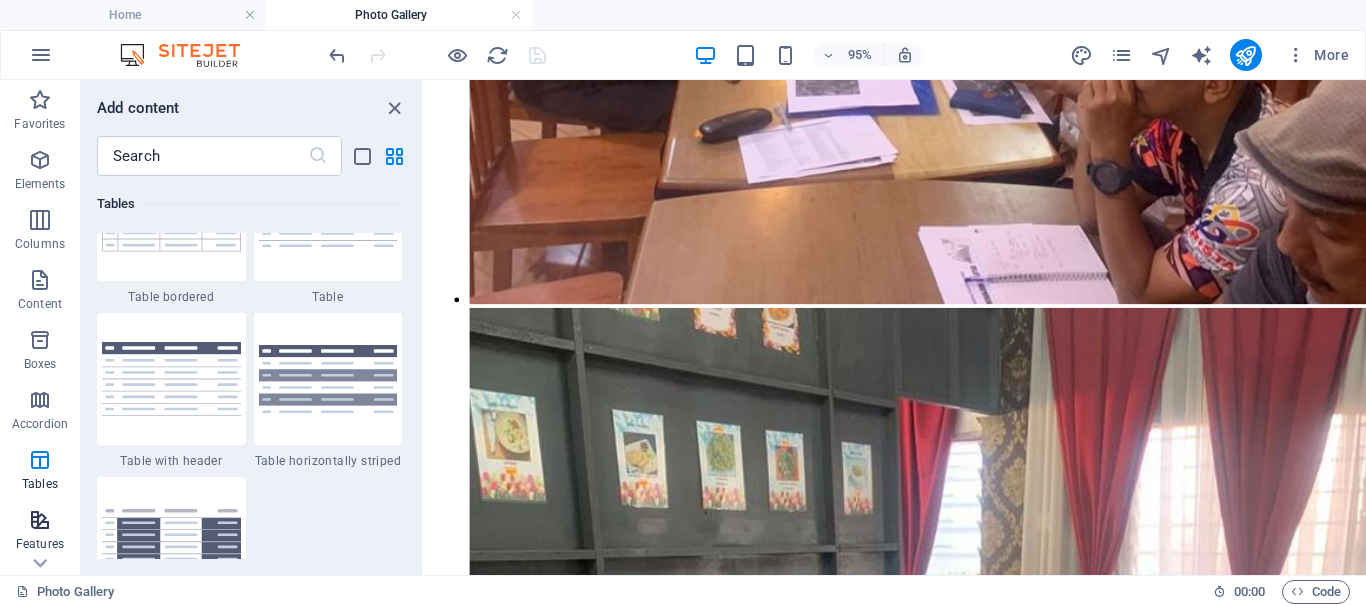 scroll, scrollTop: 7631, scrollLeft: 0, axis: vertical 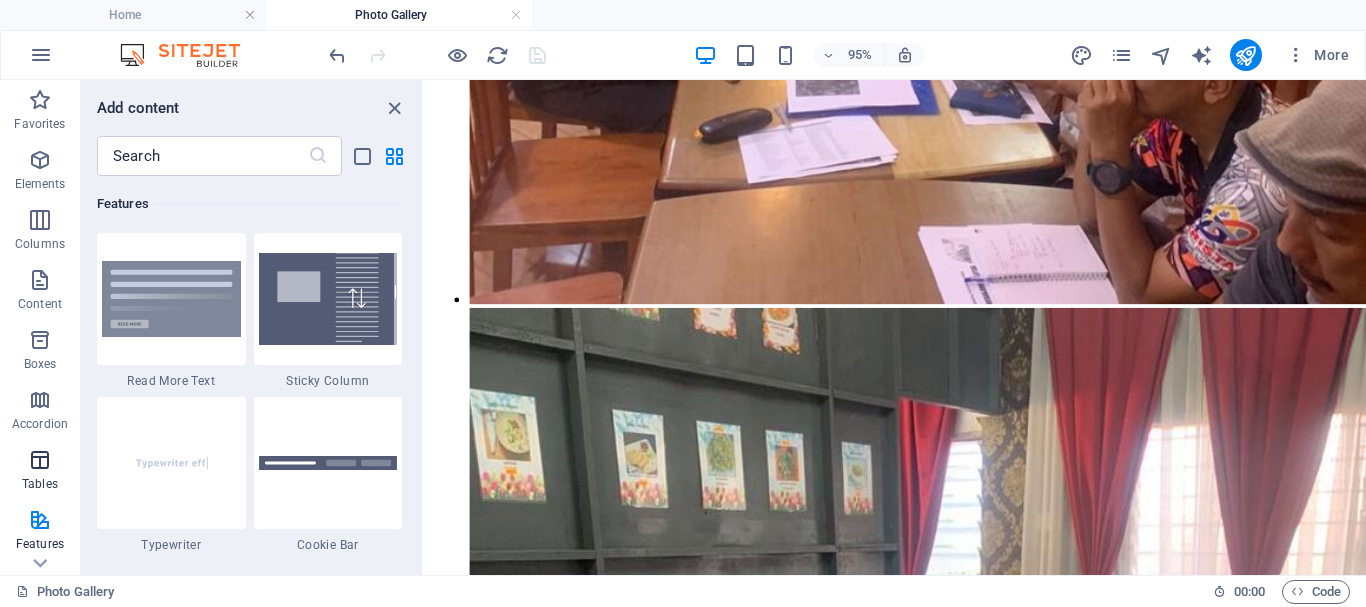 click at bounding box center [40, 460] 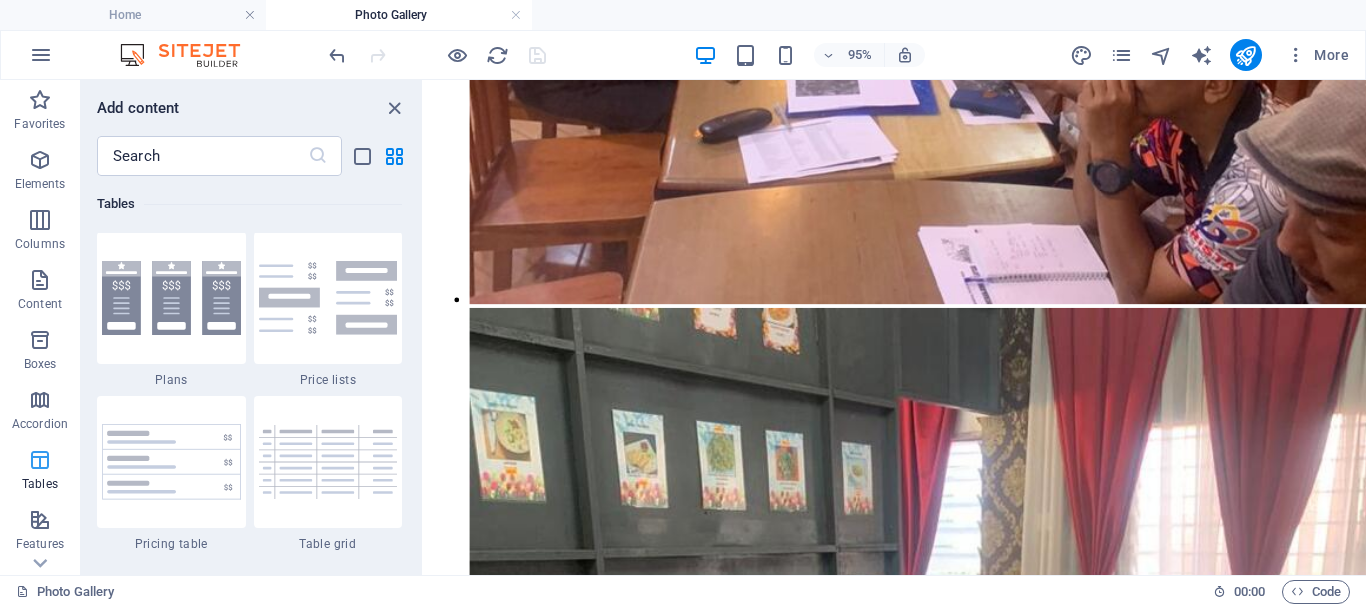 scroll, scrollTop: 6762, scrollLeft: 0, axis: vertical 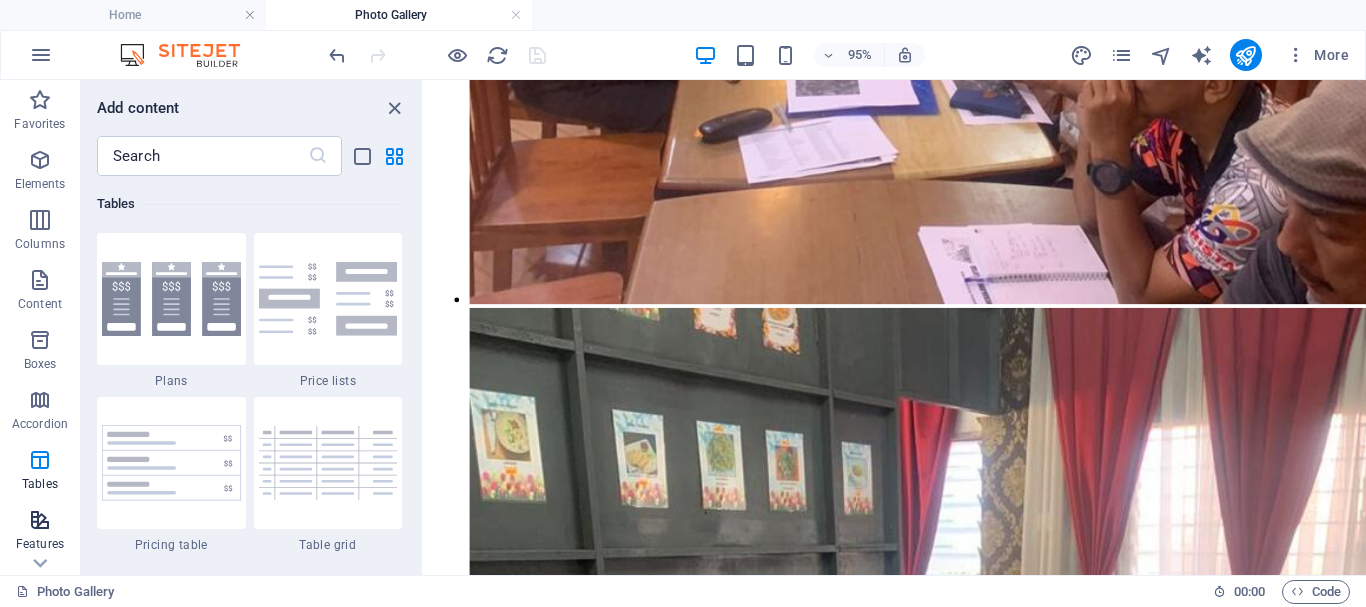click at bounding box center [40, 520] 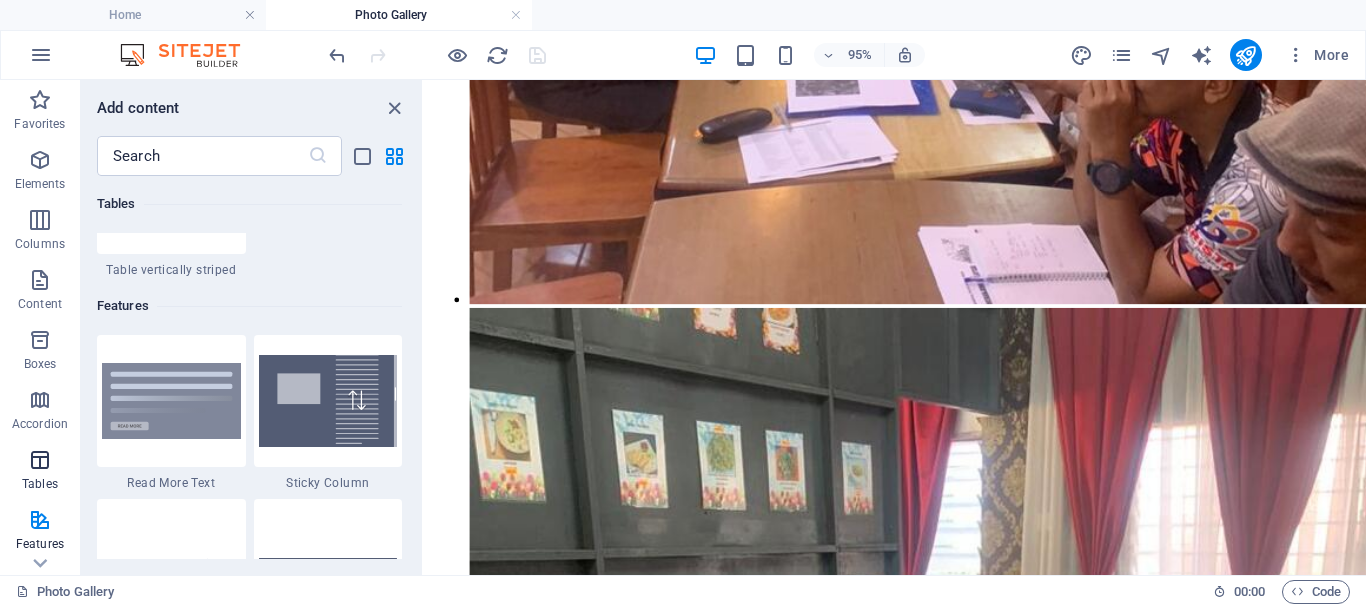 scroll, scrollTop: 7631, scrollLeft: 0, axis: vertical 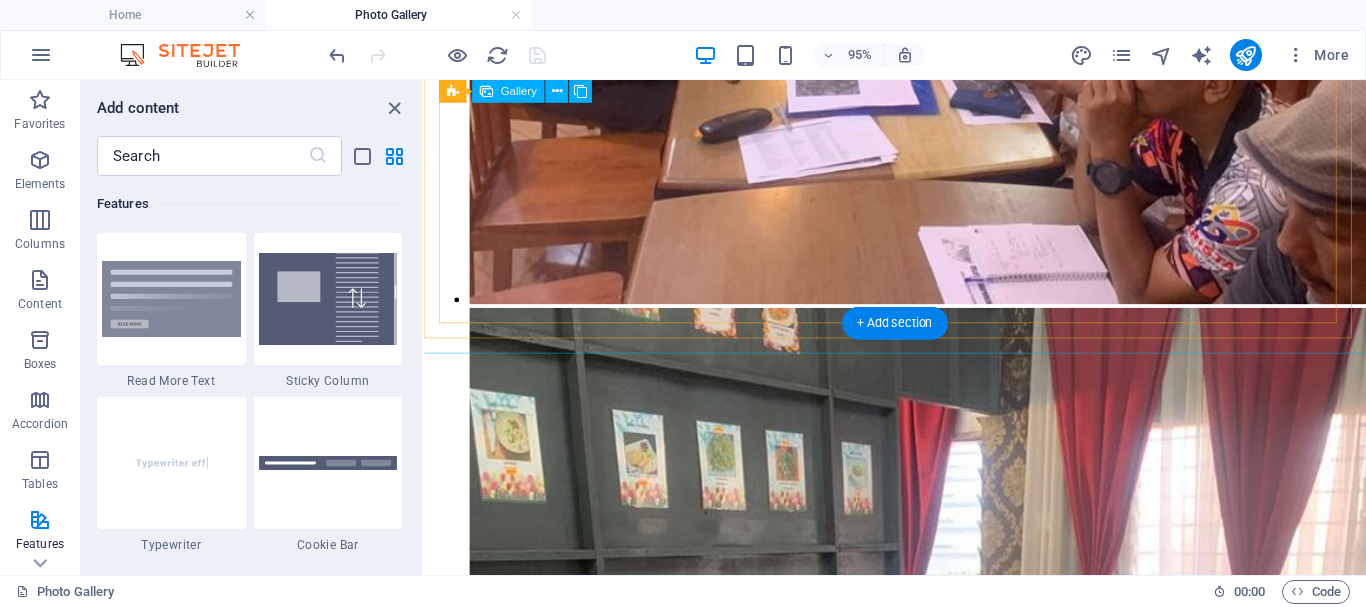 click at bounding box center (920, 10214) 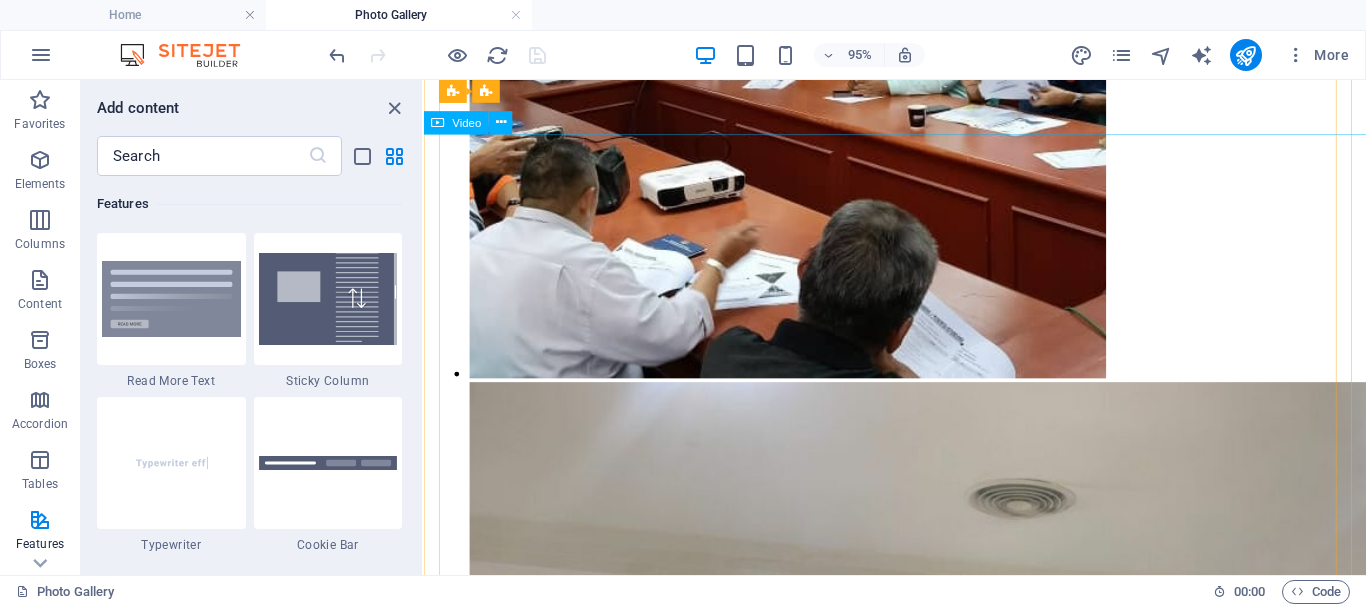 scroll, scrollTop: 2339, scrollLeft: 0, axis: vertical 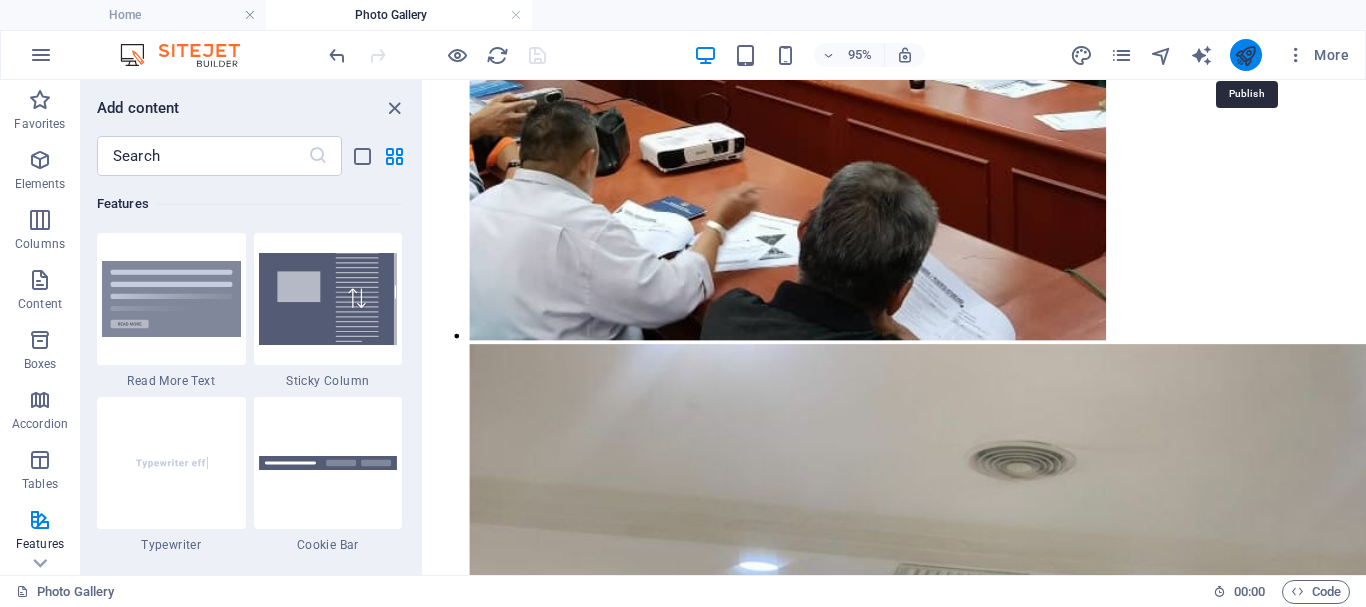 click at bounding box center [1245, 55] 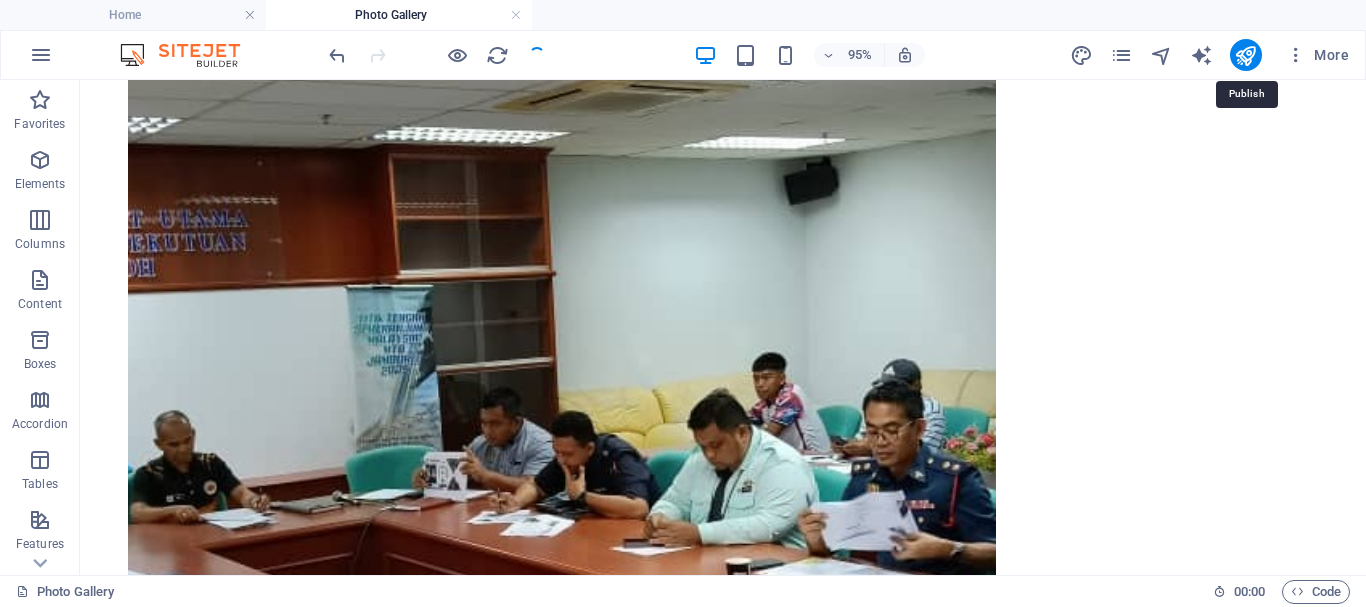 scroll, scrollTop: 2809, scrollLeft: 0, axis: vertical 